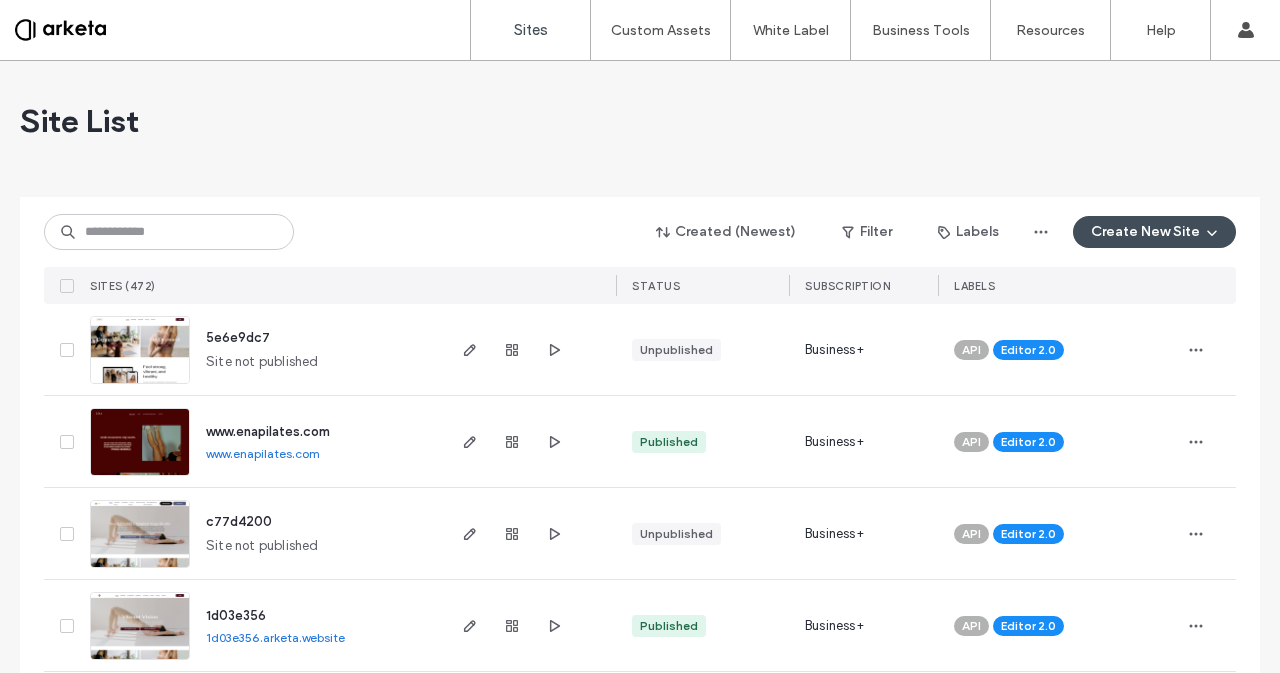 scroll, scrollTop: 0, scrollLeft: 0, axis: both 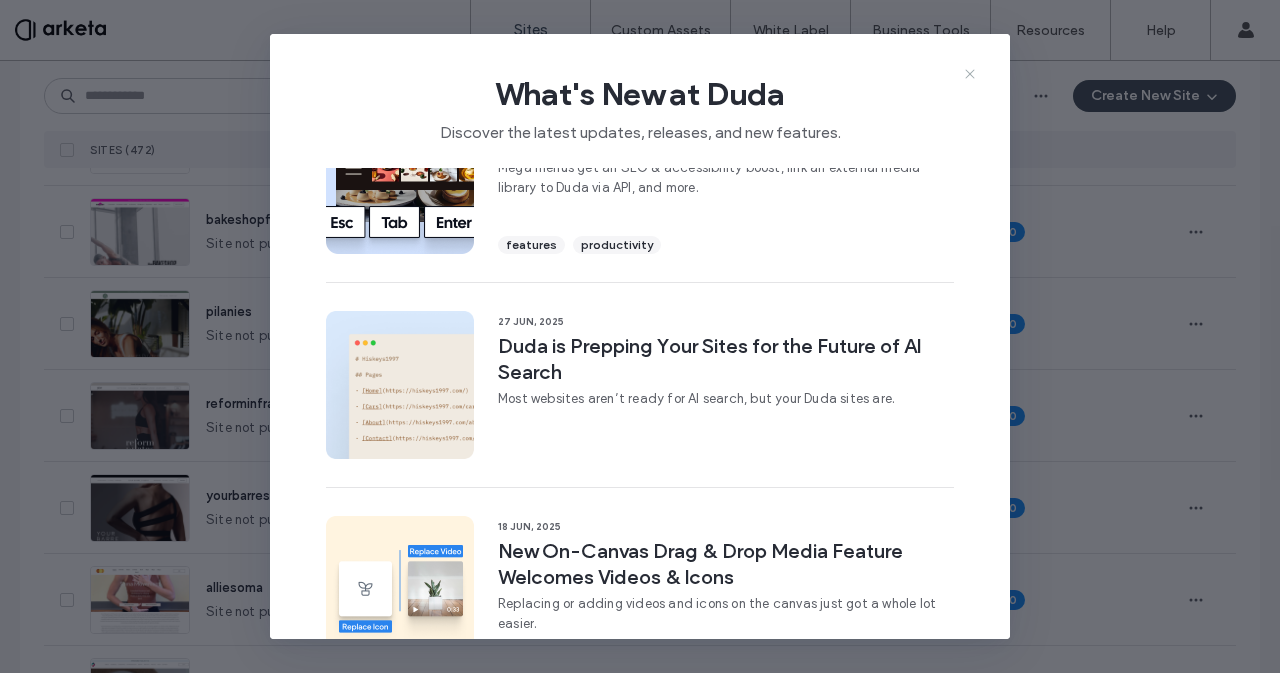 click 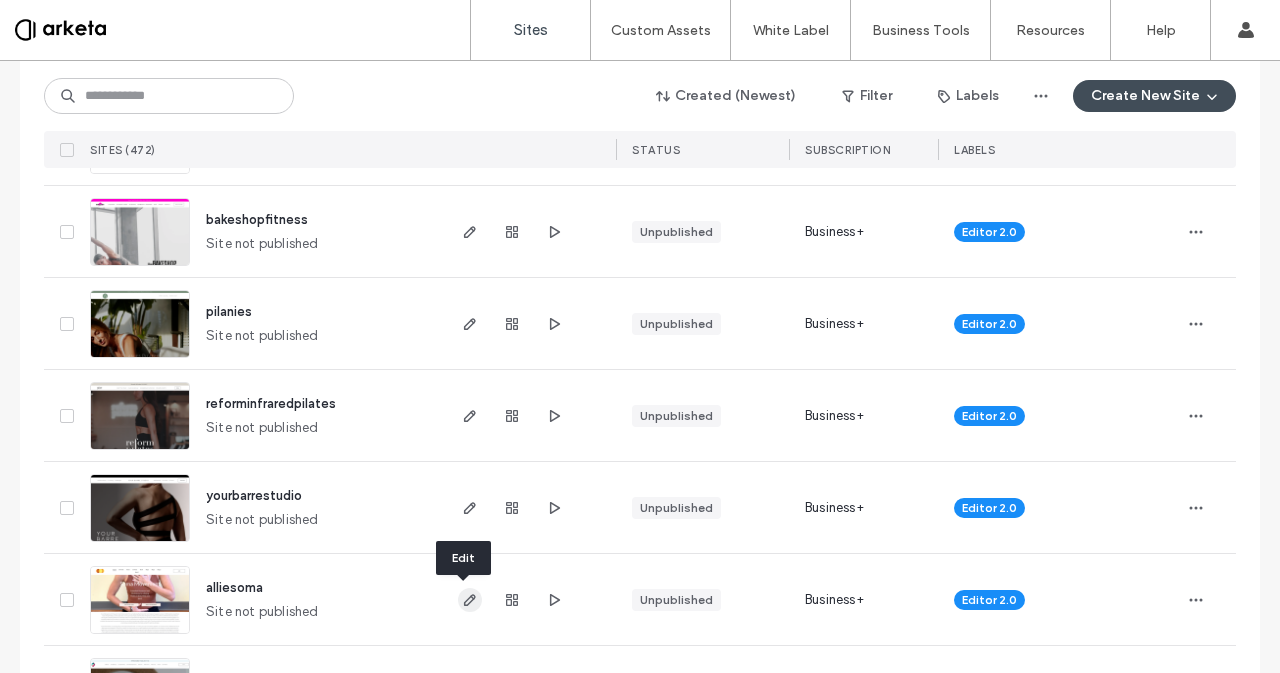 click 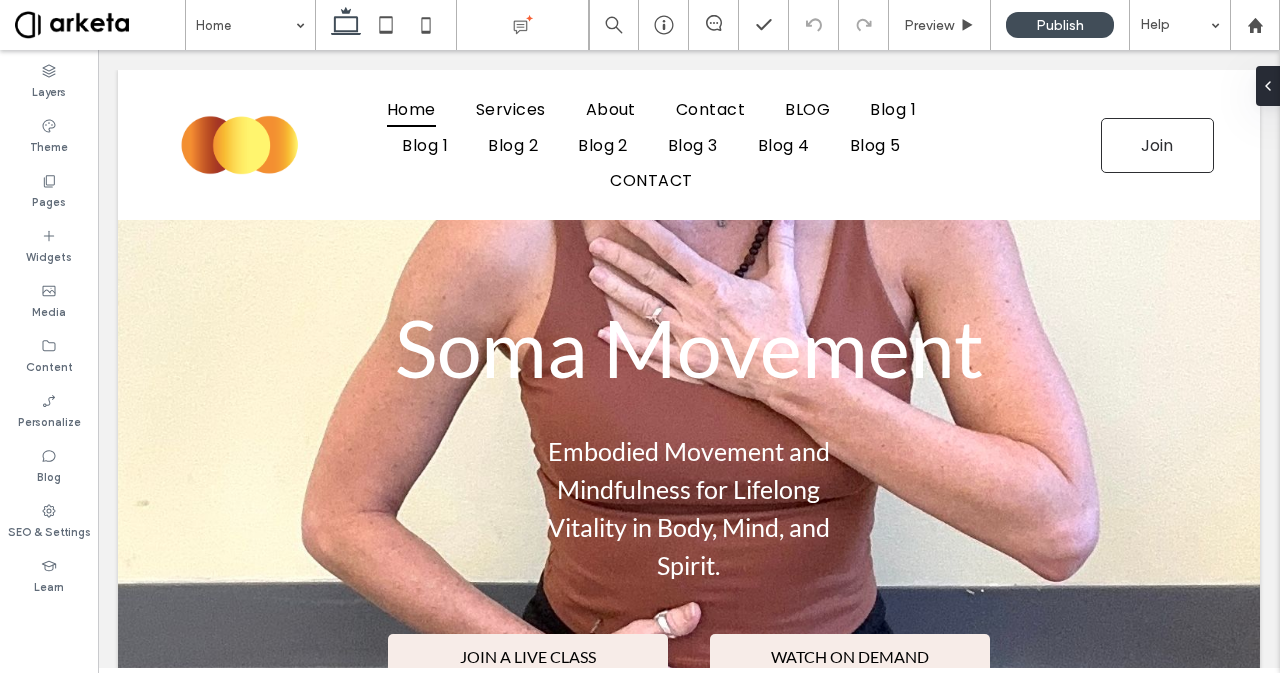scroll, scrollTop: 0, scrollLeft: 0, axis: both 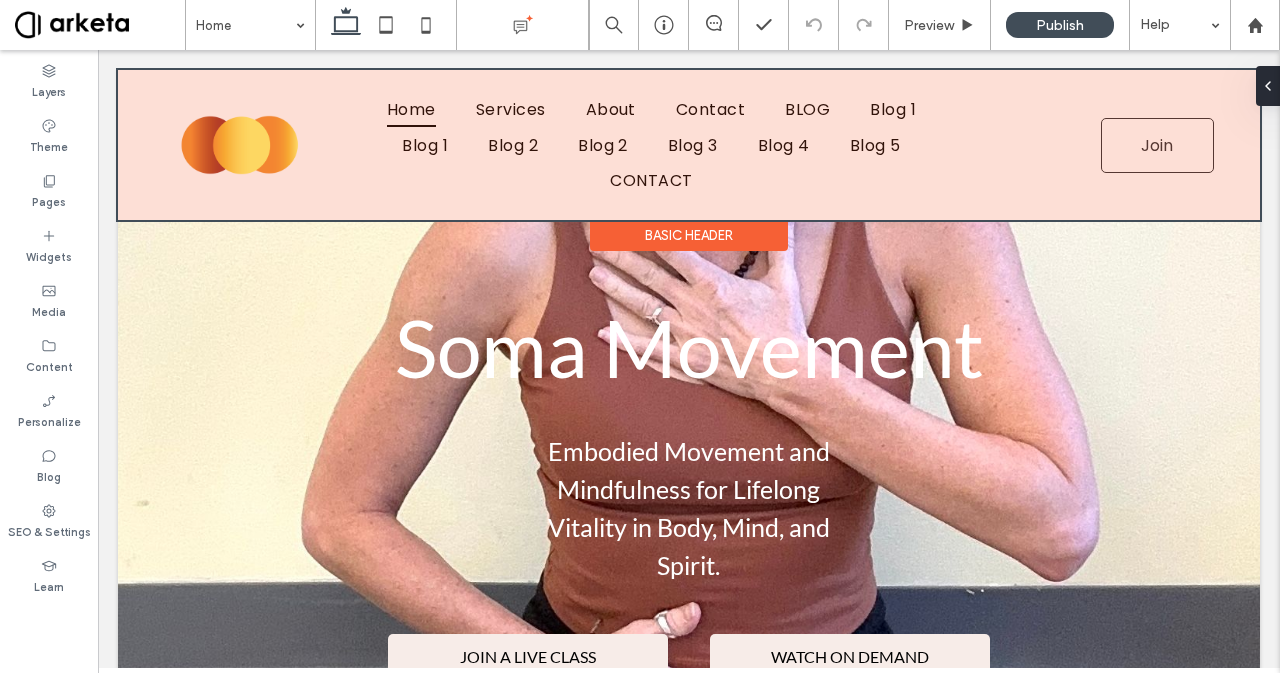 click at bounding box center [689, 145] 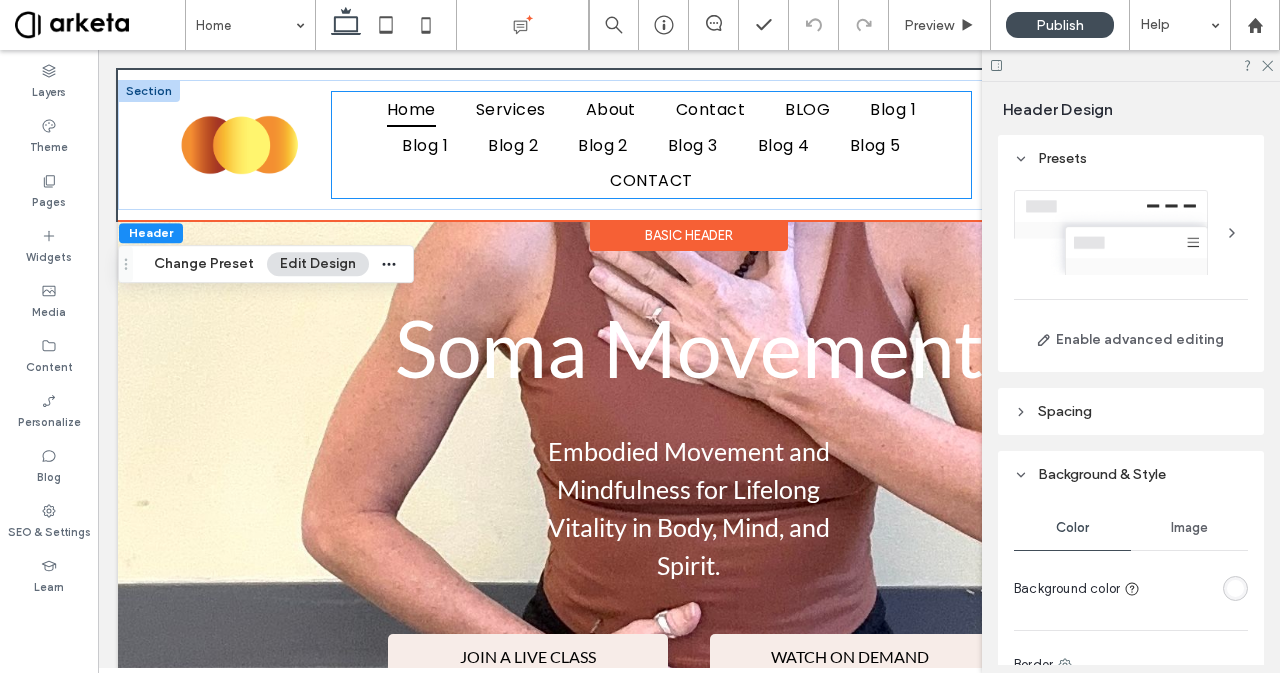 click on "Home
Services
About
Contact
BLOG
Blog 1
Blog 1
Blog 2
Blog 2
Blog 3
Blog 4
Blog 5
CONTACT" at bounding box center (651, 145) 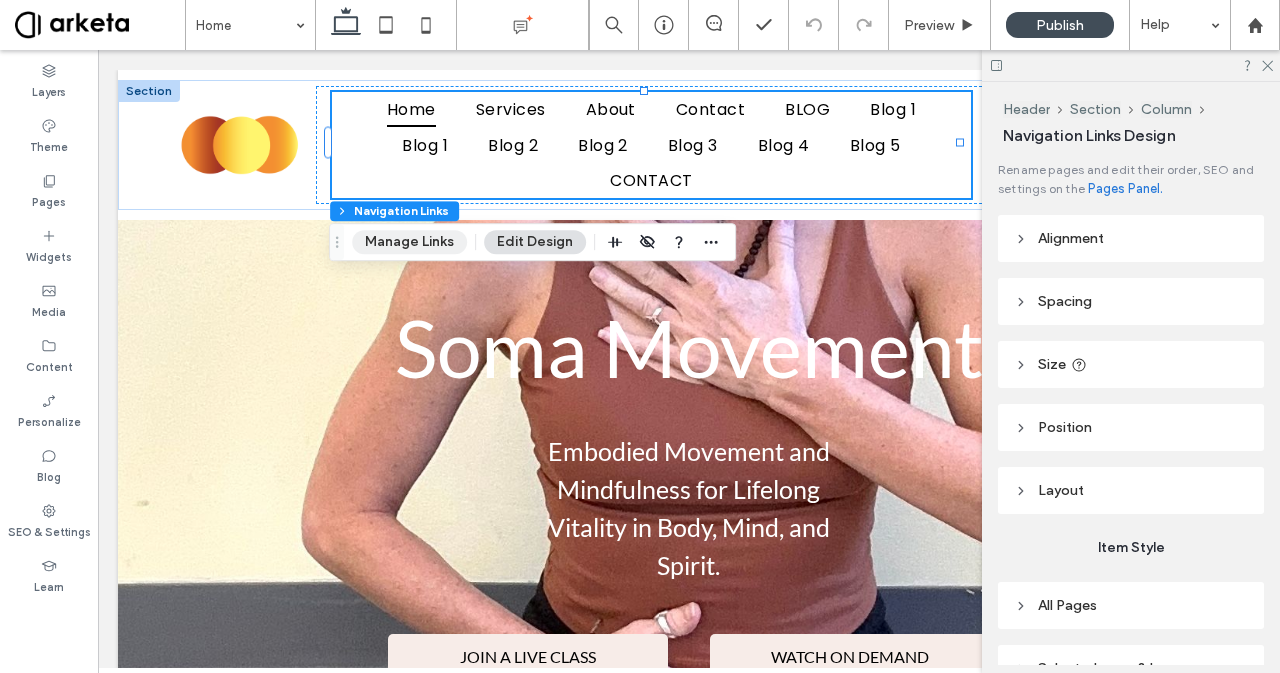 click on "Manage Links" at bounding box center (409, 242) 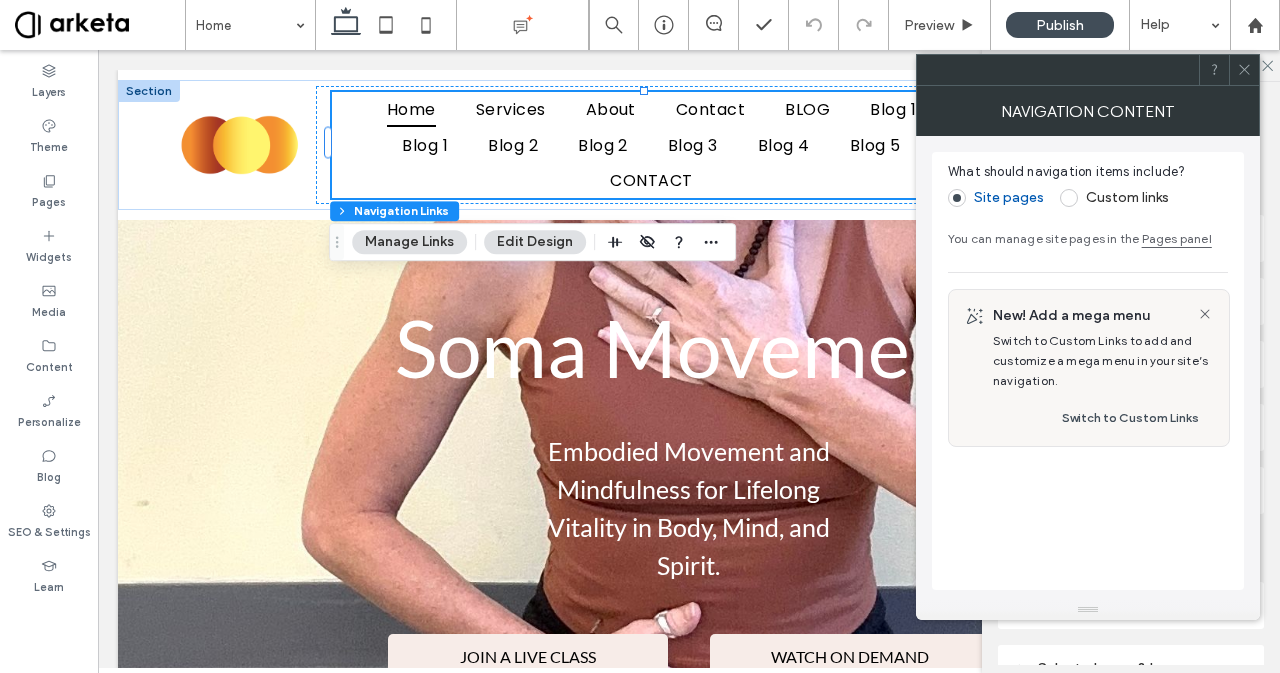 click 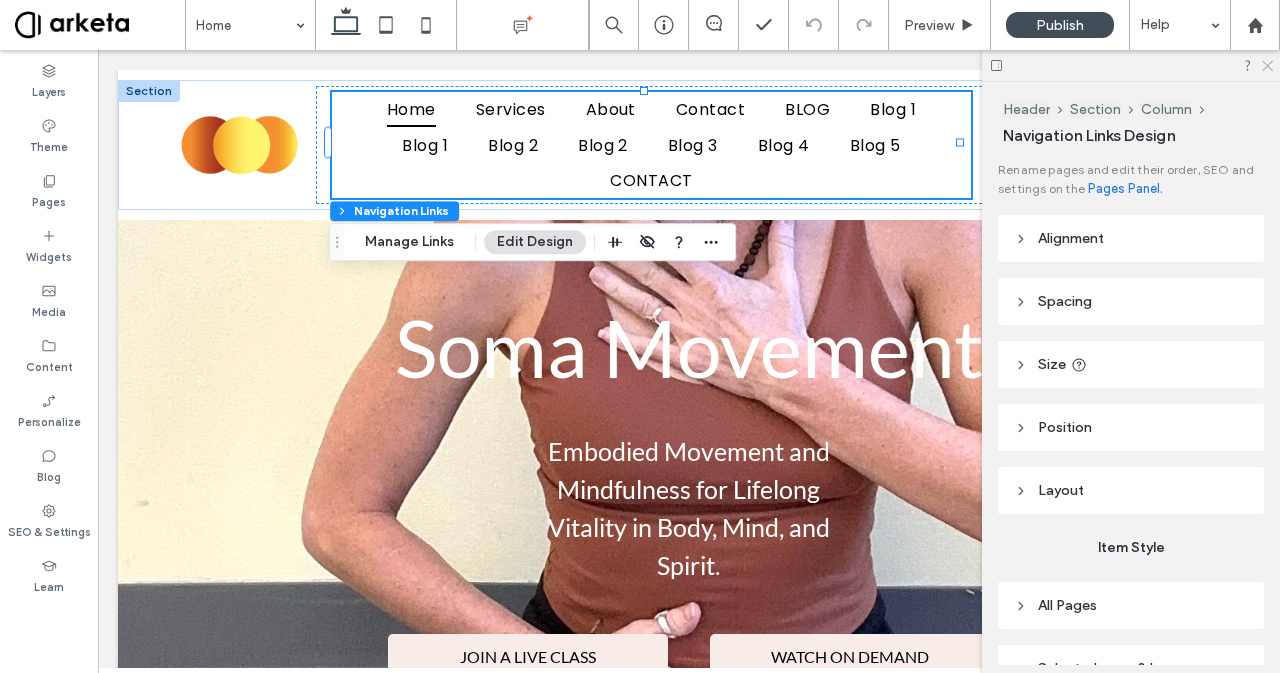 click 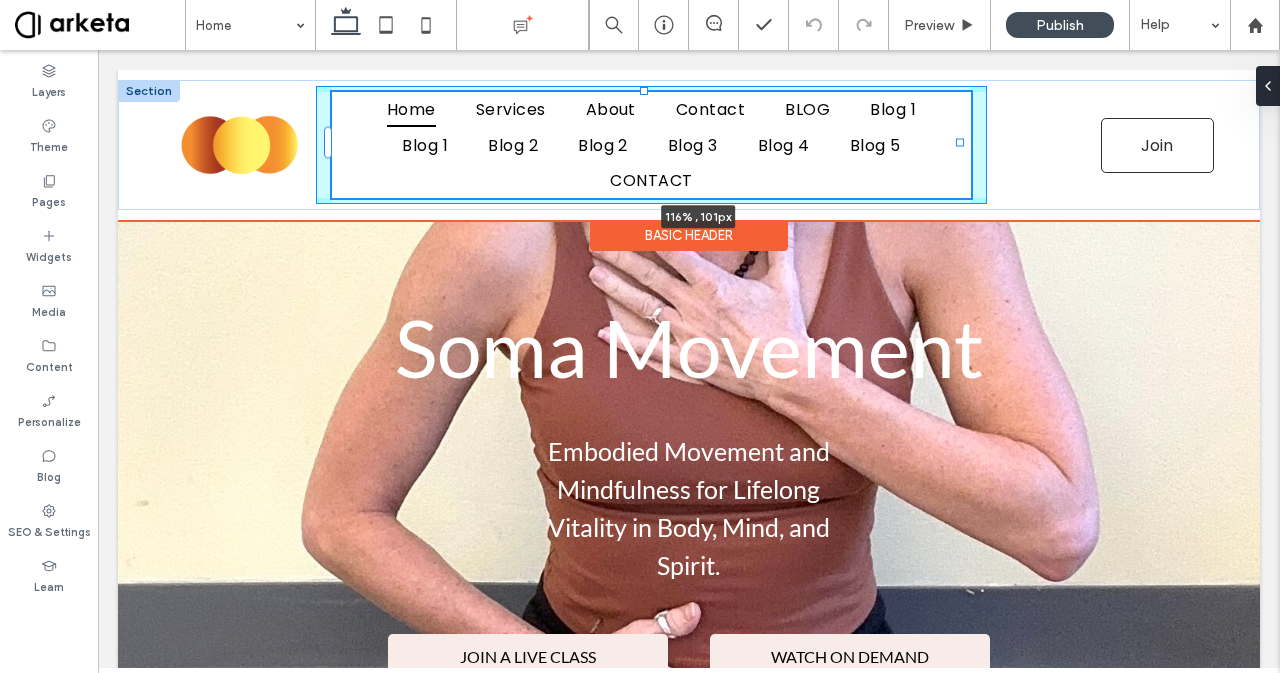 drag, startPoint x: 964, startPoint y: 144, endPoint x: 1016, endPoint y: 144, distance: 52 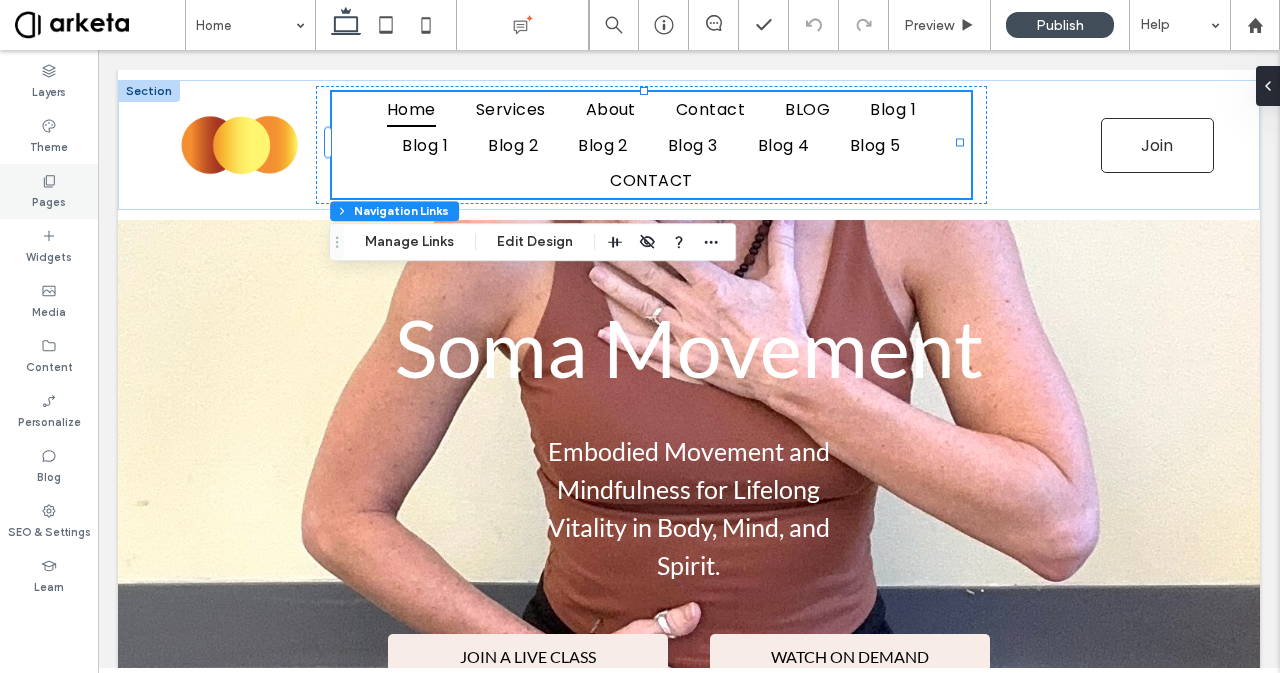 click on "Pages" at bounding box center [49, 200] 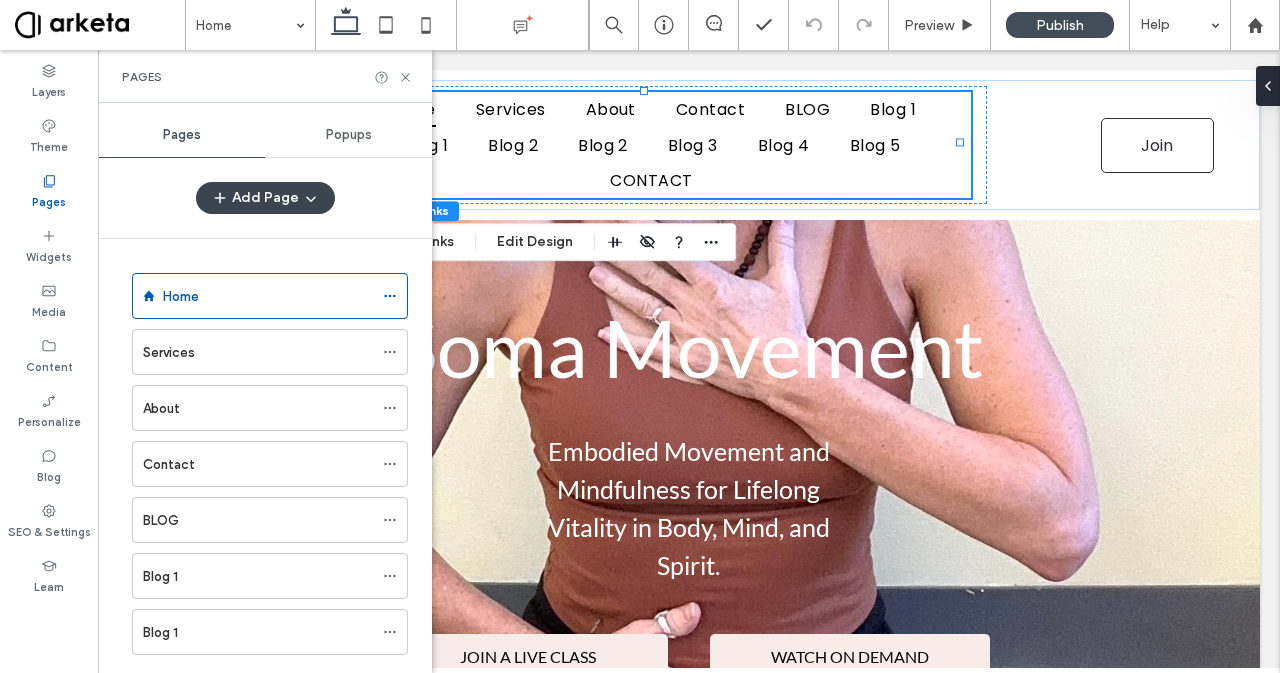 click on "Add Page" at bounding box center [265, 198] 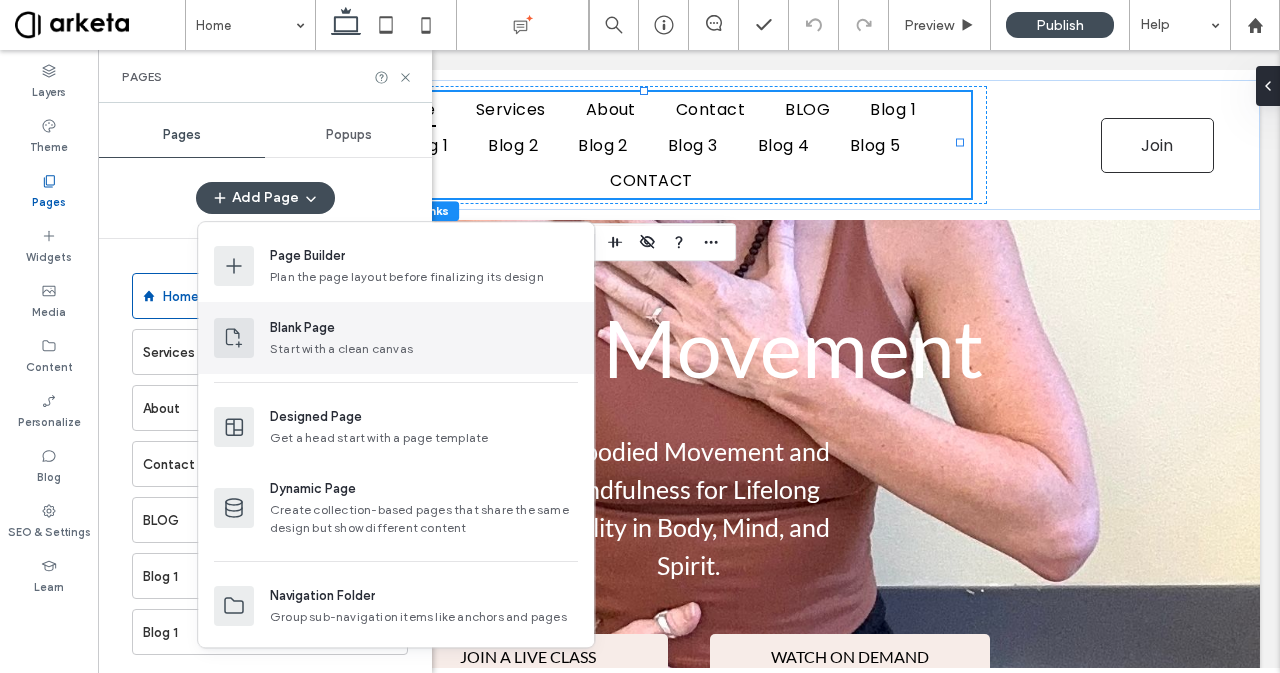 click at bounding box center (234, 338) 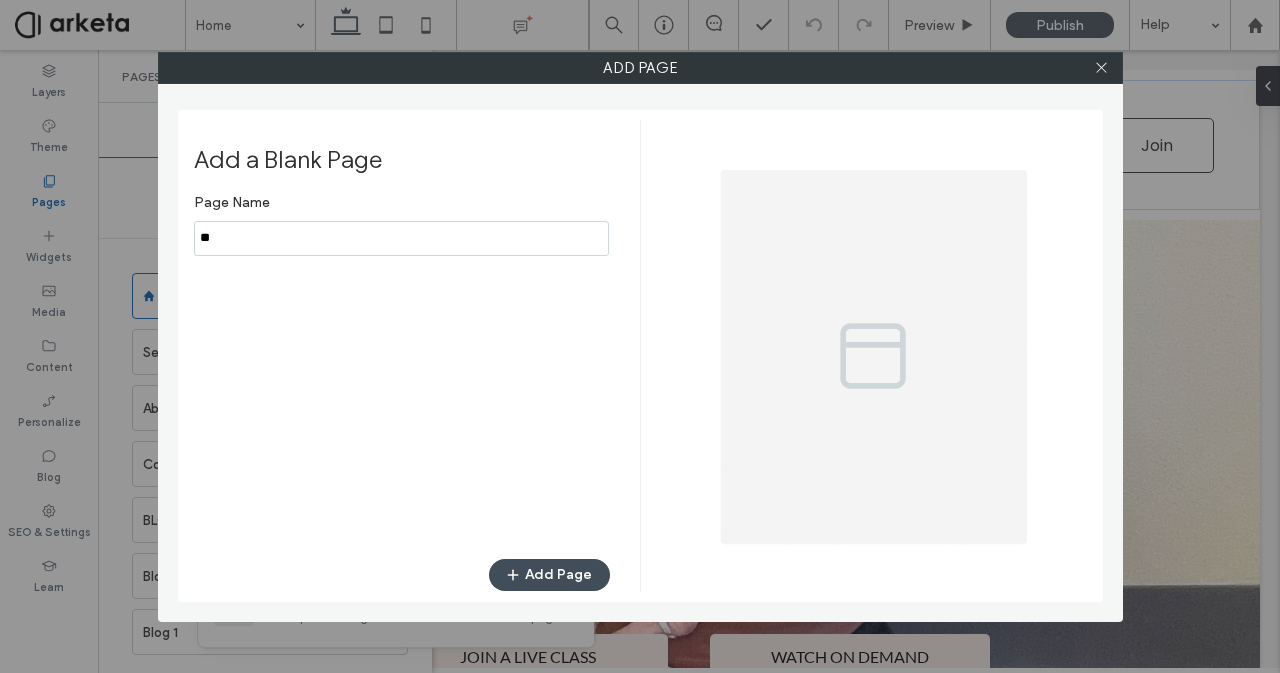 type on "*" 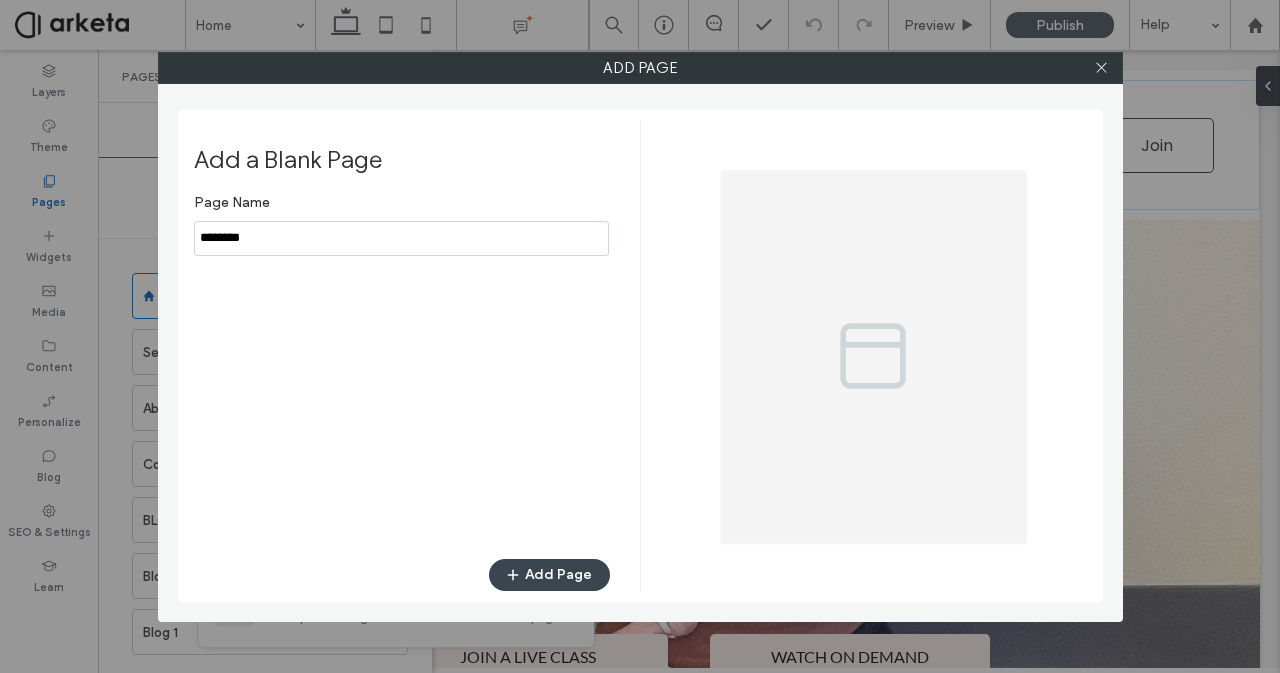 type on "********" 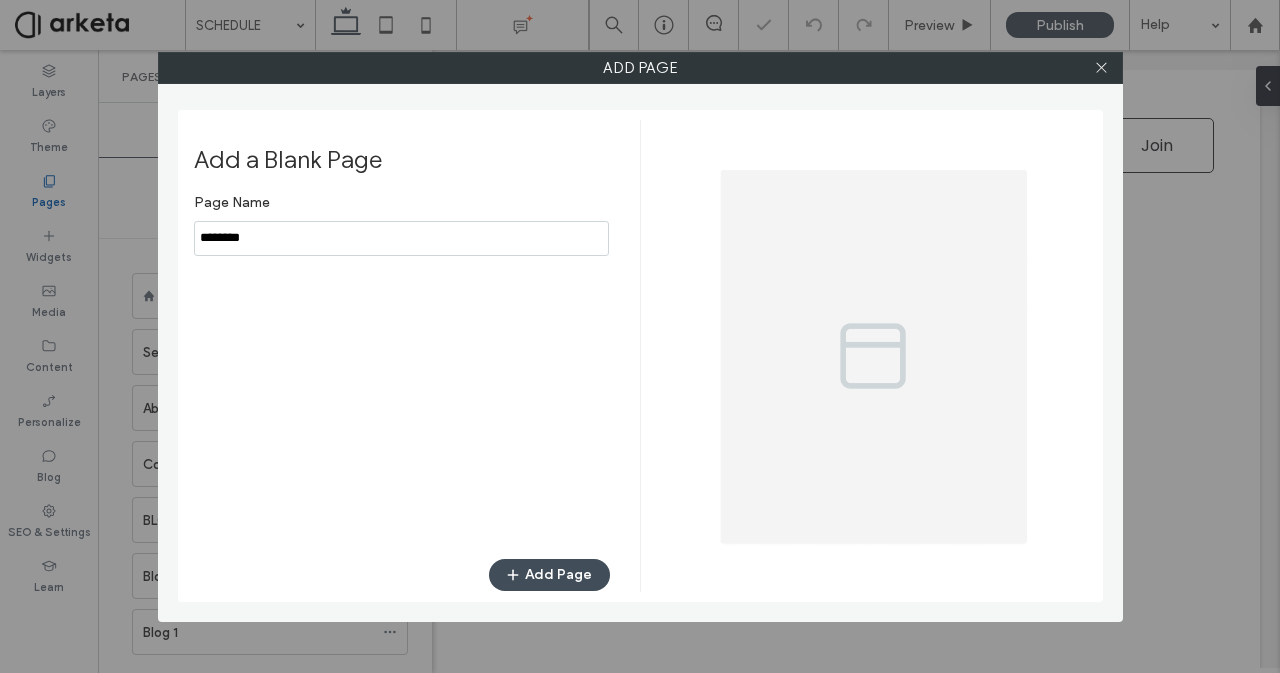 scroll, scrollTop: 0, scrollLeft: 0, axis: both 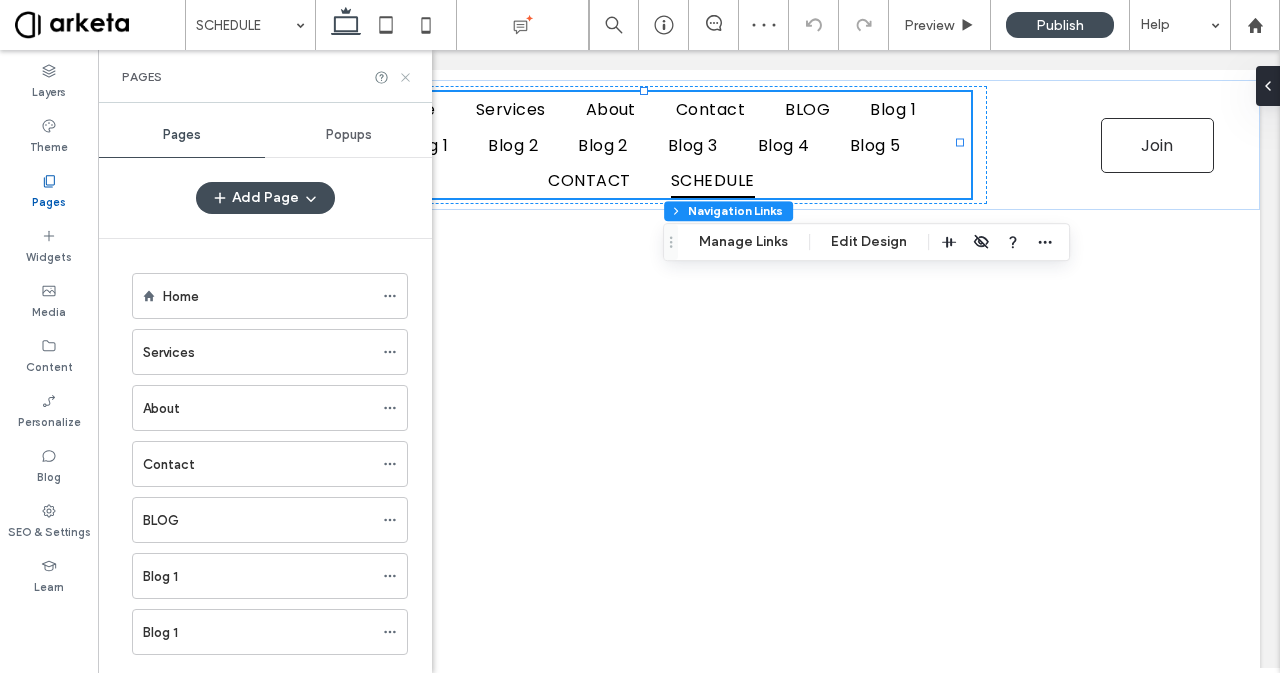 click 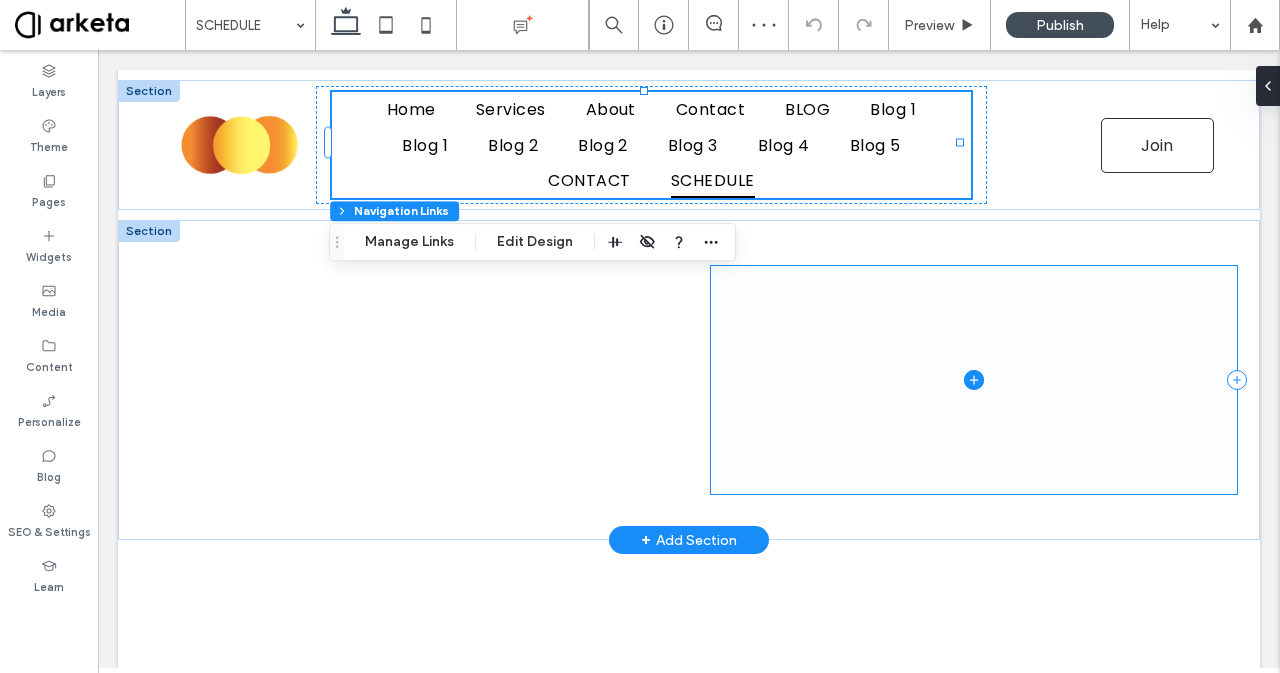 click at bounding box center [974, 380] 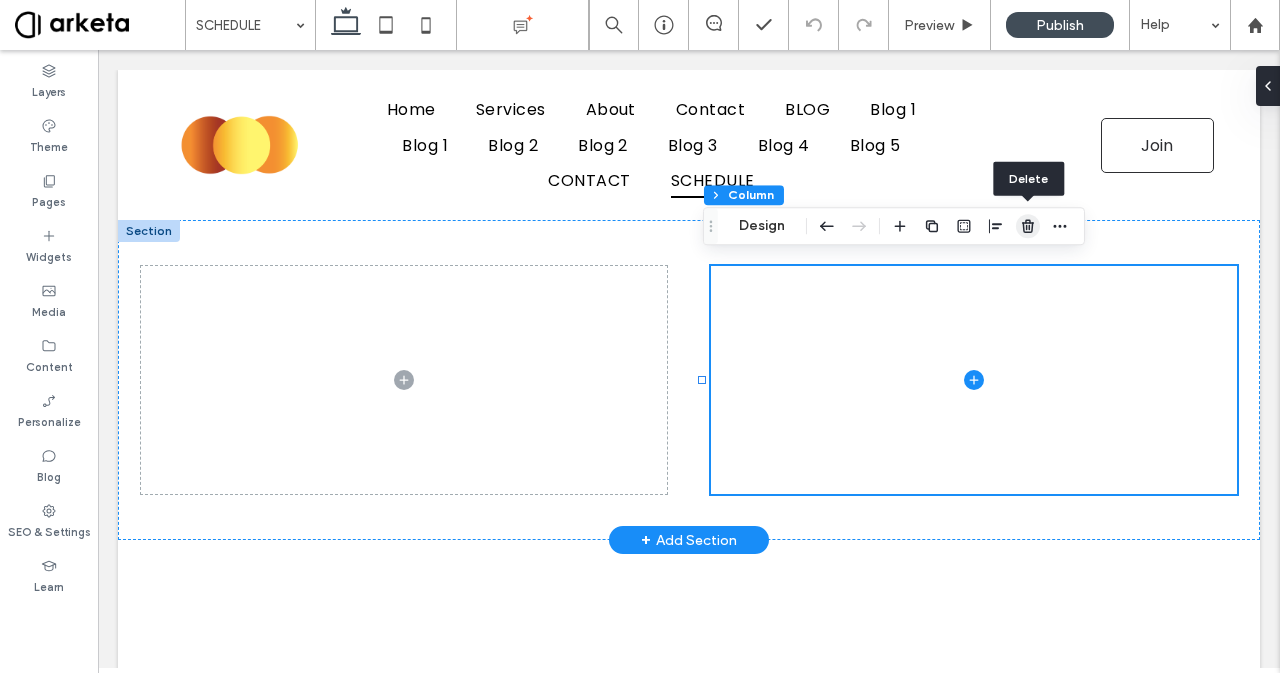 click 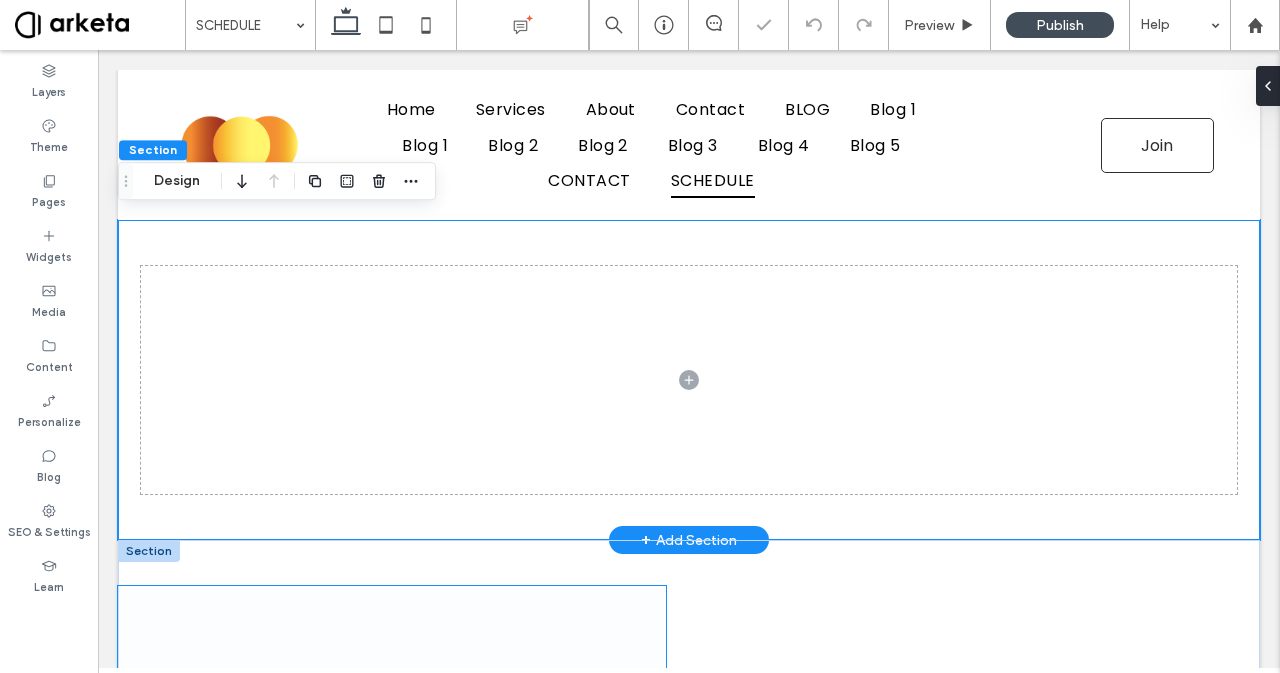 click at bounding box center [392, 700] 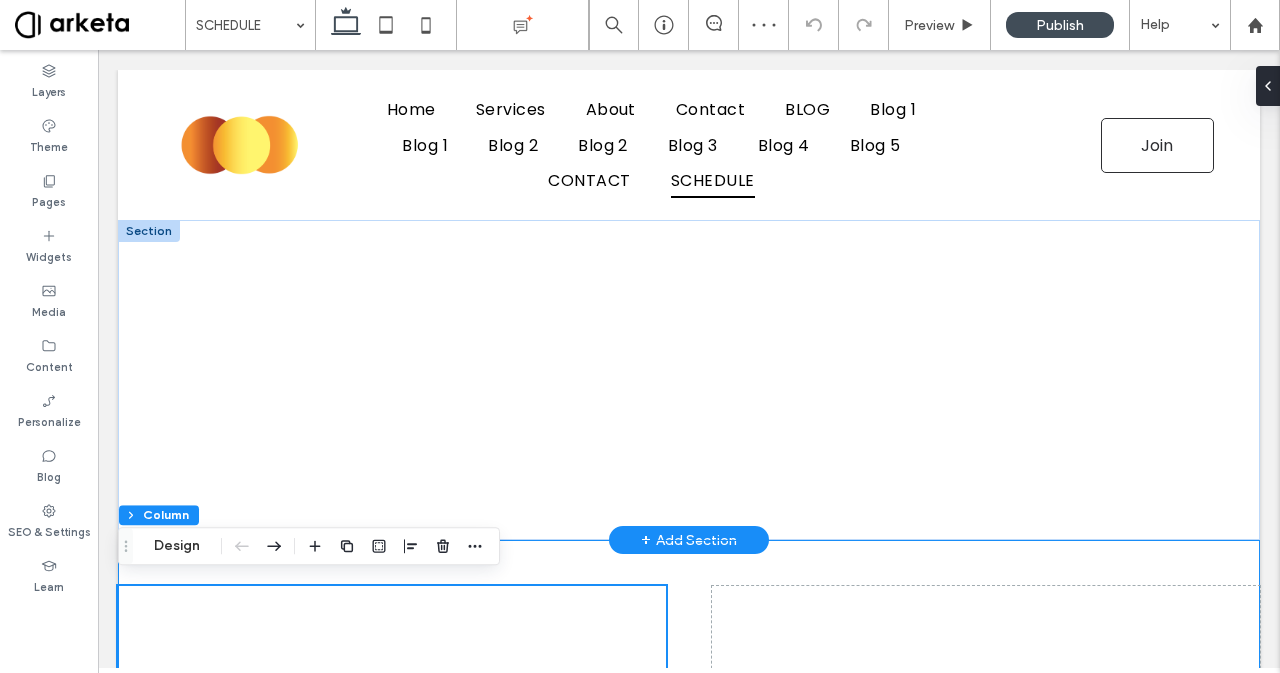 click at bounding box center [689, 700] 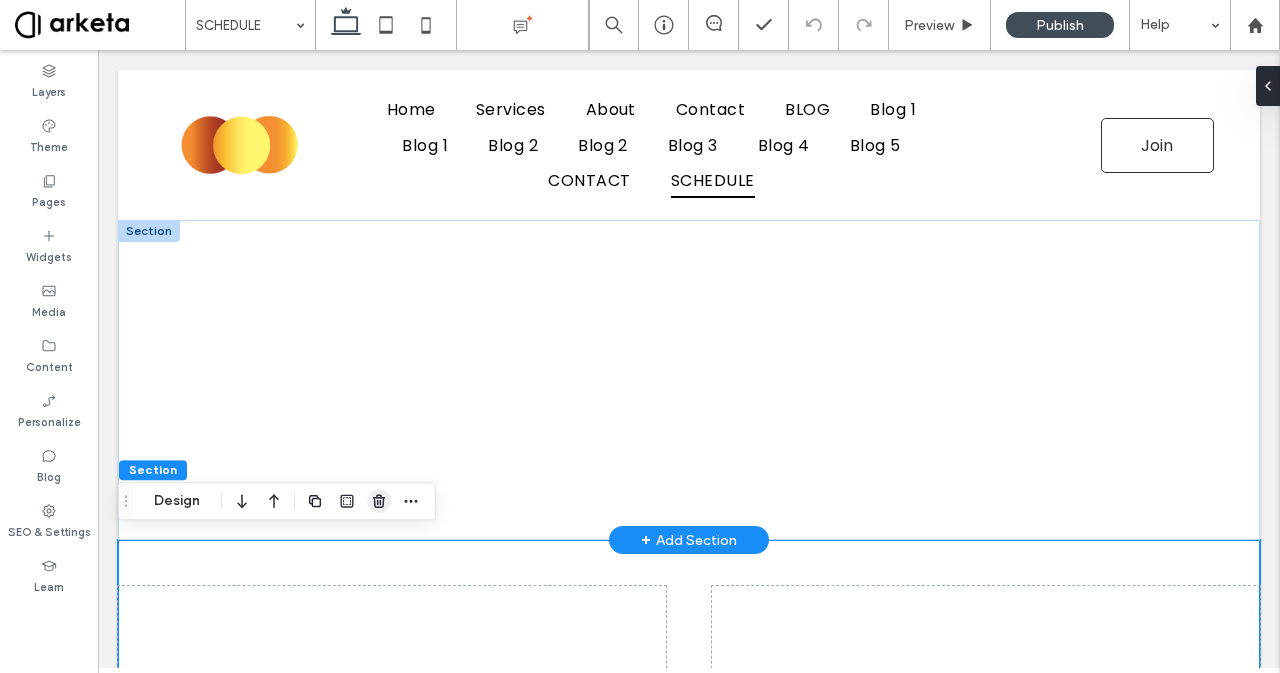 click 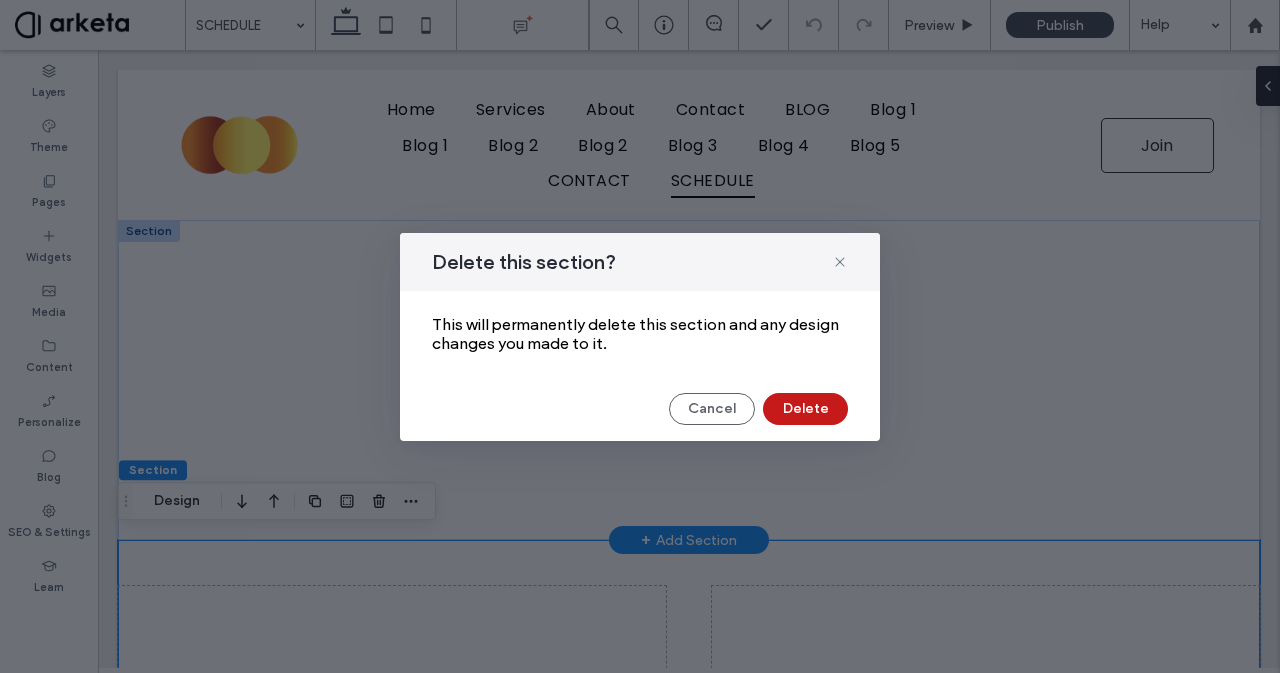 click on "Delete" at bounding box center (805, 409) 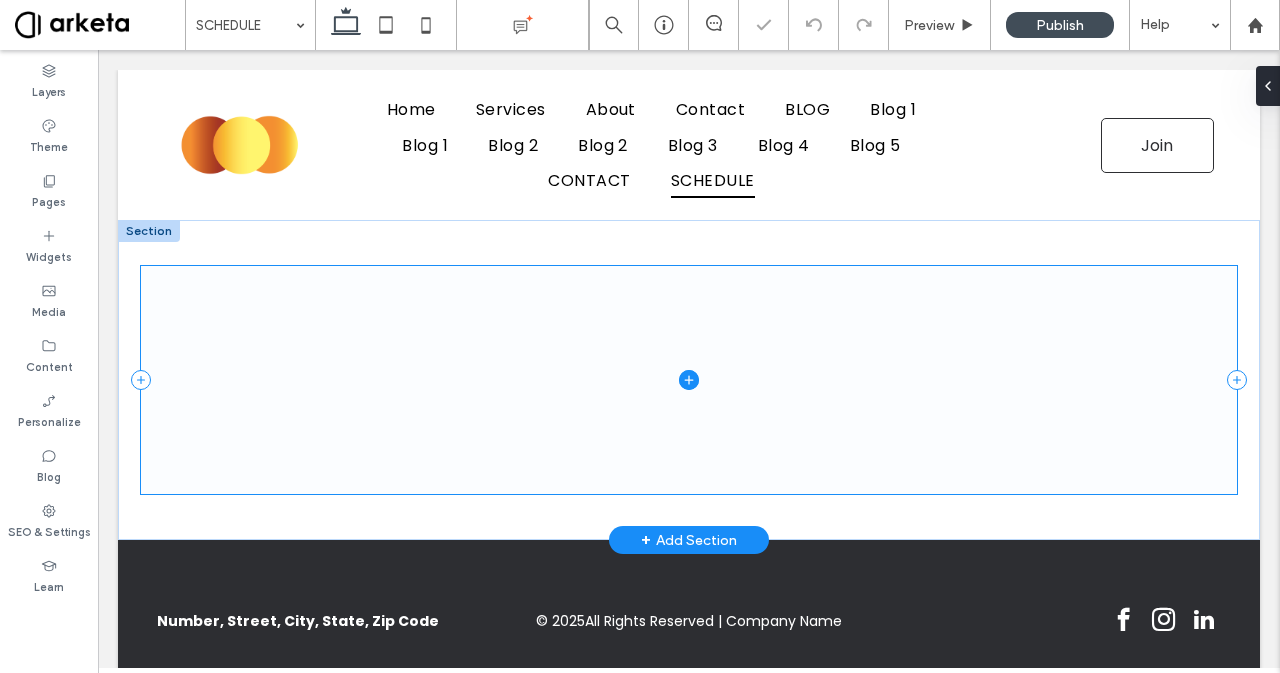 click at bounding box center [689, 380] 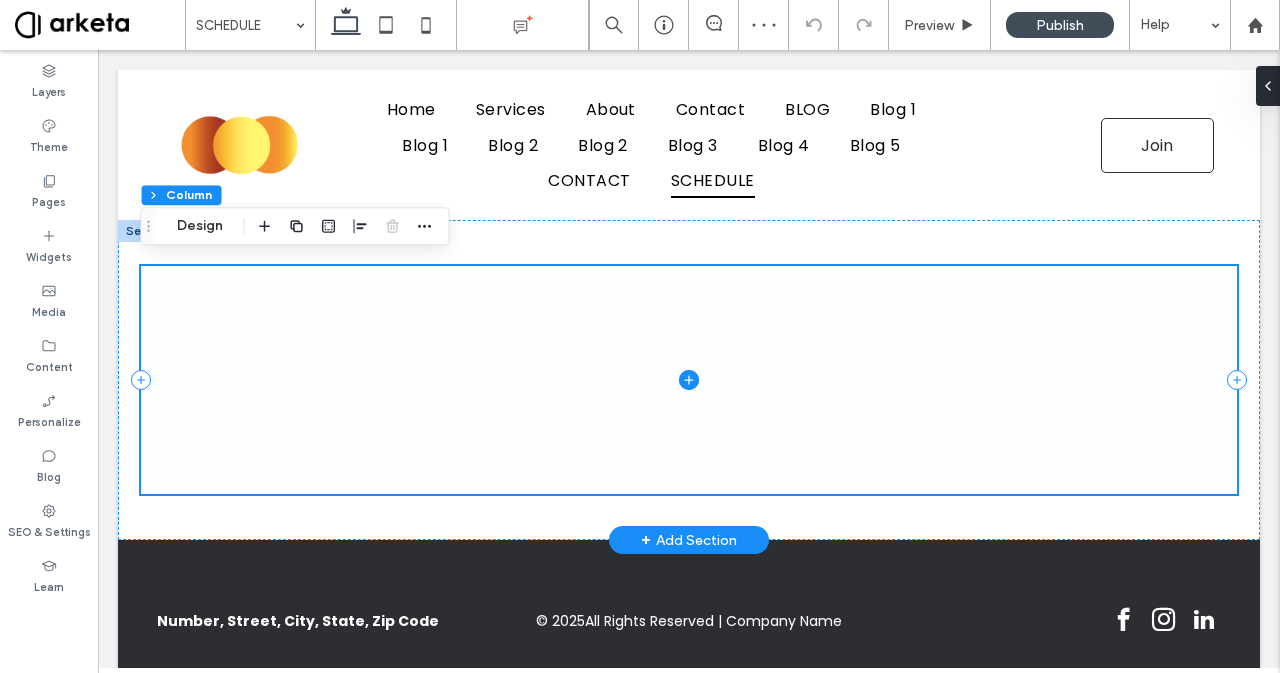 click 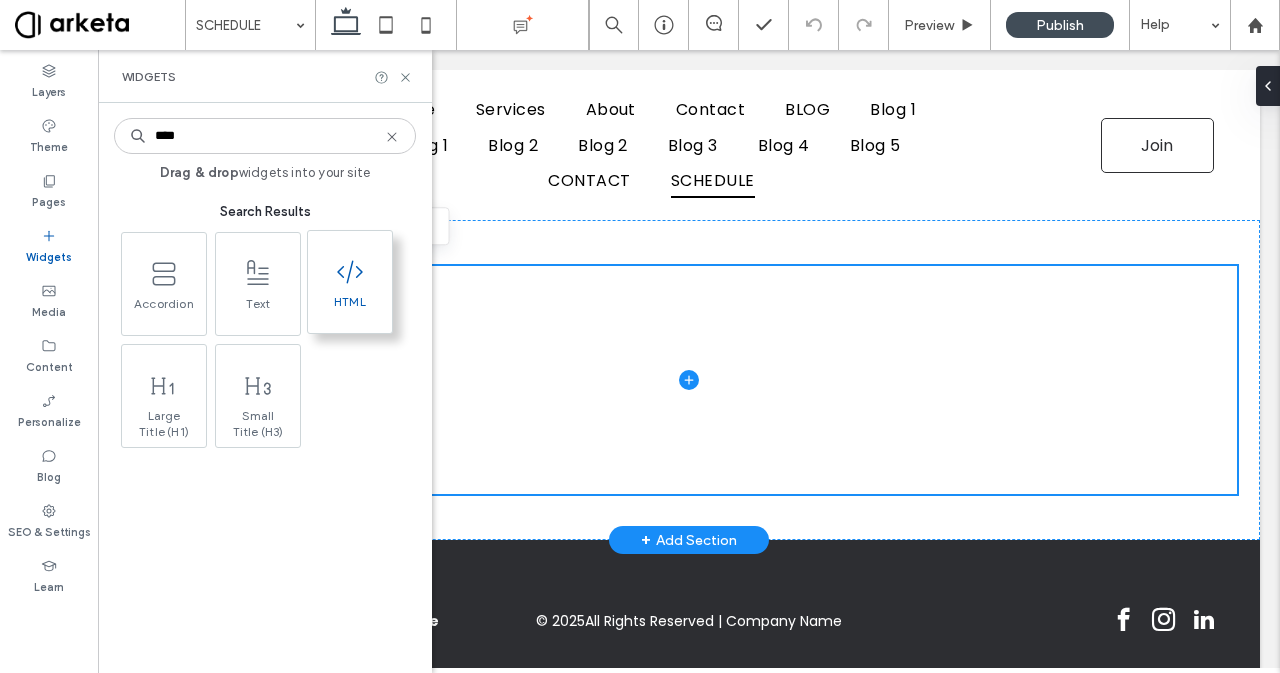 type on "****" 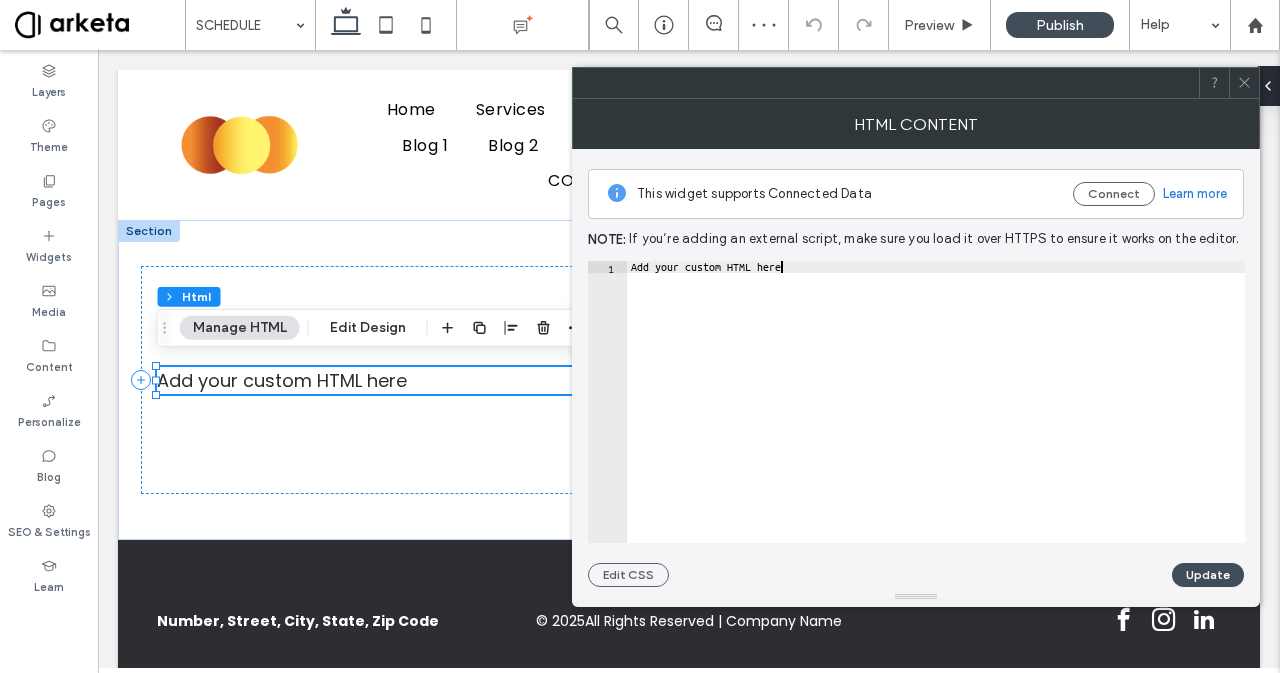 click on "Add your custom HTML here" at bounding box center (936, 414) 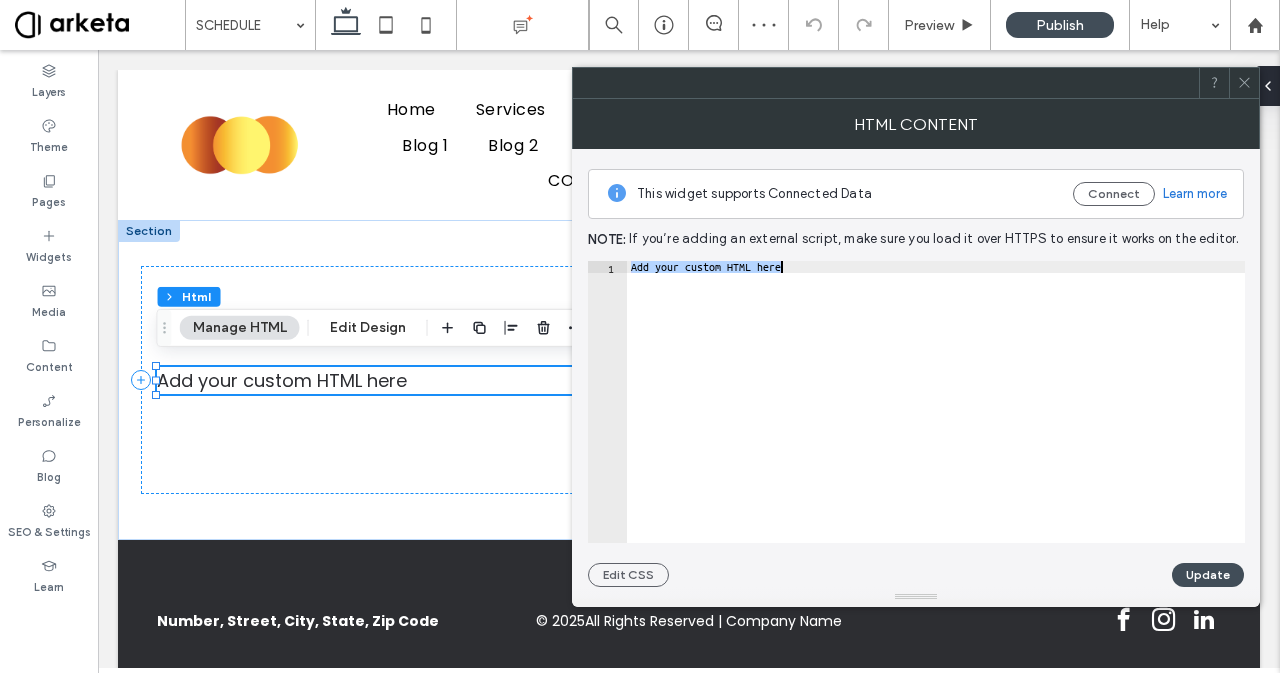 paste on "**********" 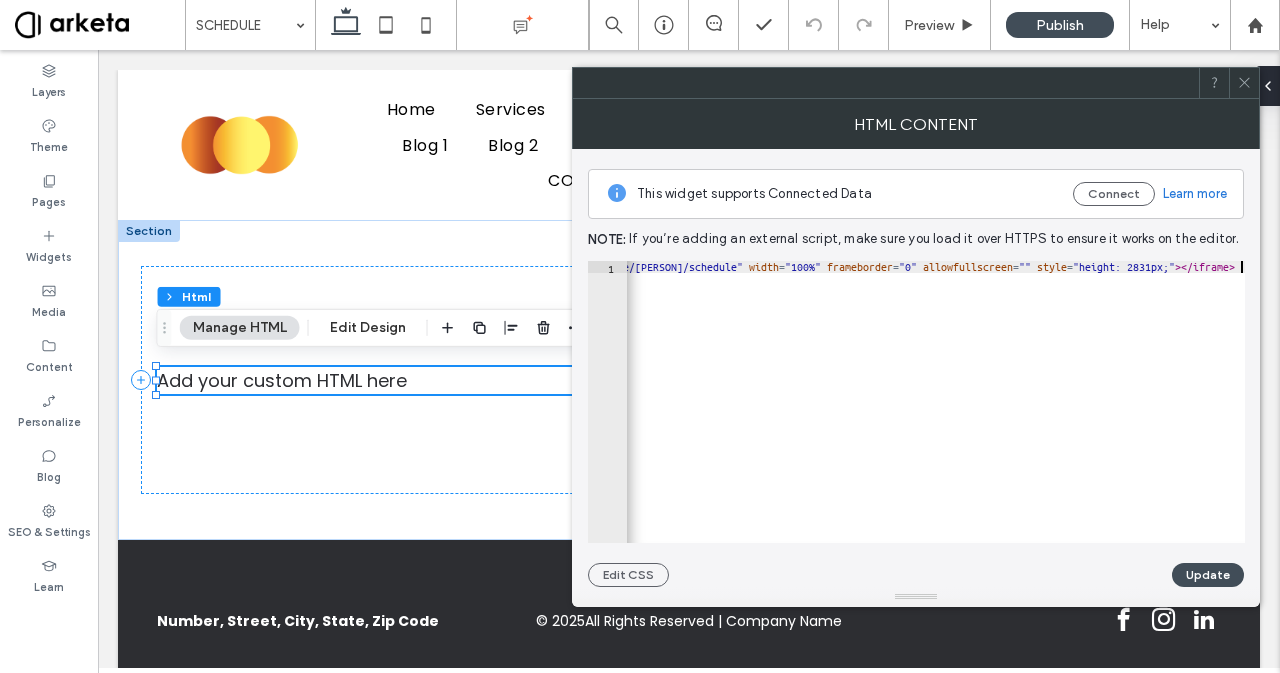 scroll, scrollTop: 0, scrollLeft: 0, axis: both 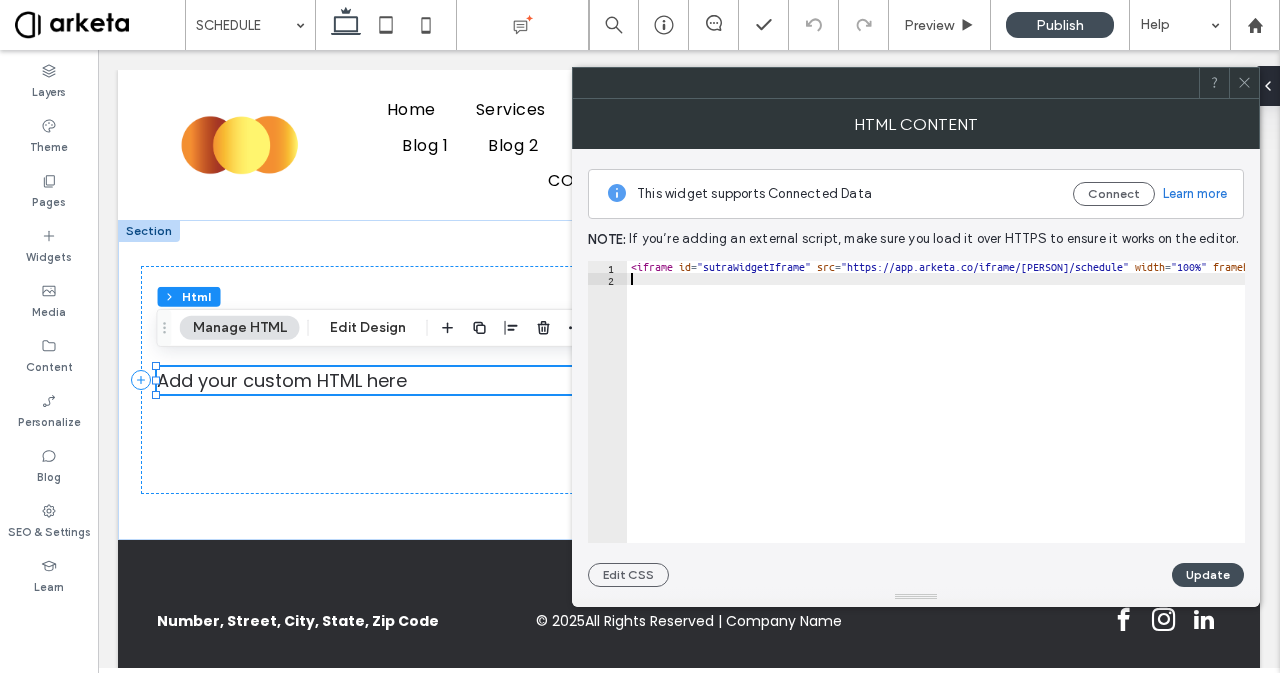 paste on "**********" 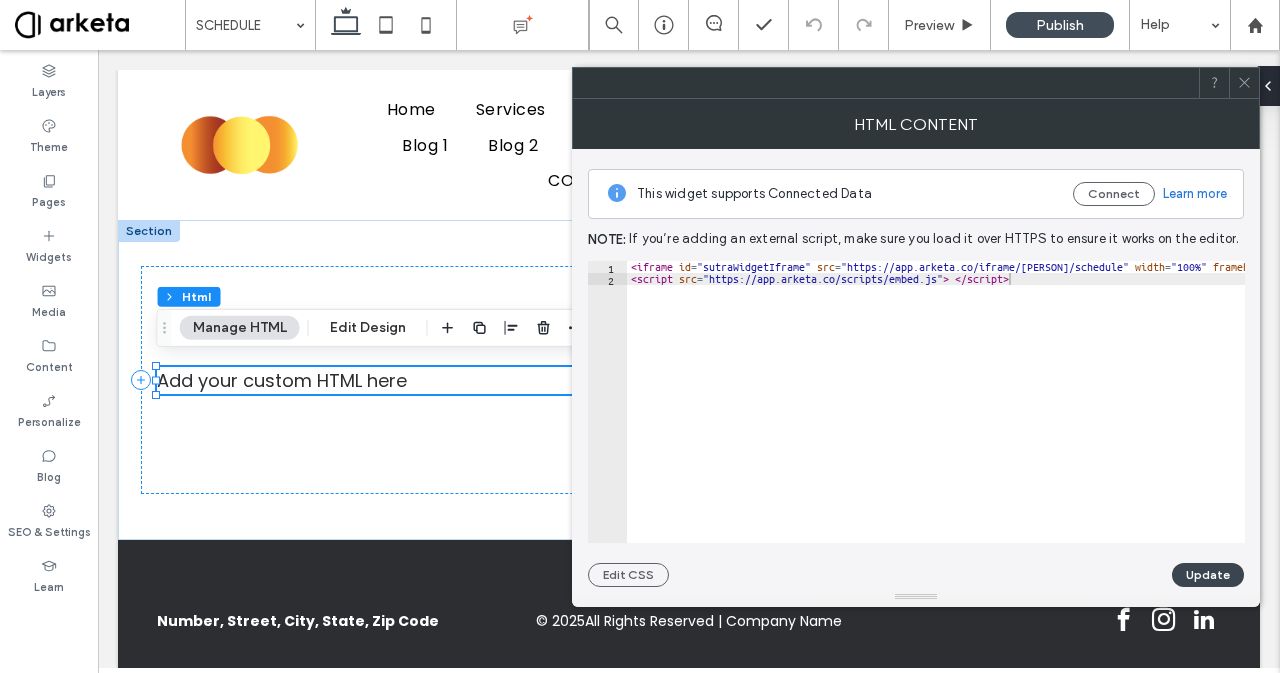 click on "Update" at bounding box center [1208, 575] 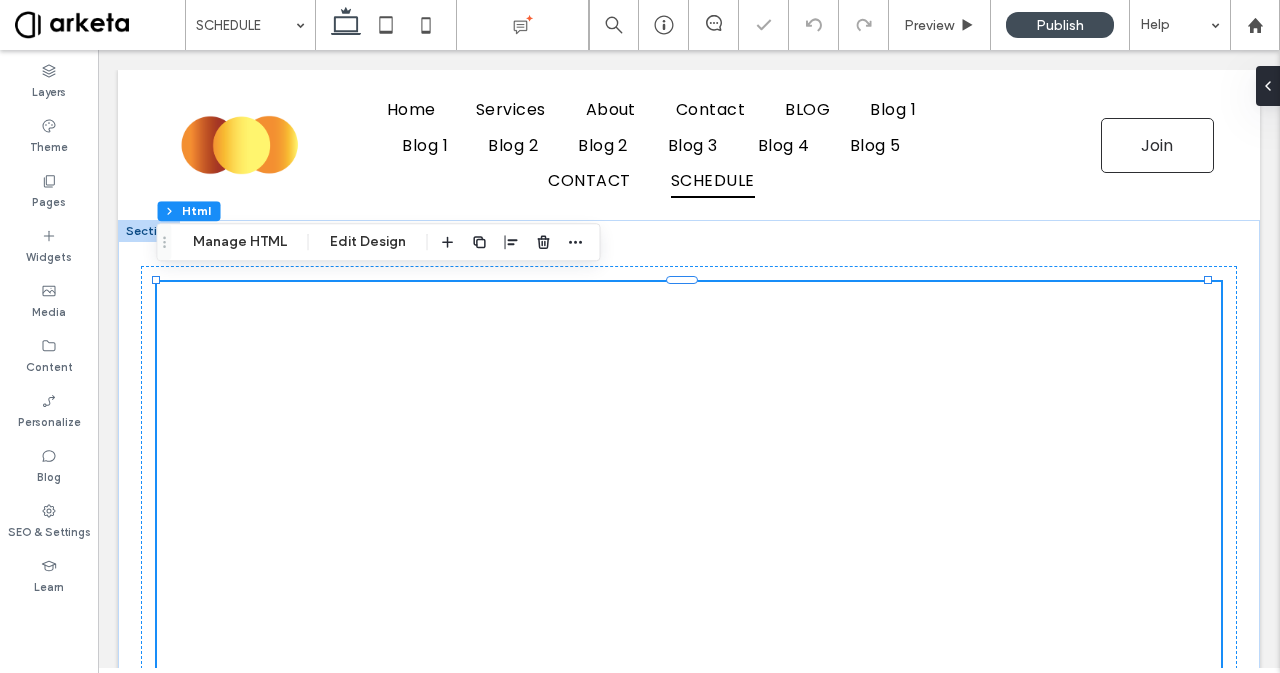 scroll, scrollTop: 0, scrollLeft: 0, axis: both 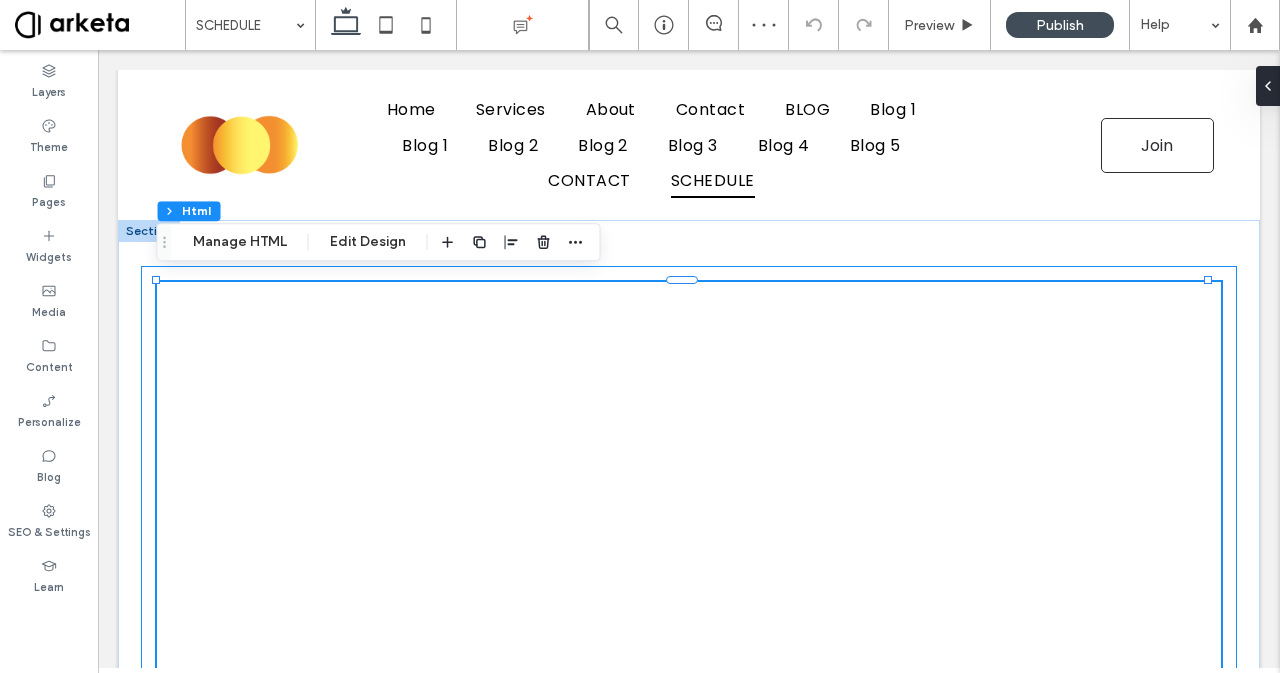 click at bounding box center [689, 1697] 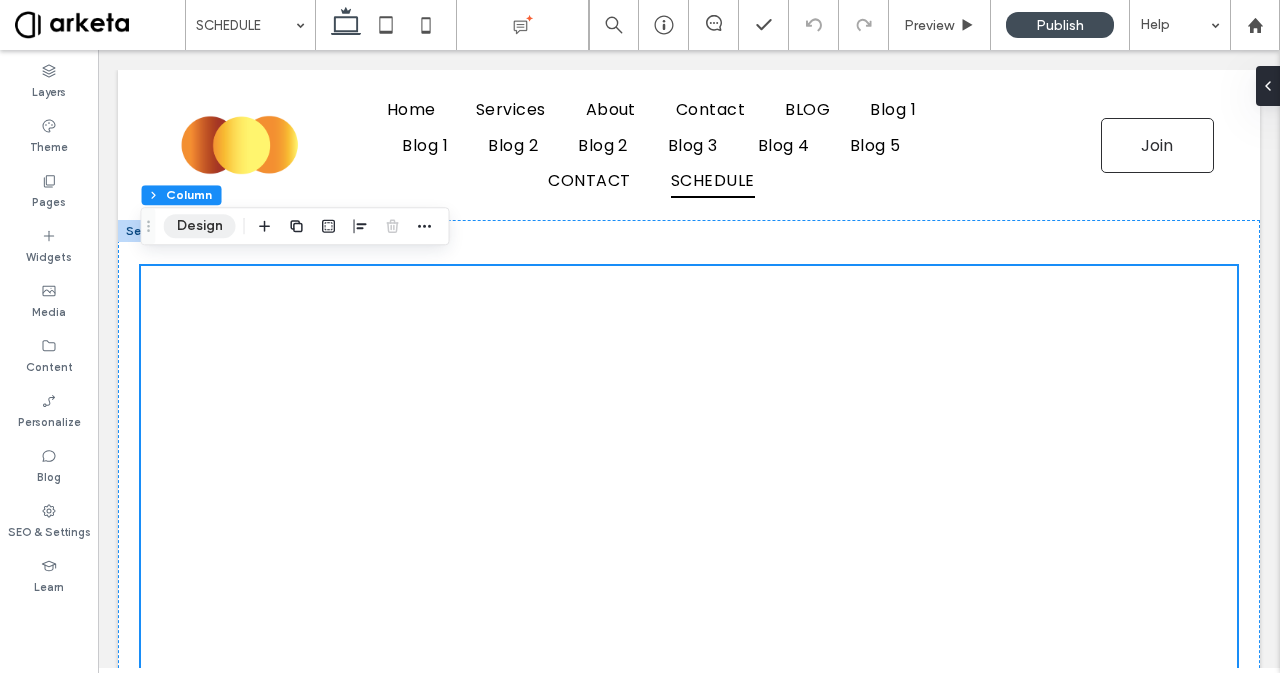 click on "Design" at bounding box center (200, 226) 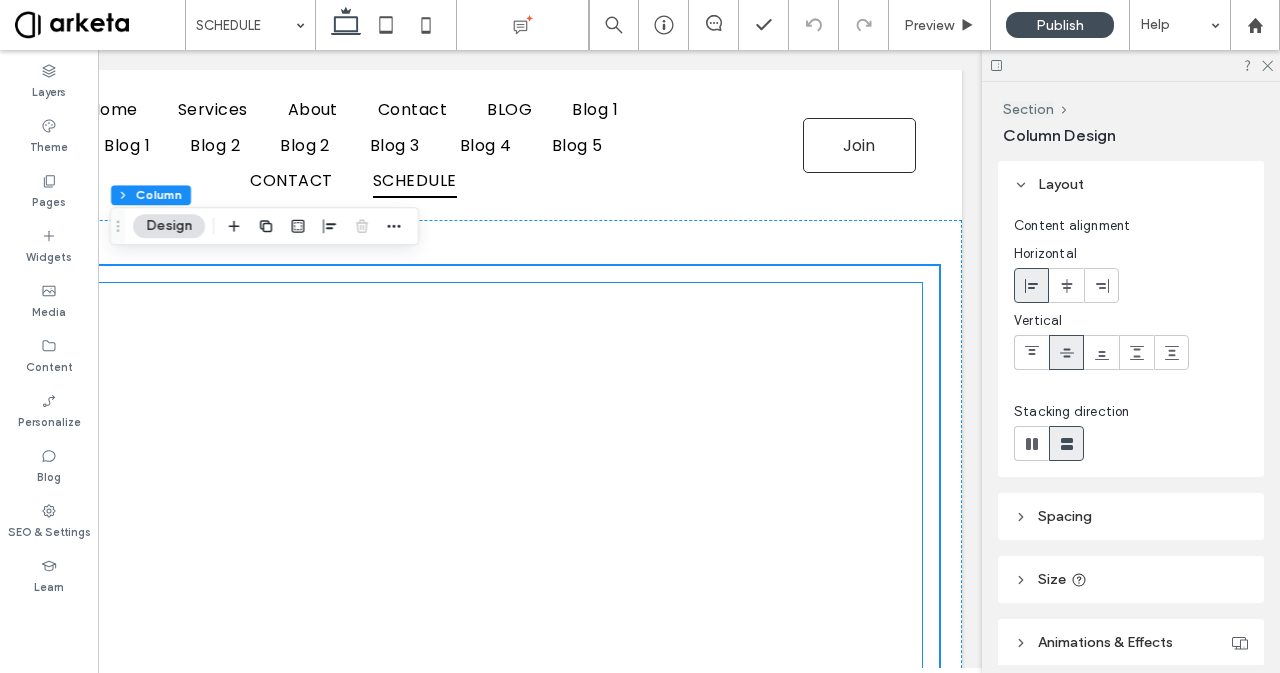 scroll, scrollTop: 0, scrollLeft: 0, axis: both 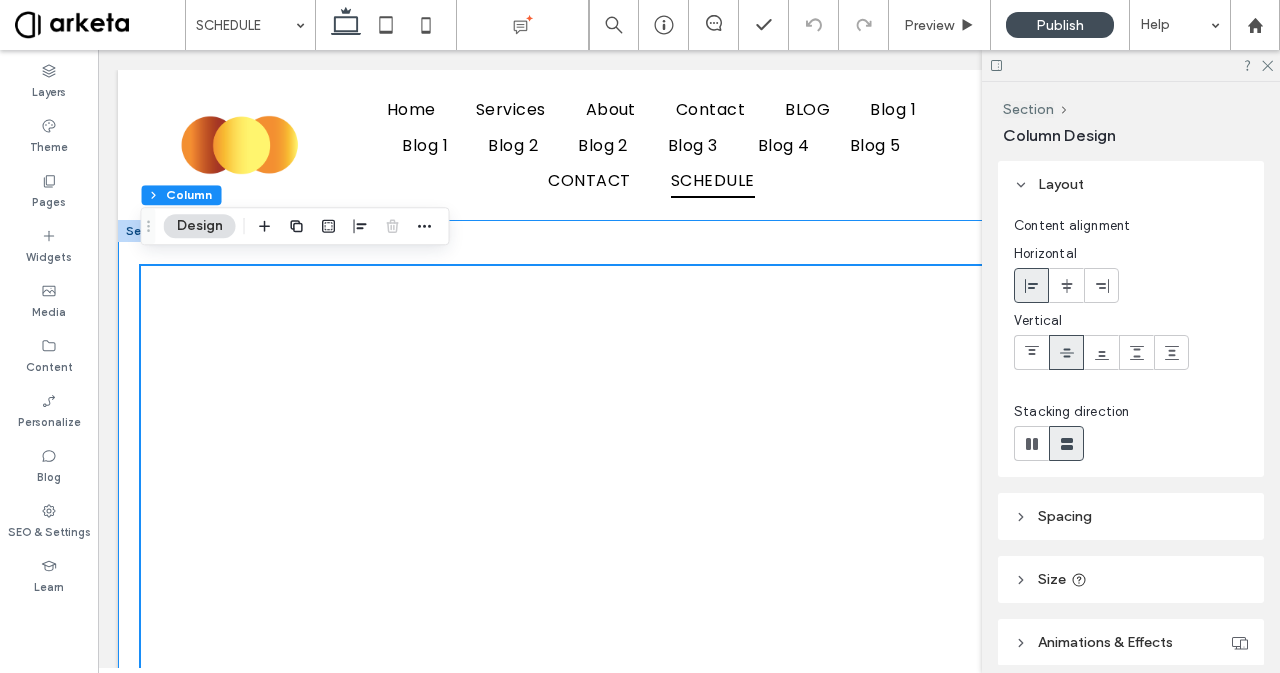 click at bounding box center [689, 1697] 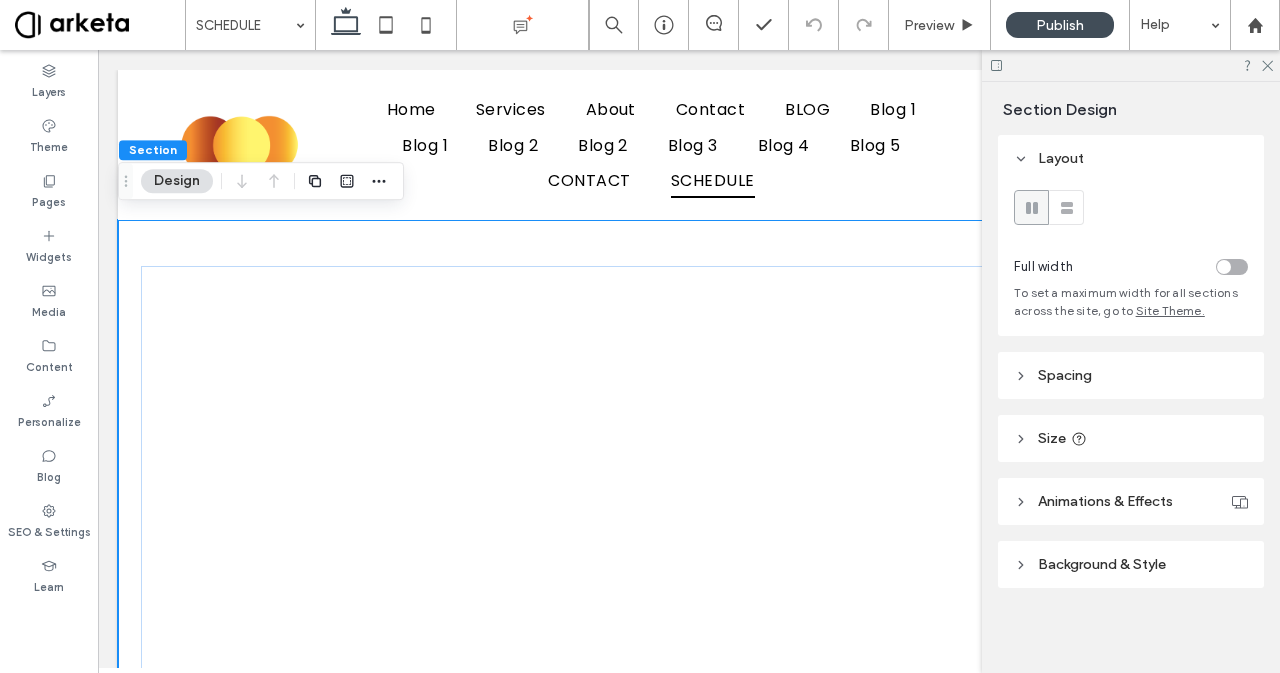scroll, scrollTop: 2, scrollLeft: 0, axis: vertical 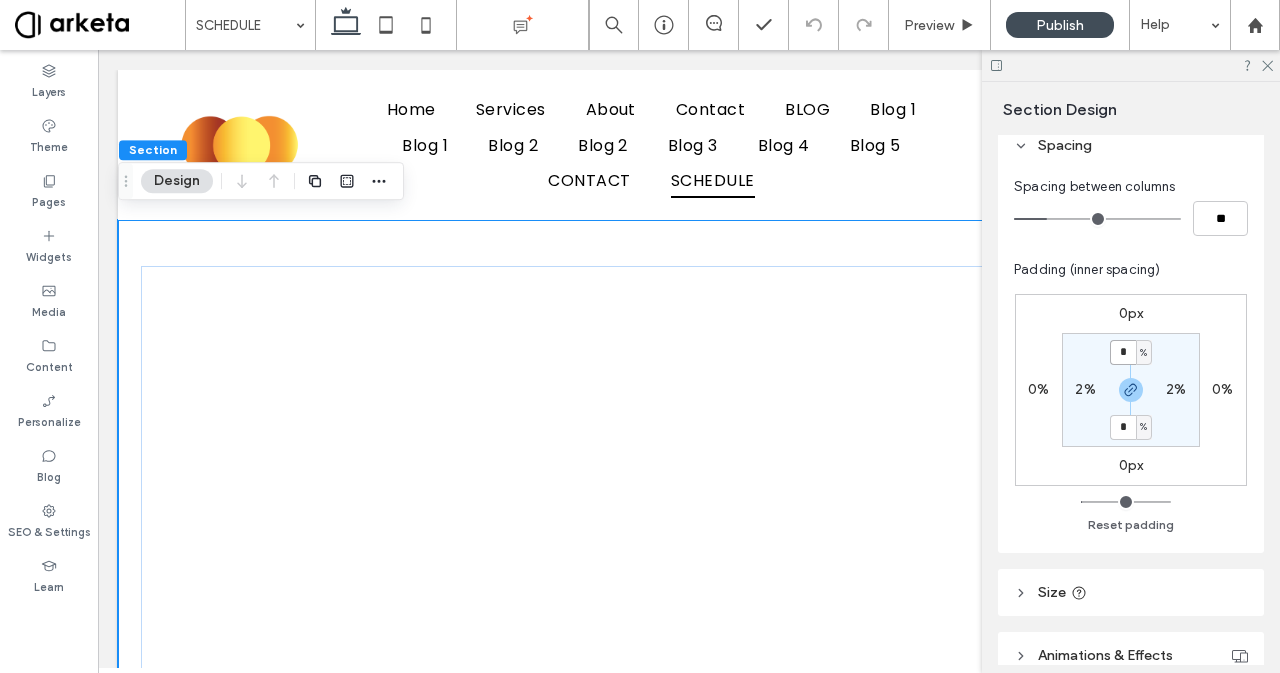 click on "*" at bounding box center [1123, 352] 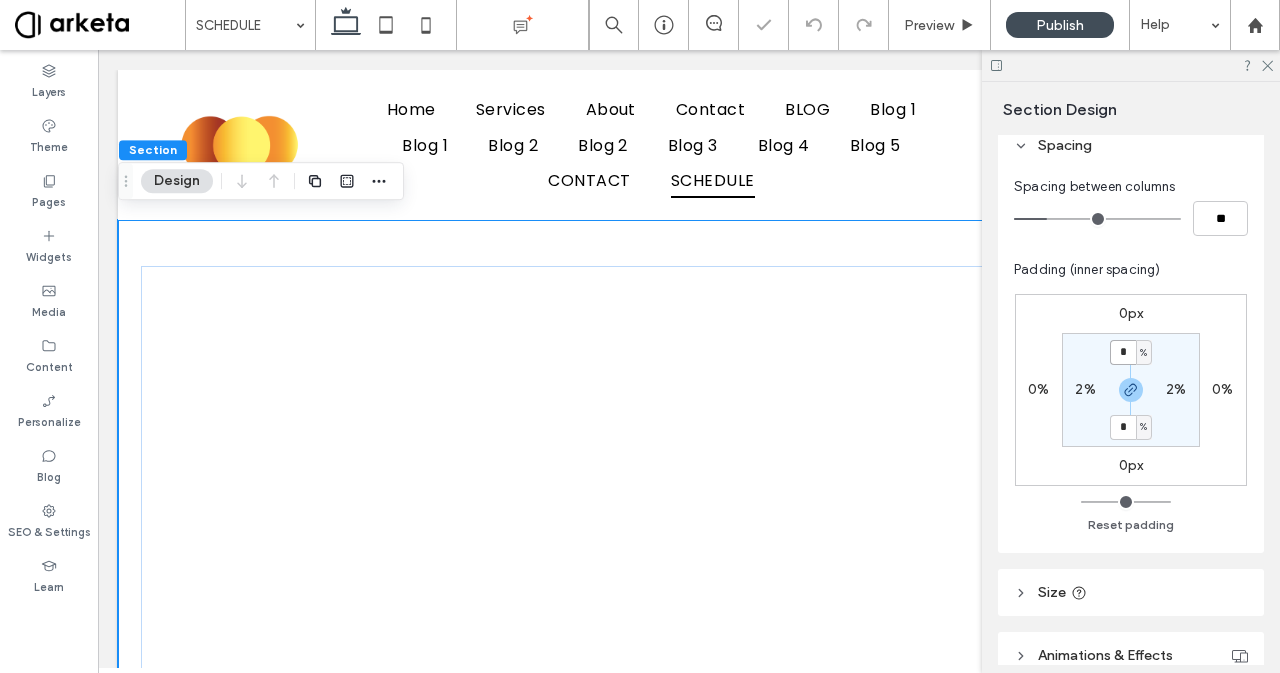 type on "*" 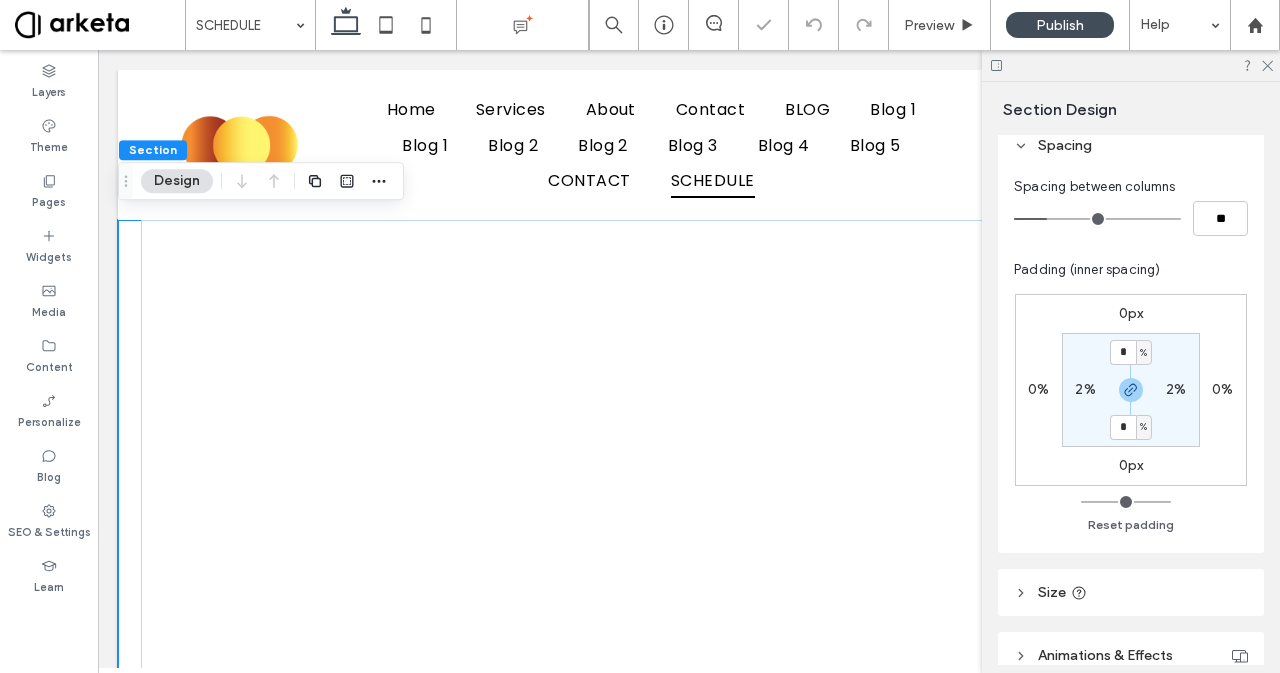 click on "2%" at bounding box center (1085, 389) 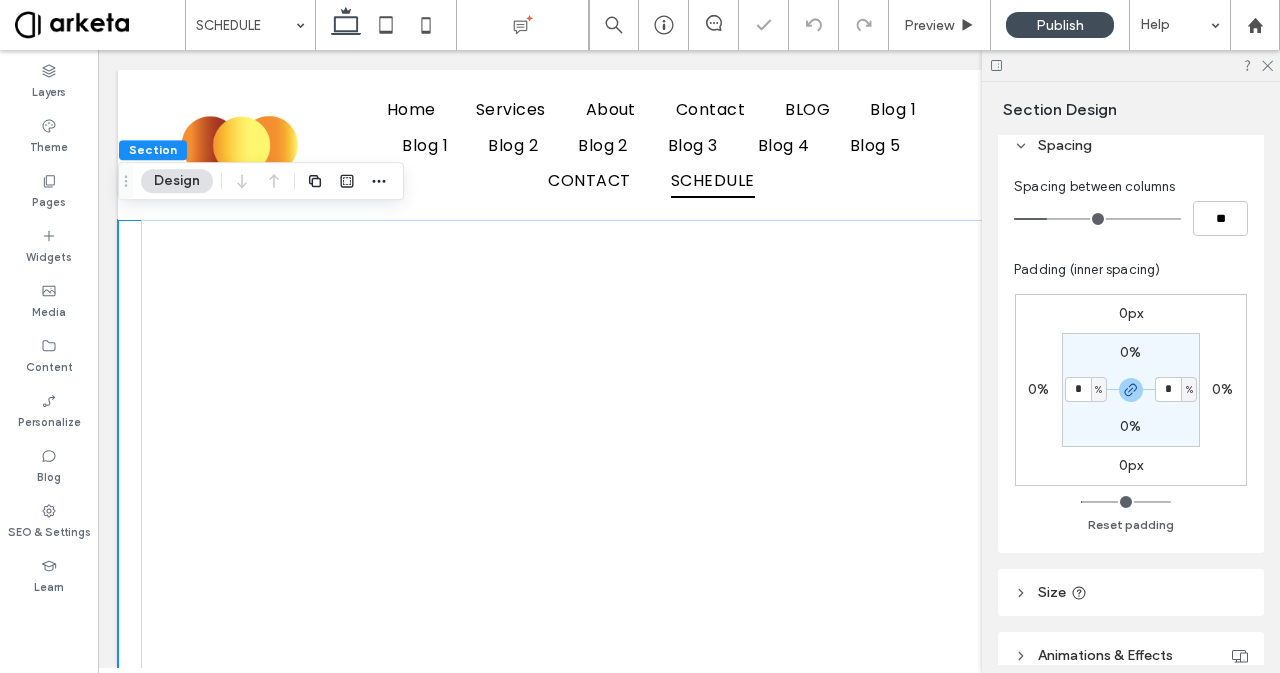 type on "*" 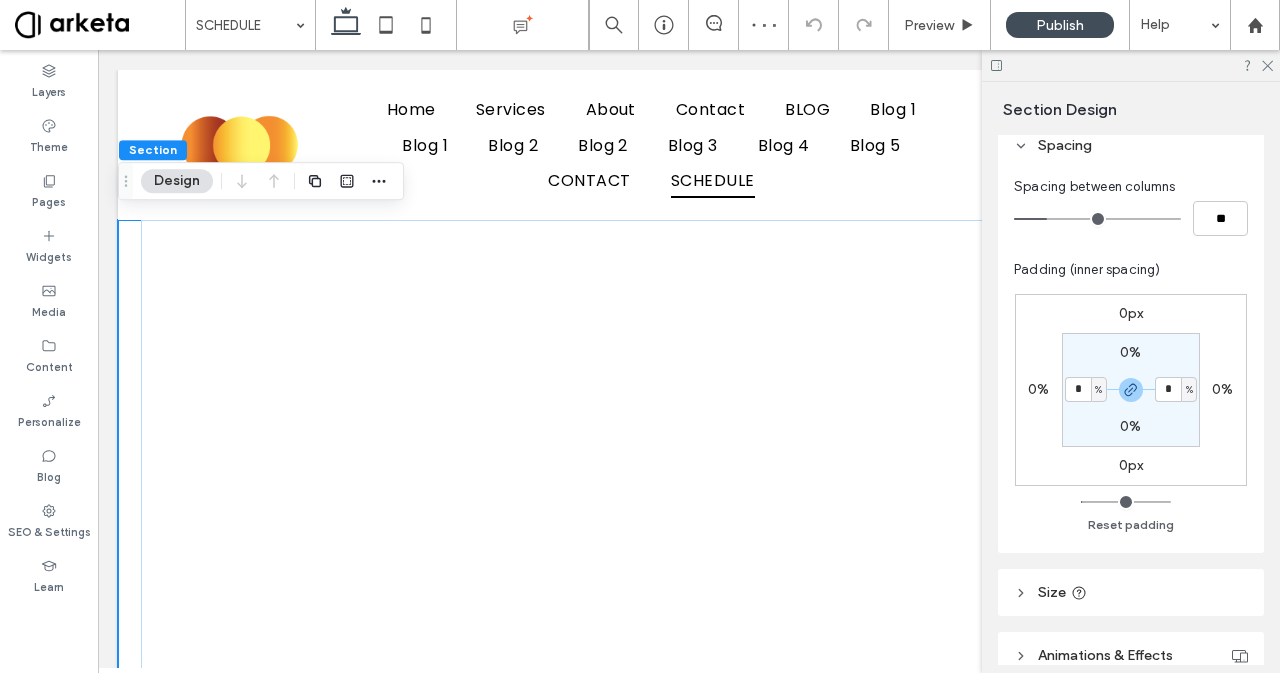 type on "*" 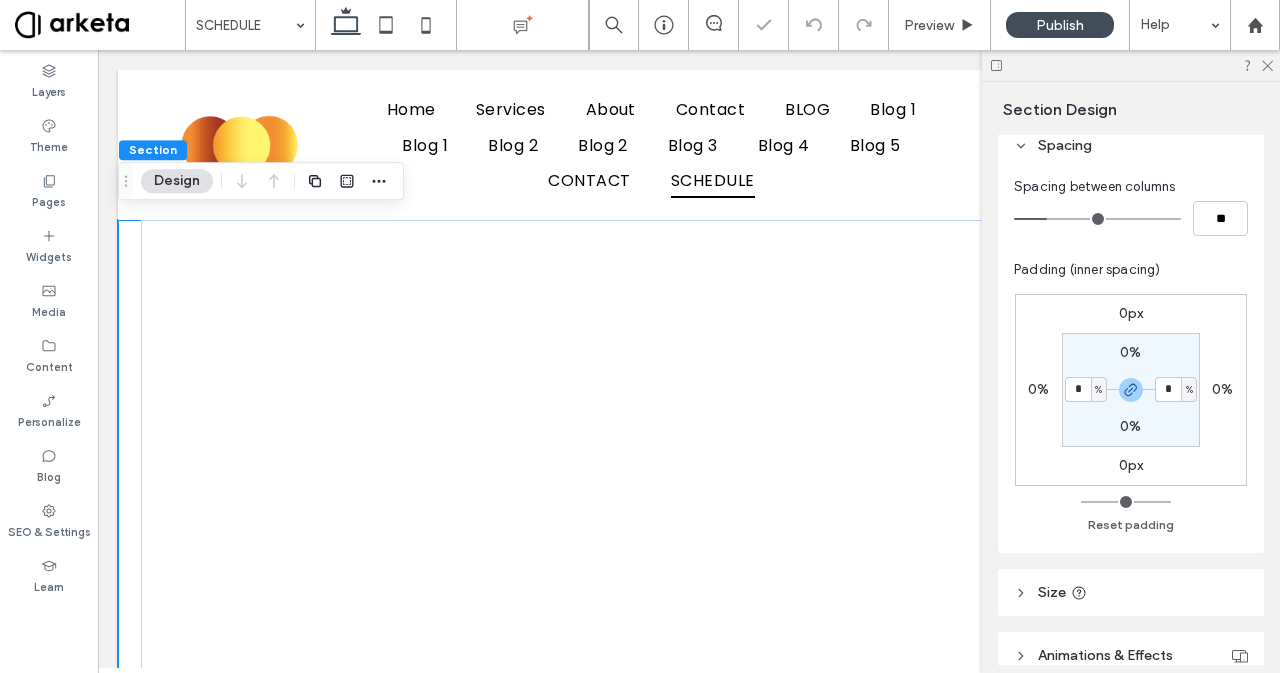 type on "*" 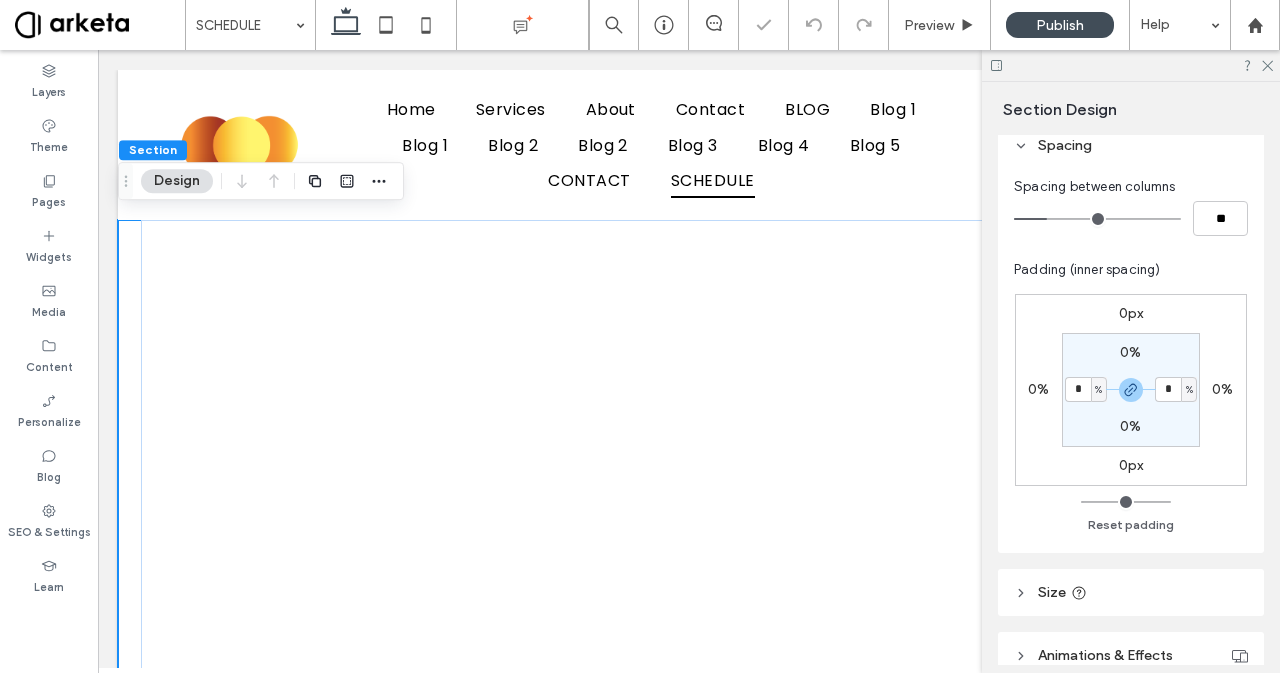 type on "*" 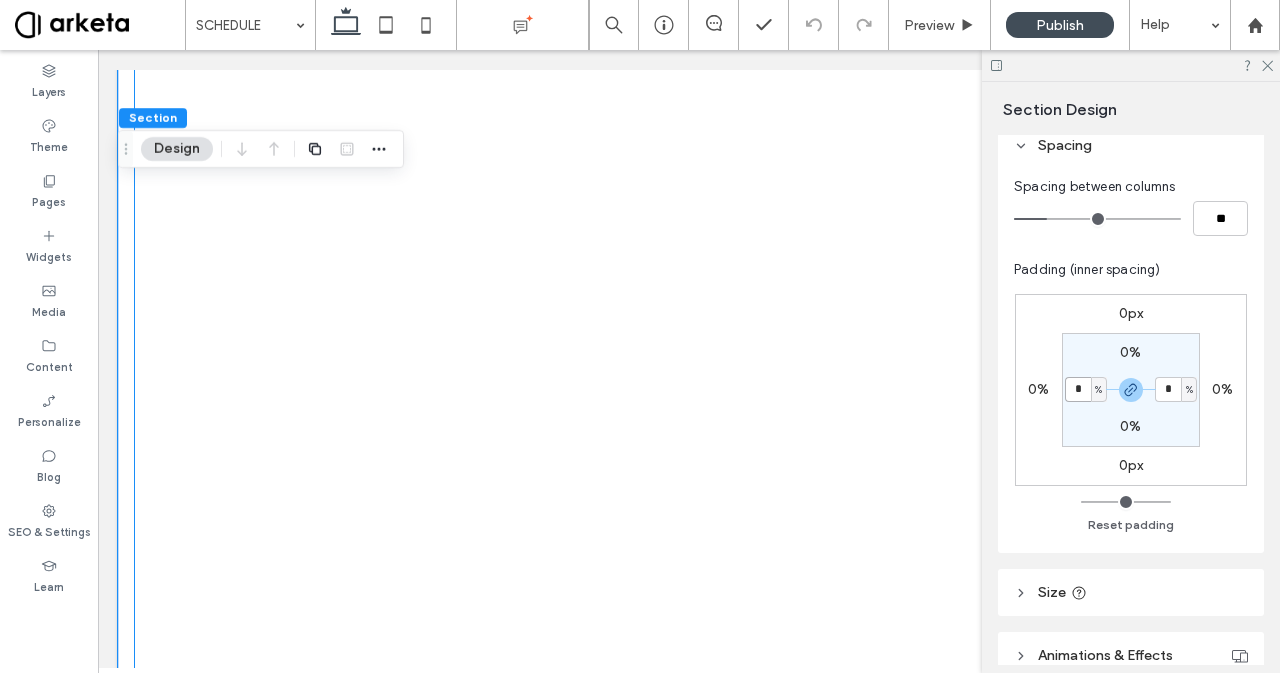 scroll, scrollTop: 666, scrollLeft: 0, axis: vertical 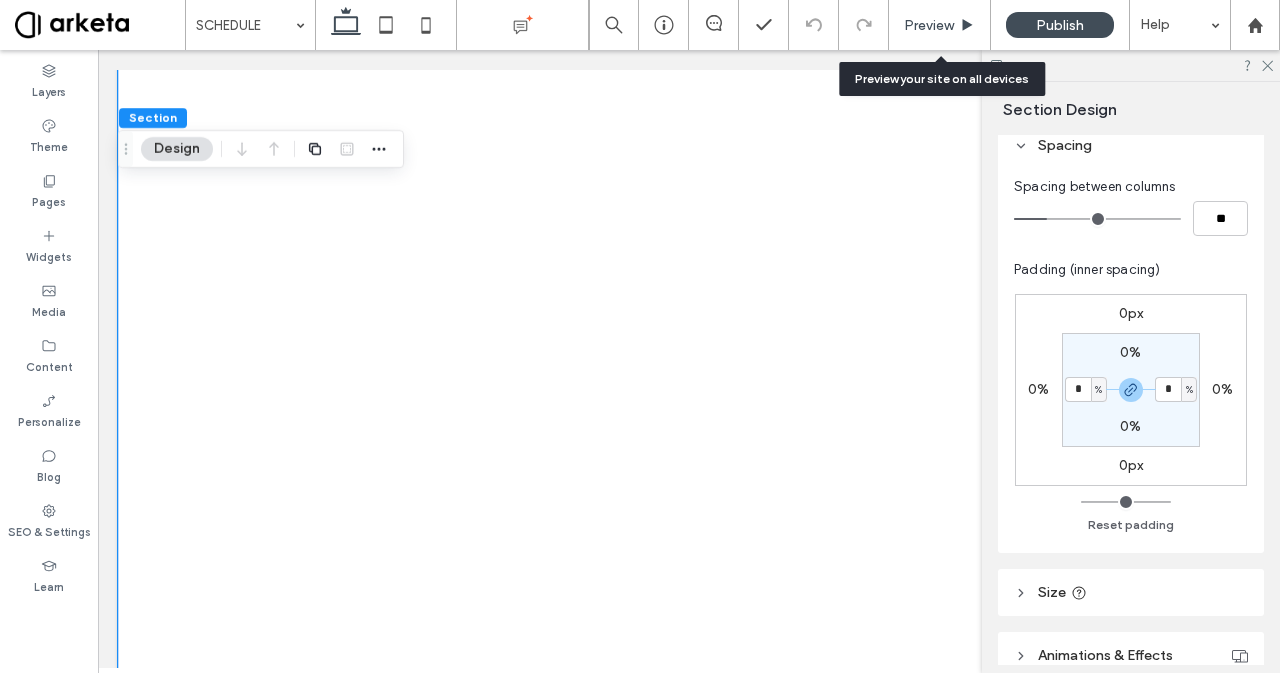 click on "Preview" at bounding box center (940, 25) 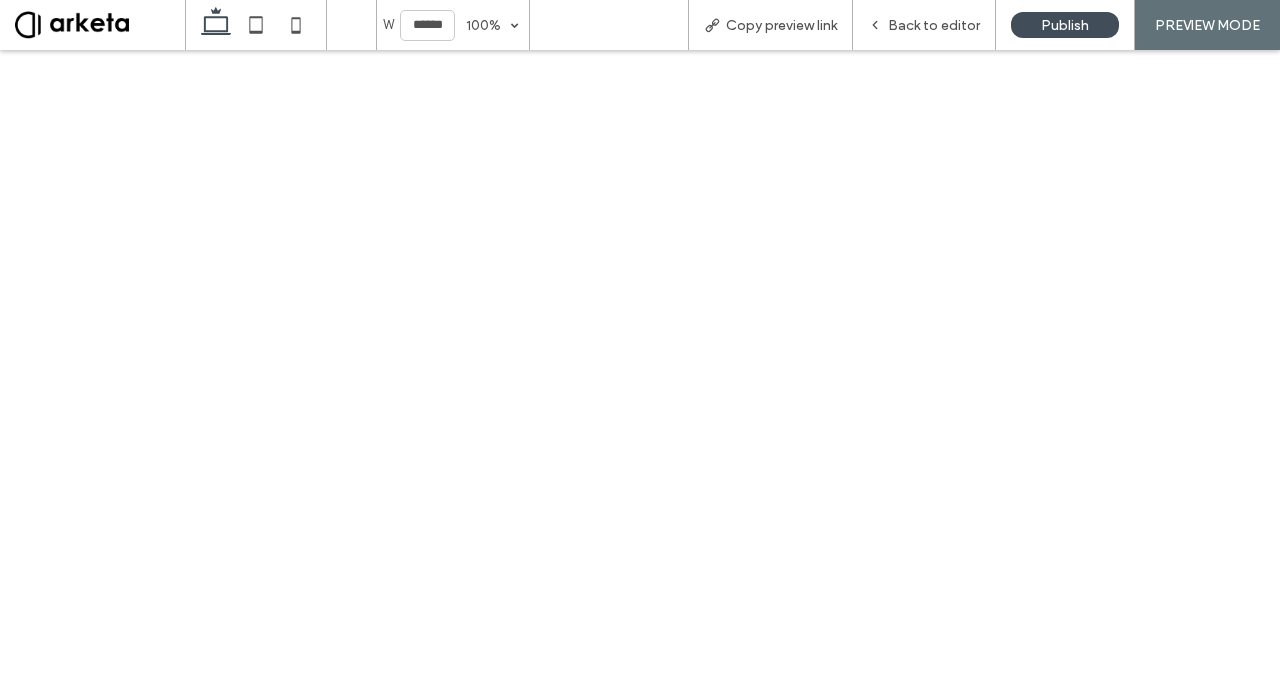 scroll, scrollTop: 0, scrollLeft: 0, axis: both 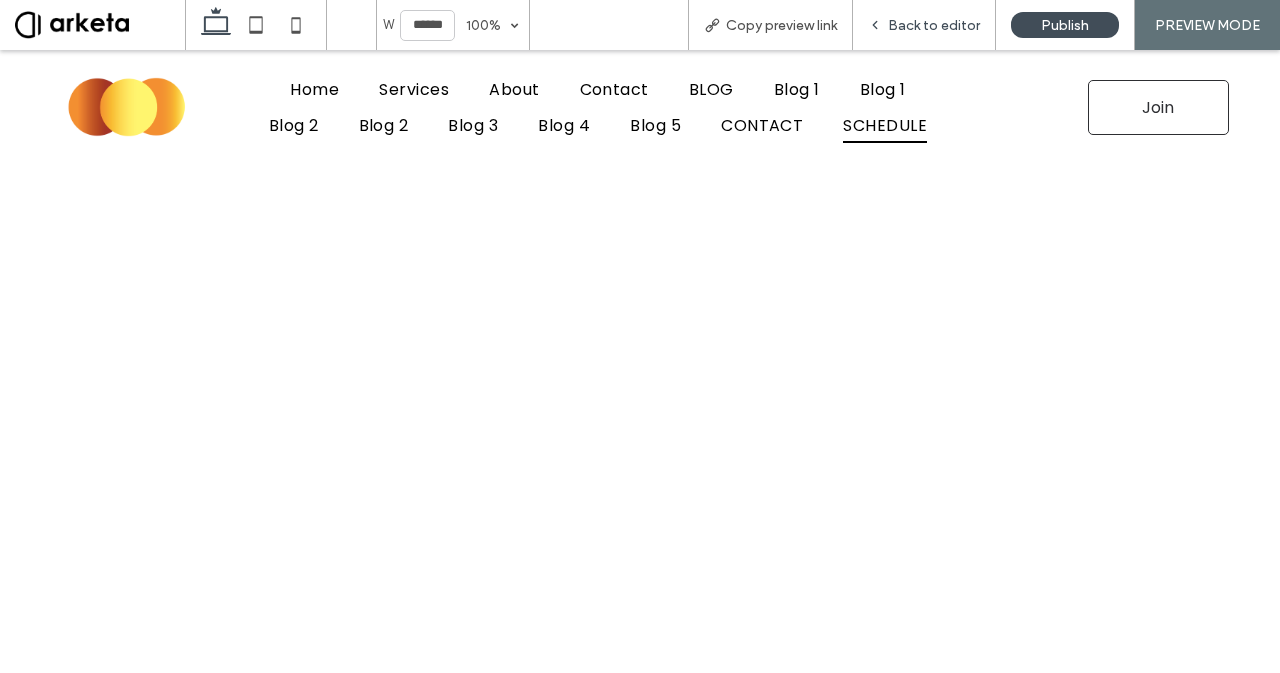 click on "Back to editor" at bounding box center [924, 25] 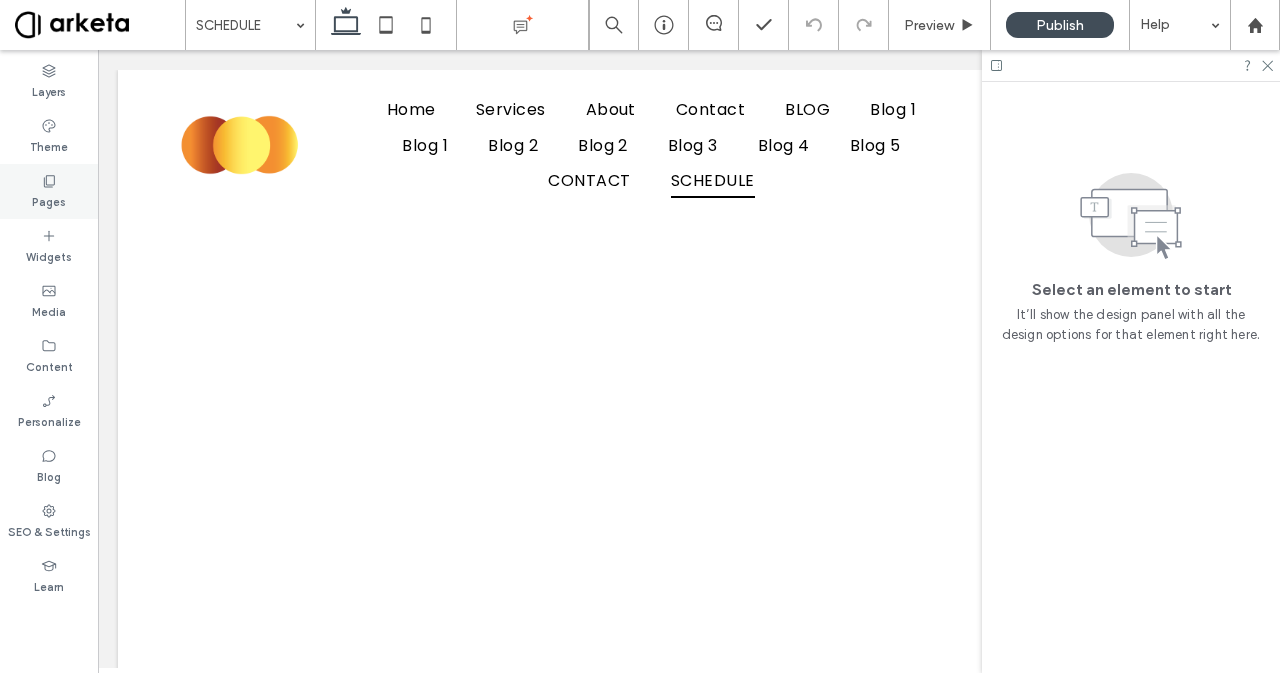 click 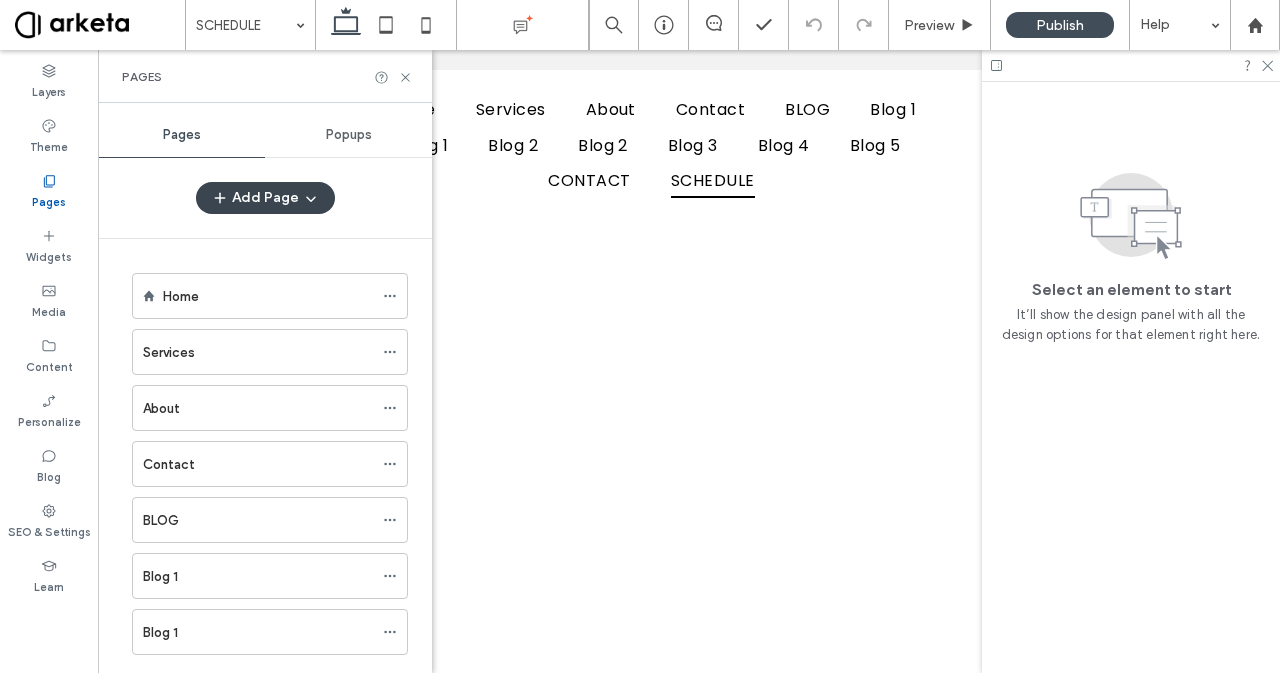 click on "Add Page" at bounding box center (265, 198) 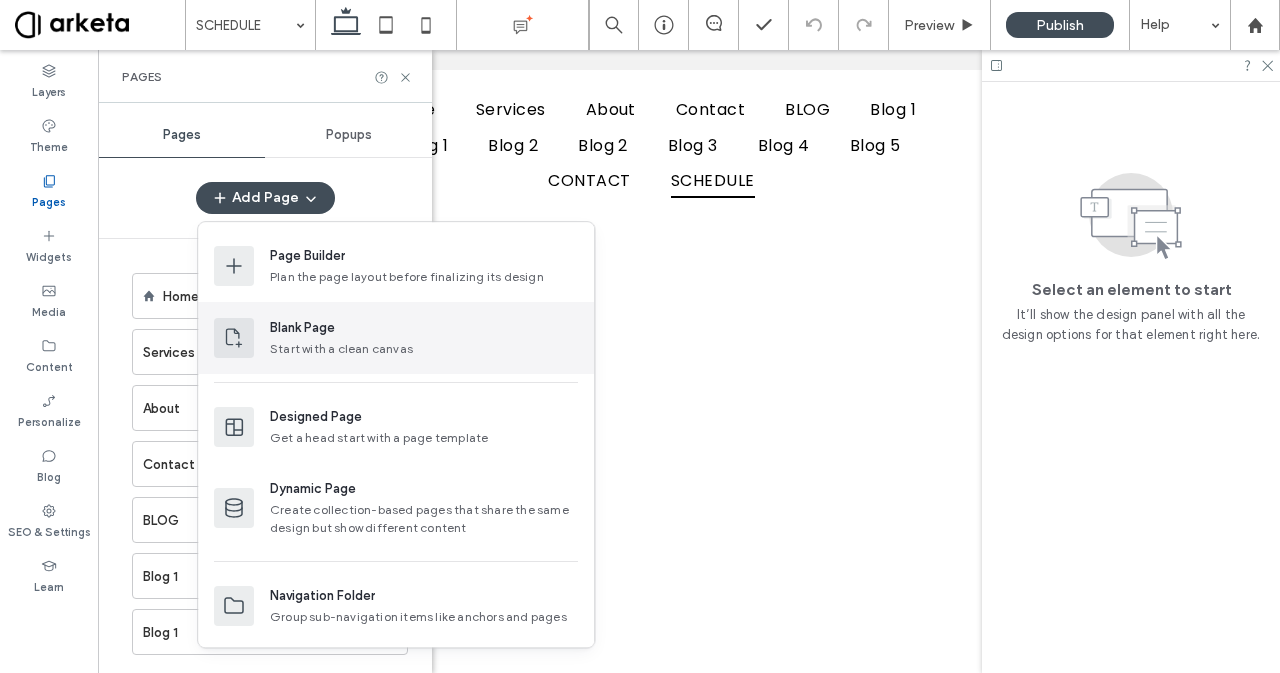 click at bounding box center (234, 338) 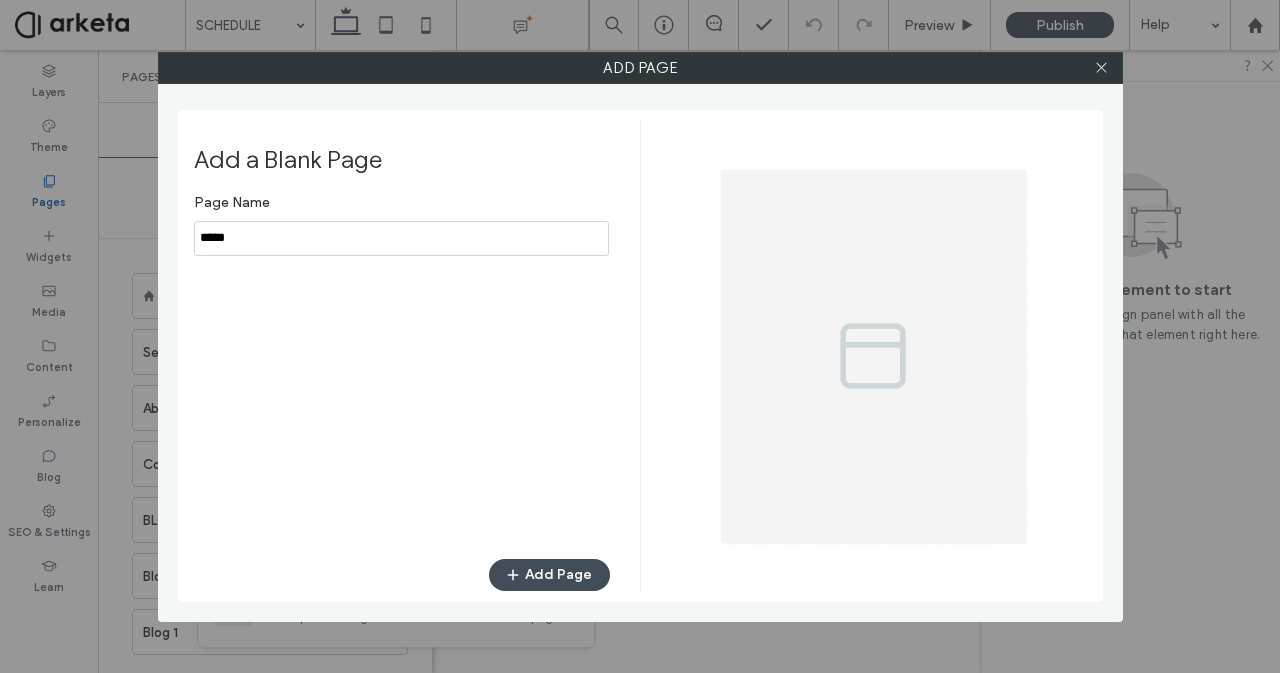 drag, startPoint x: 239, startPoint y: 232, endPoint x: 105, endPoint y: 224, distance: 134.23859 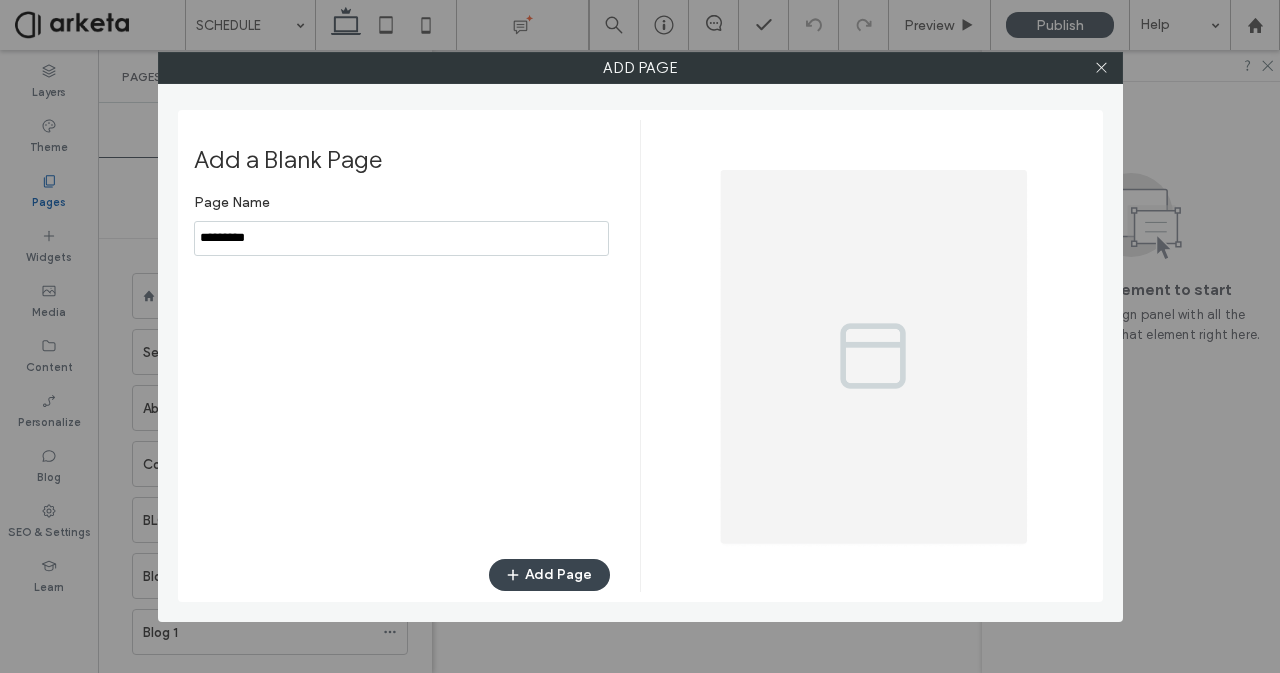 type on "*********" 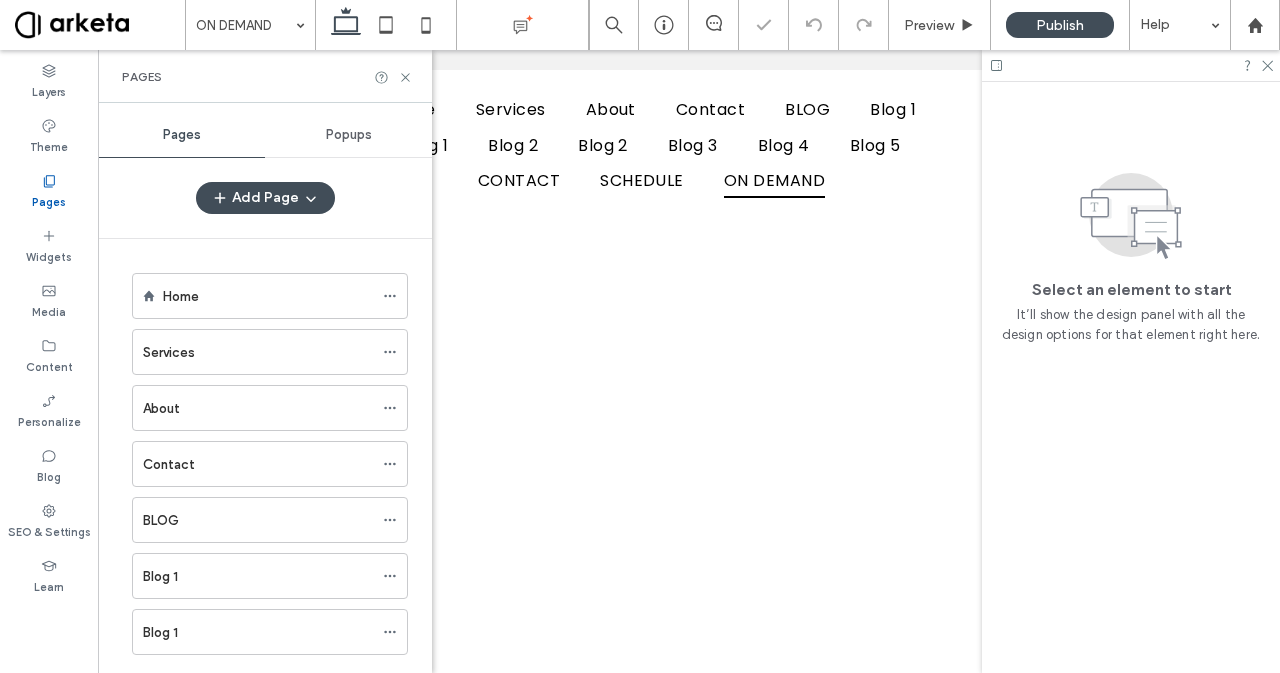 scroll, scrollTop: 0, scrollLeft: 0, axis: both 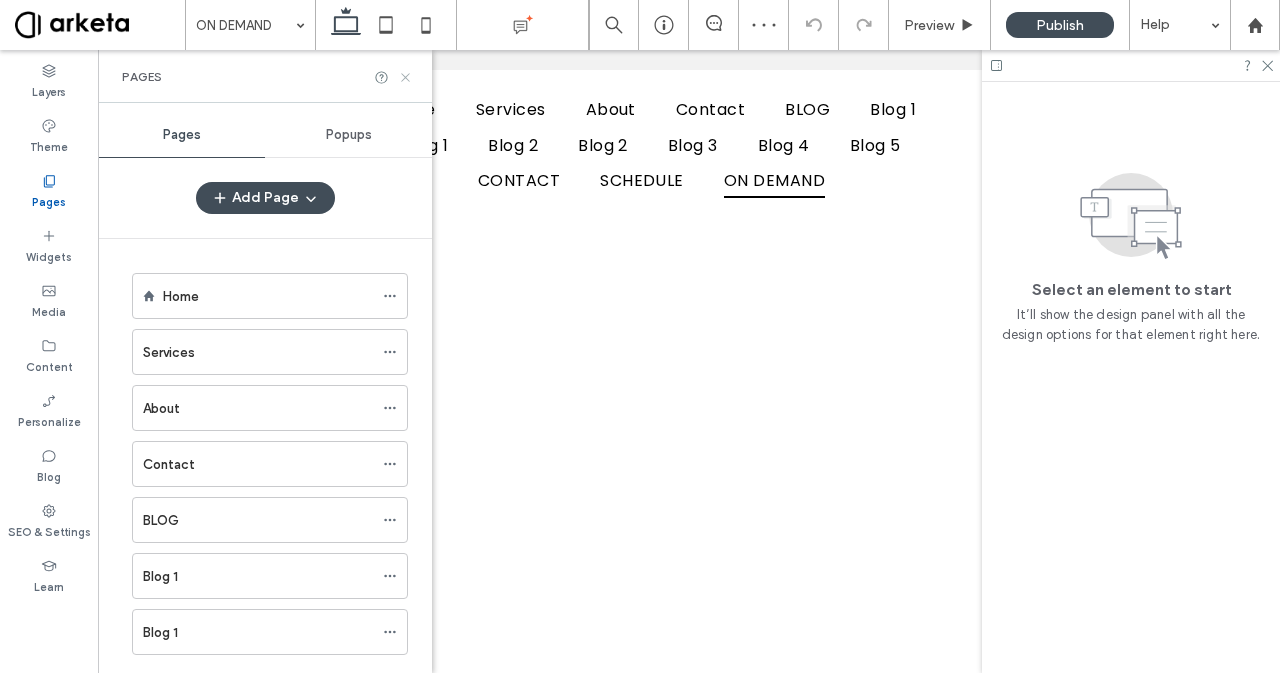 click 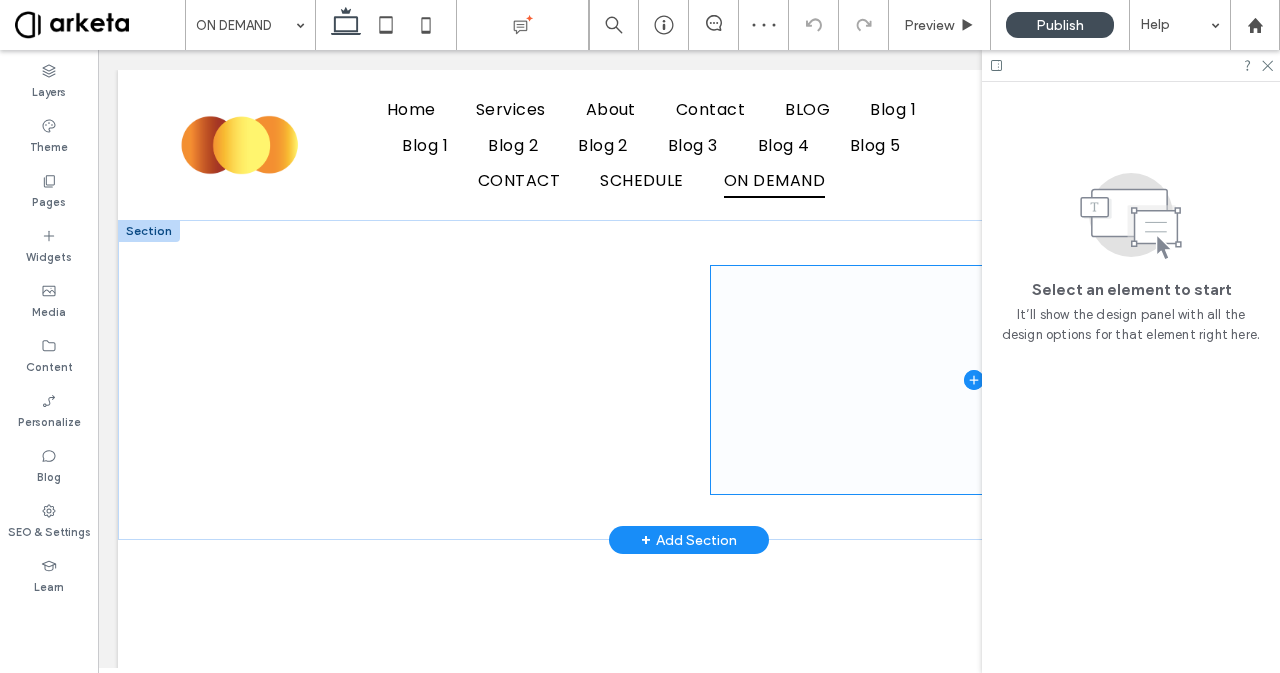 click at bounding box center (974, 380) 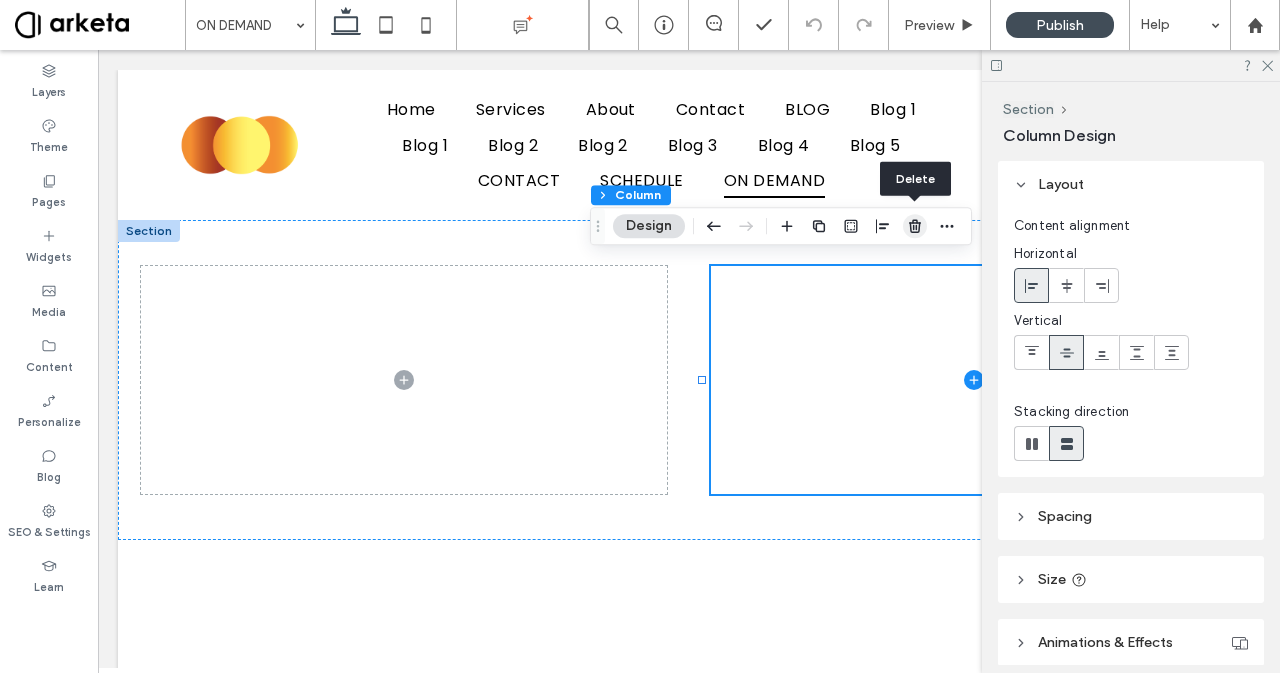 drag, startPoint x: 914, startPoint y: 227, endPoint x: 641, endPoint y: 295, distance: 281.34143 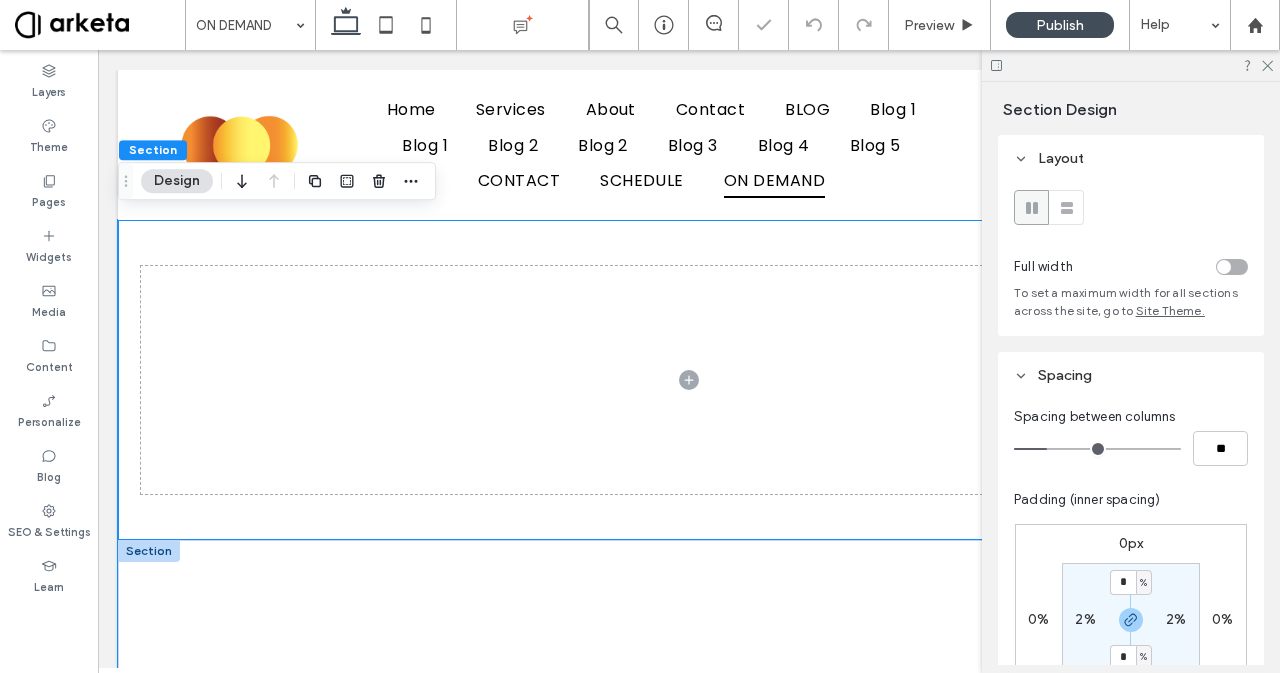 click at bounding box center (689, 700) 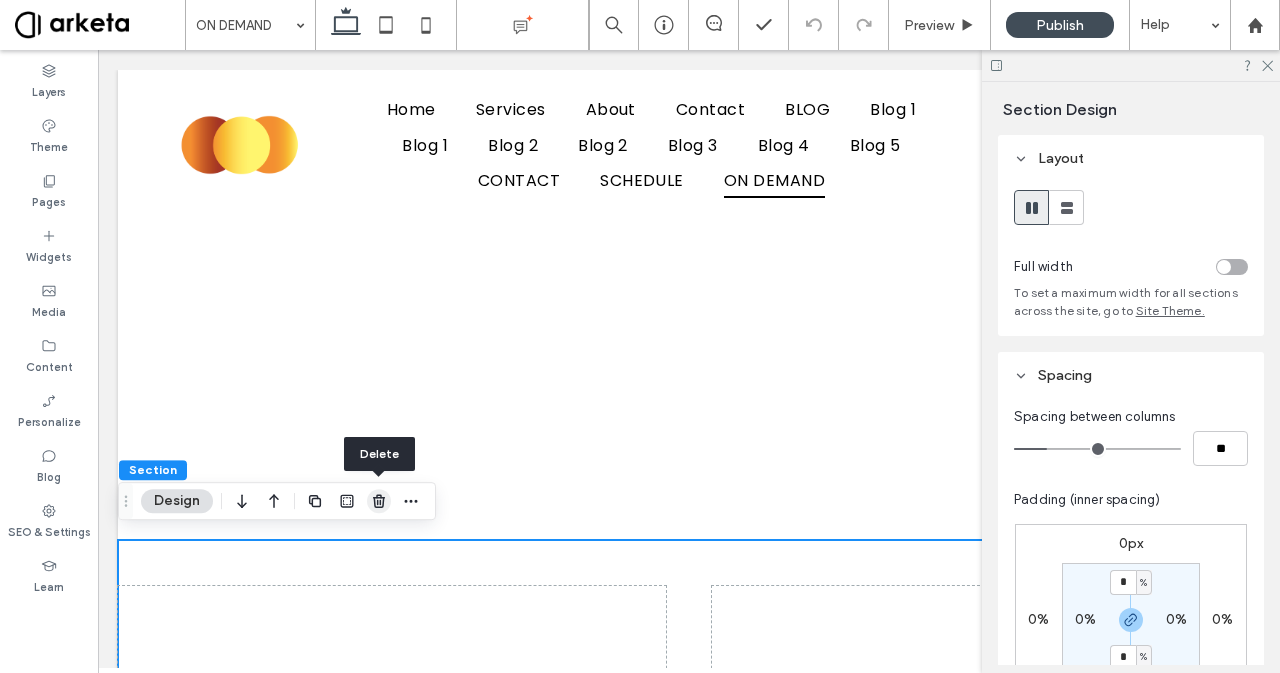 click 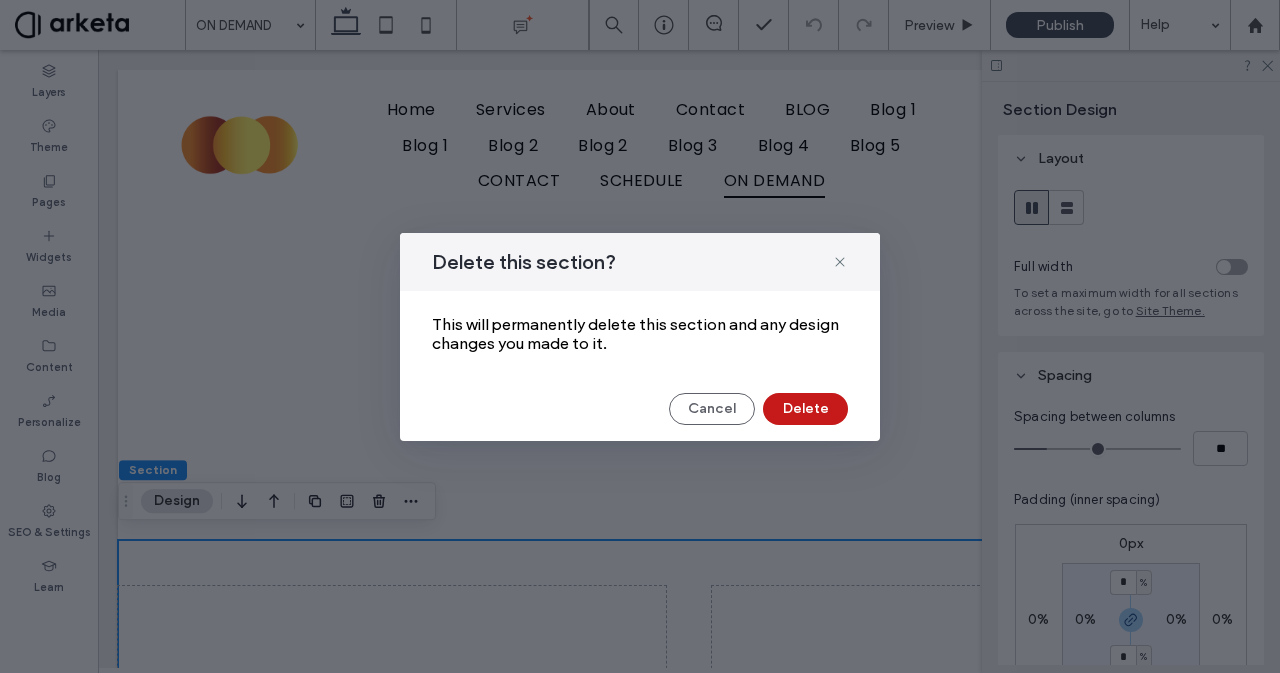 click on "Delete" at bounding box center [805, 409] 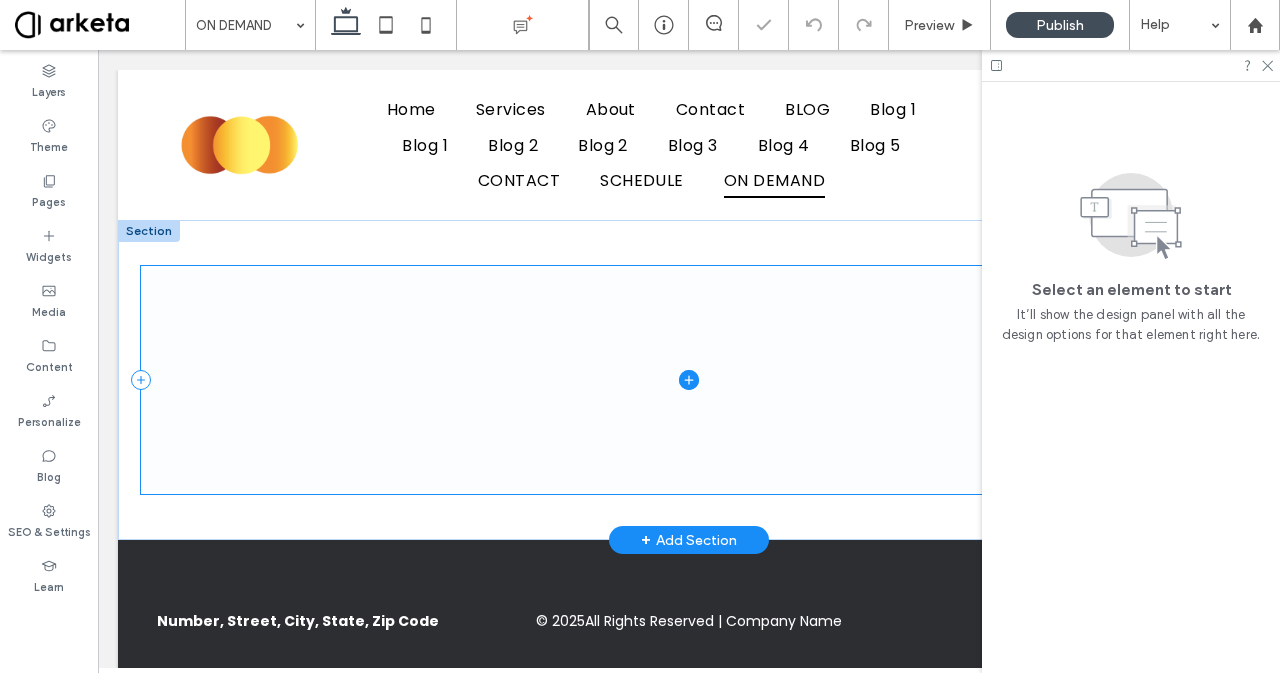 click at bounding box center (689, 380) 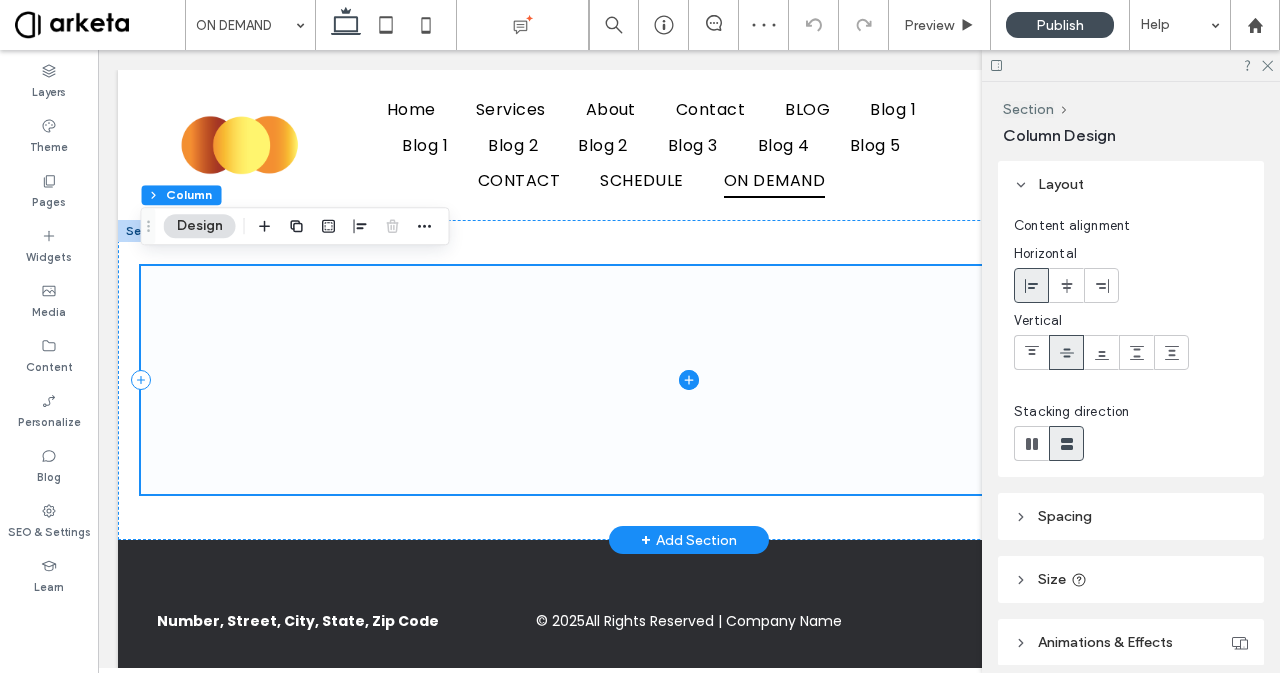 click 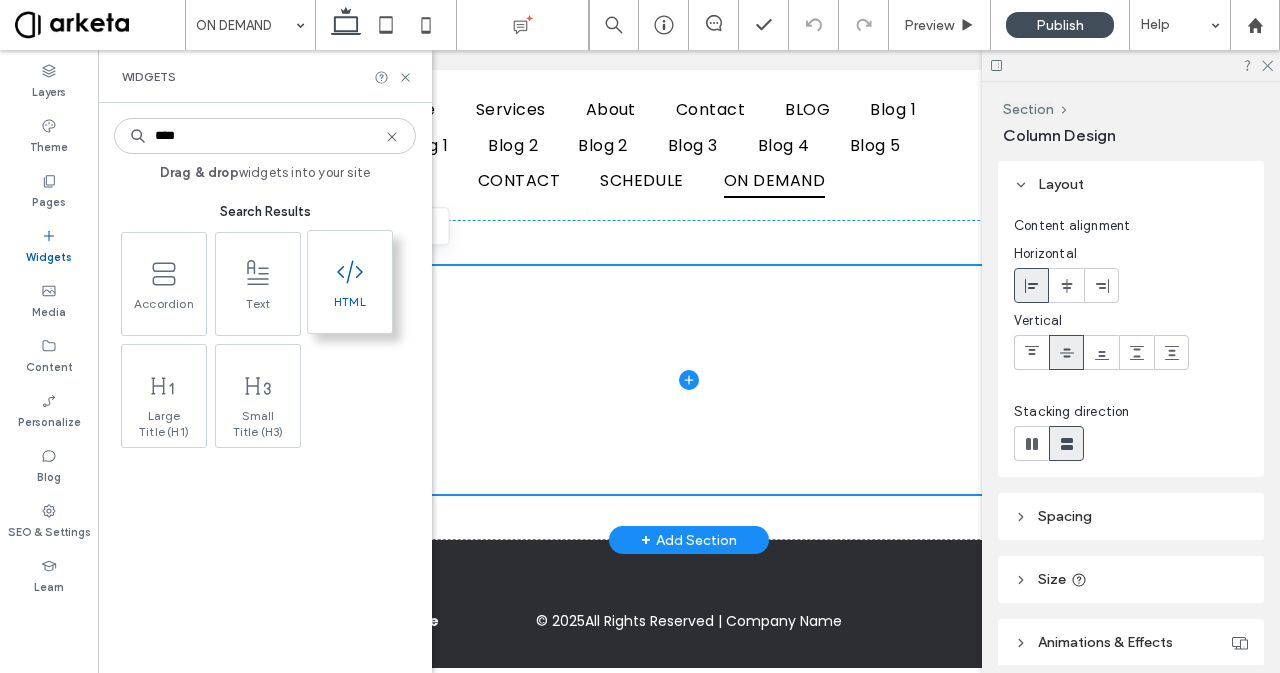 type on "****" 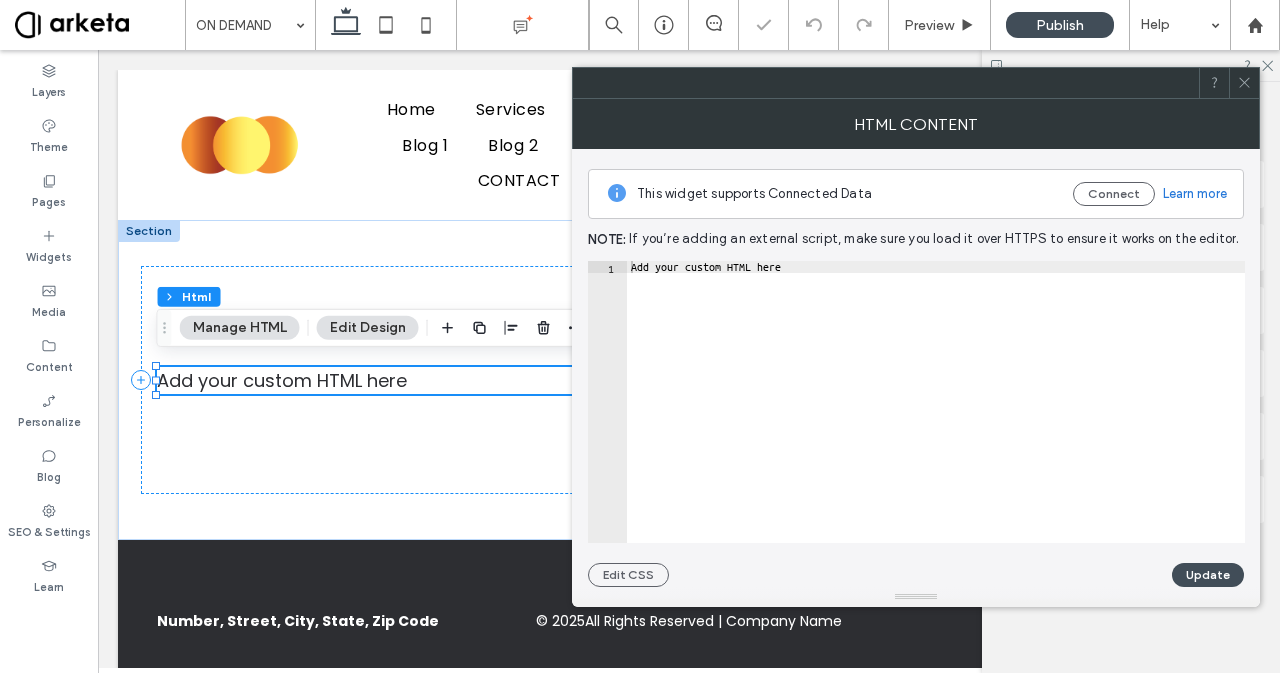 click on "Add your custom HTML here" at bounding box center [936, 414] 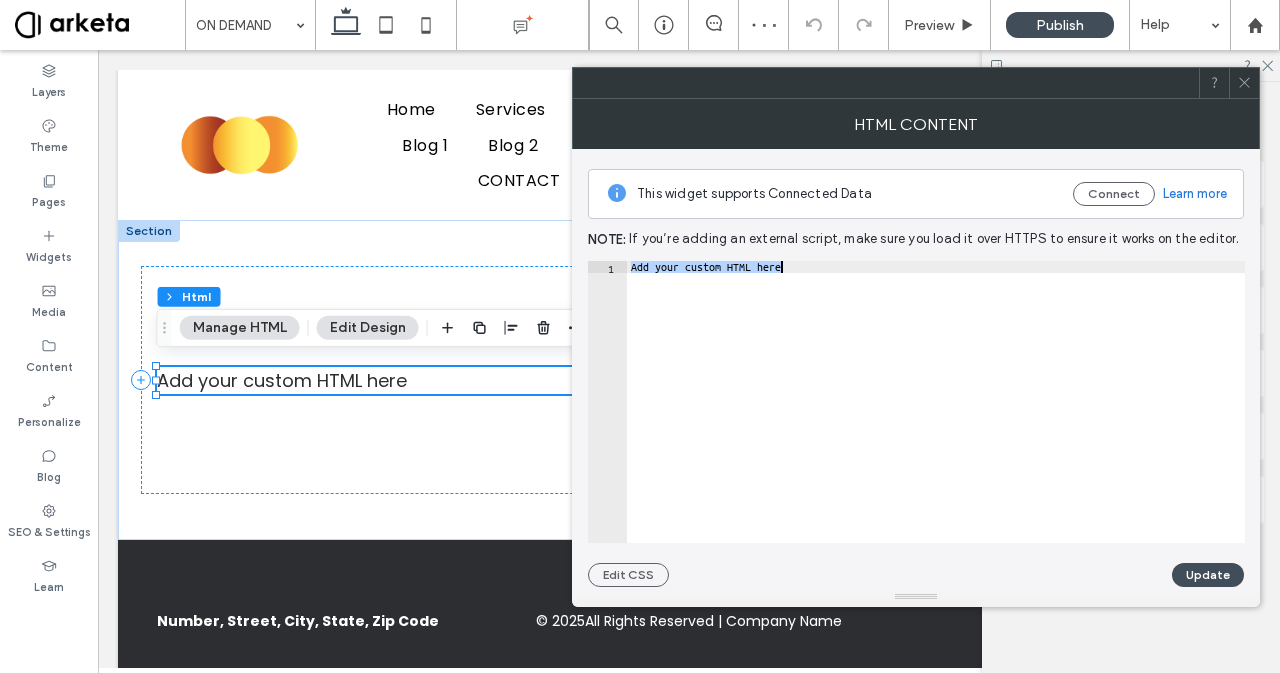 paste on "**********" 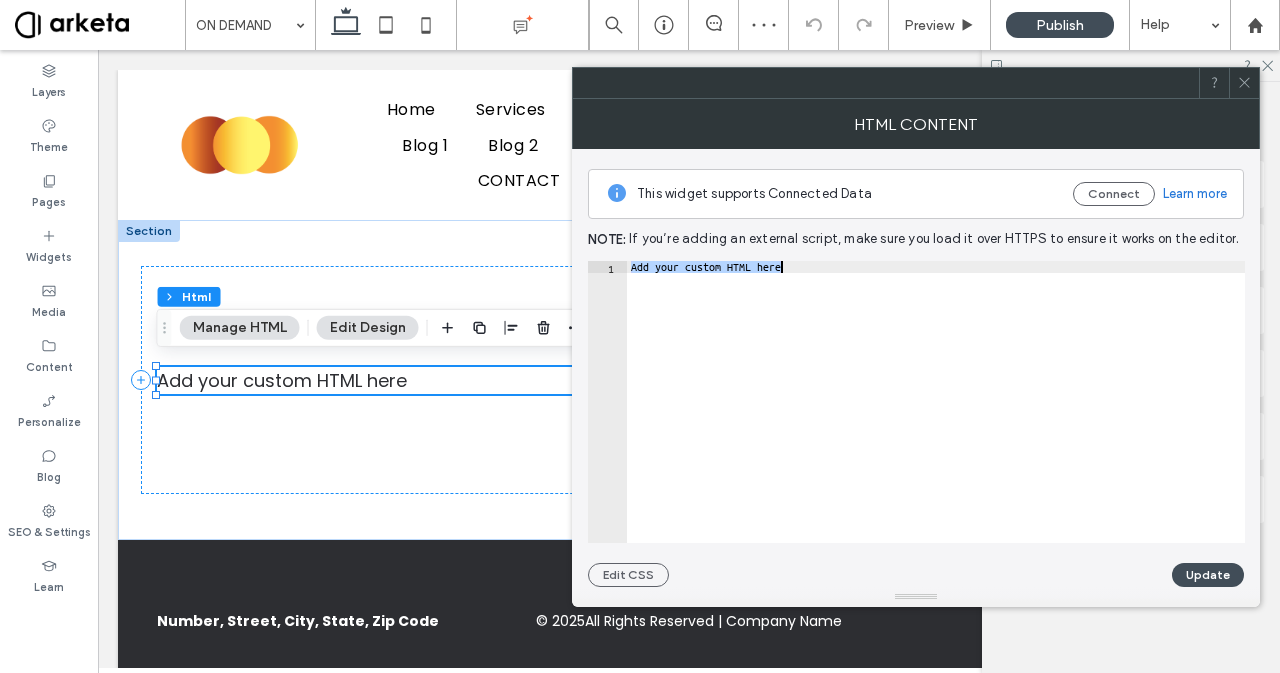 type on "**********" 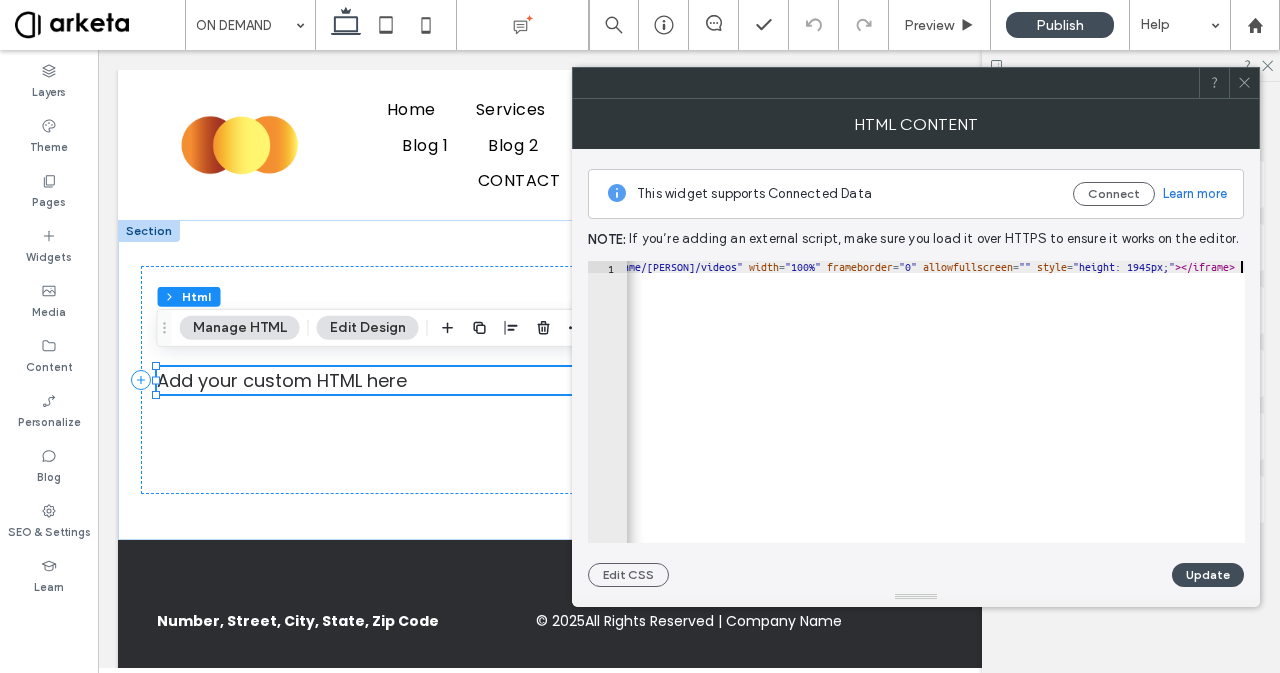 scroll, scrollTop: 0, scrollLeft: 0, axis: both 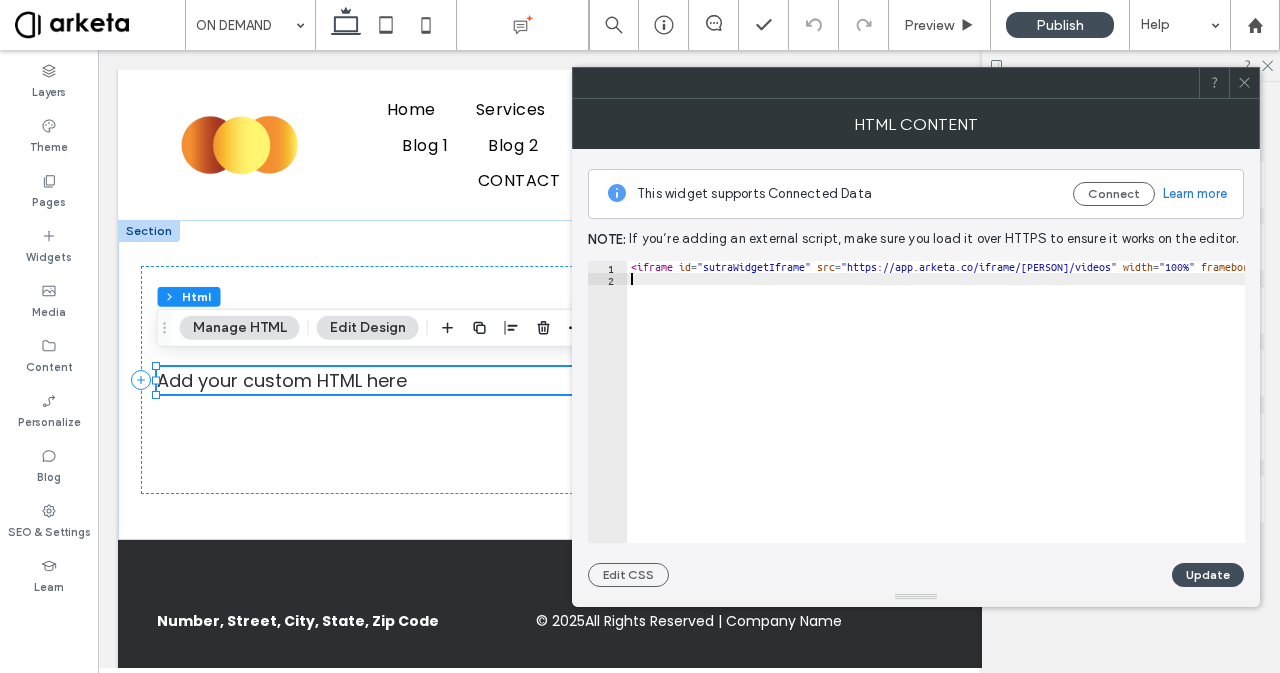 paste on "**********" 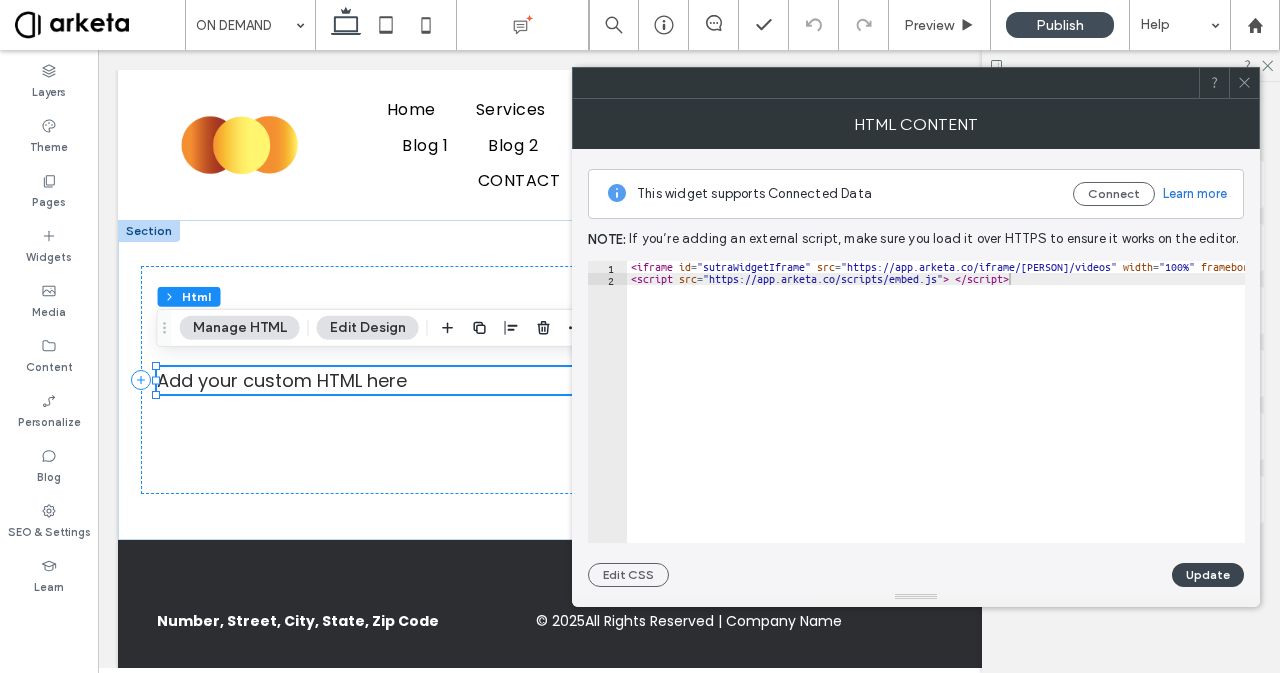 click on "Update" at bounding box center [1208, 575] 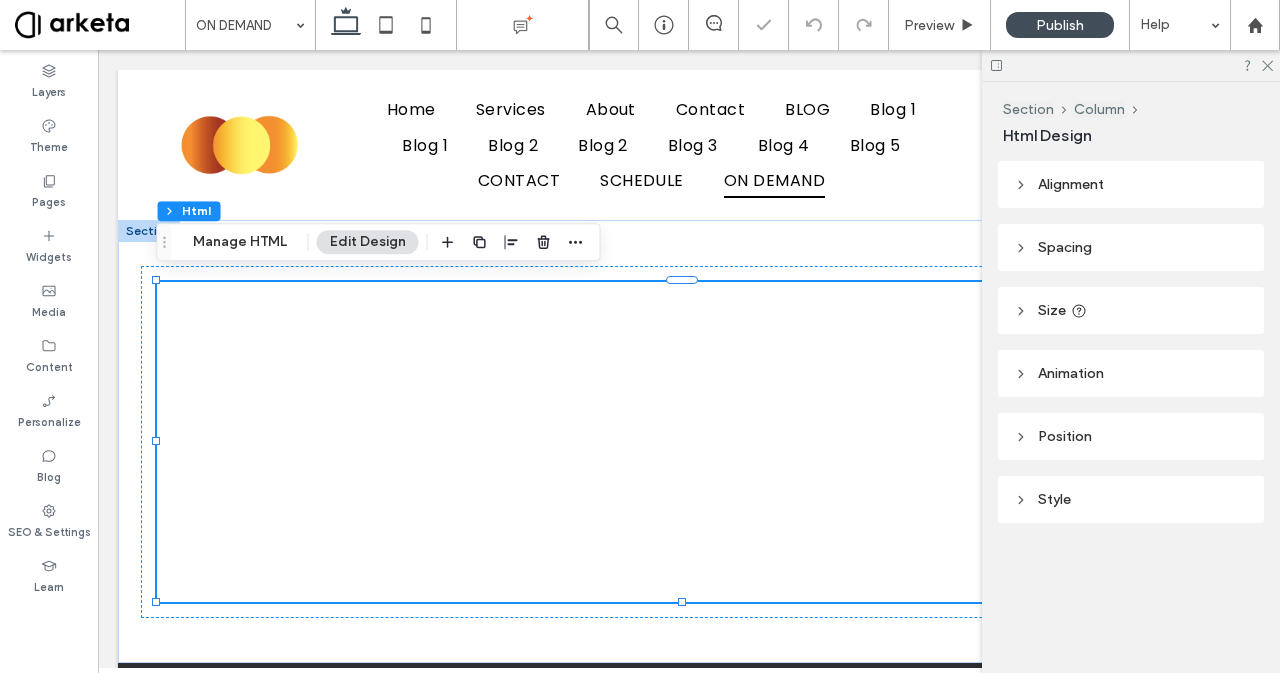 scroll, scrollTop: 0, scrollLeft: 0, axis: both 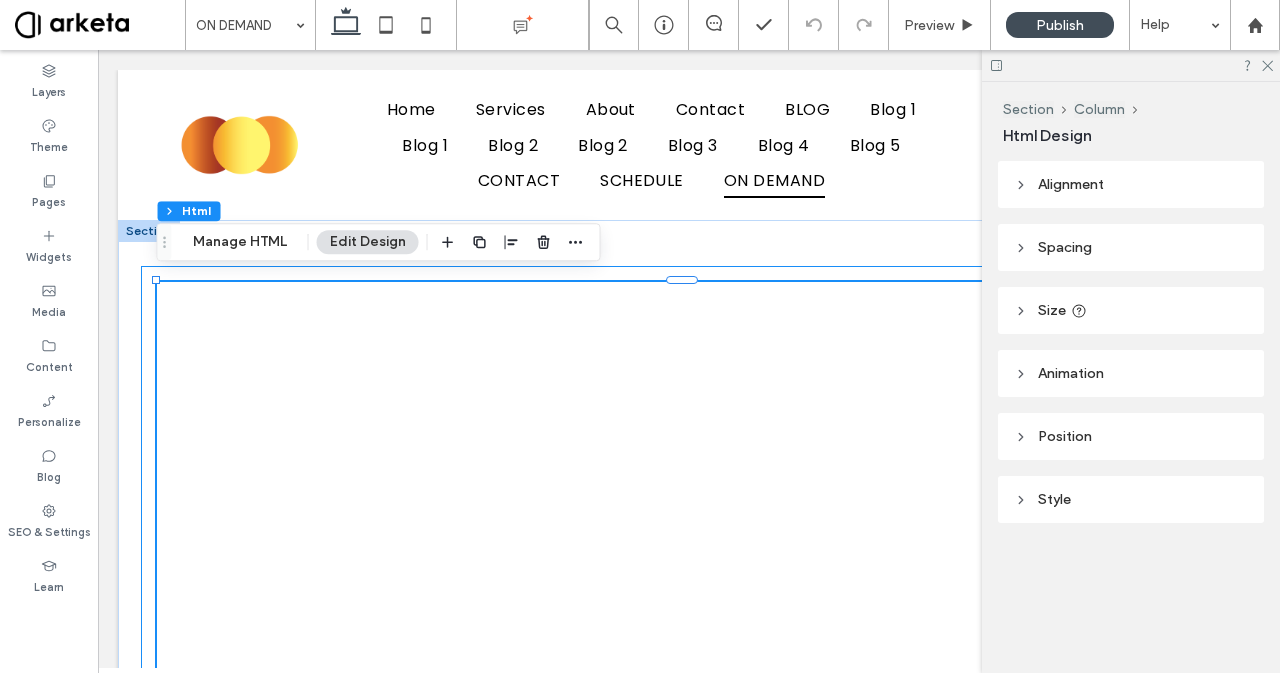click at bounding box center [689, 1162] 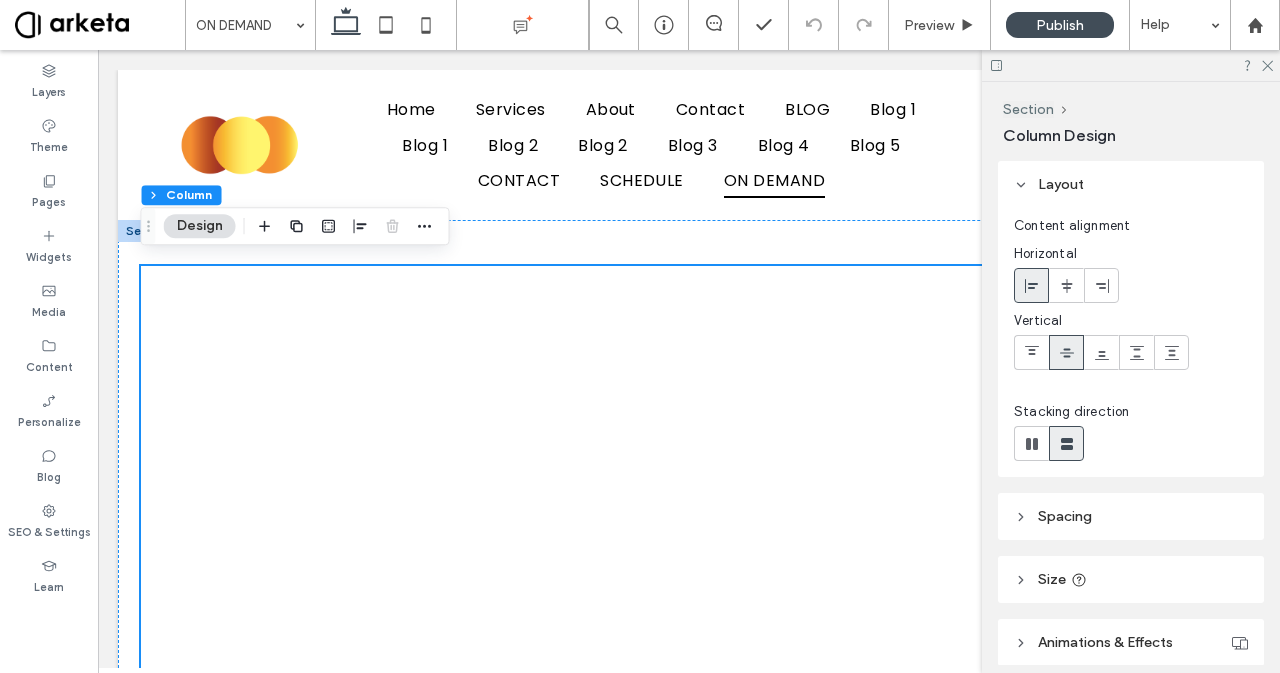 scroll, scrollTop: 142, scrollLeft: 0, axis: vertical 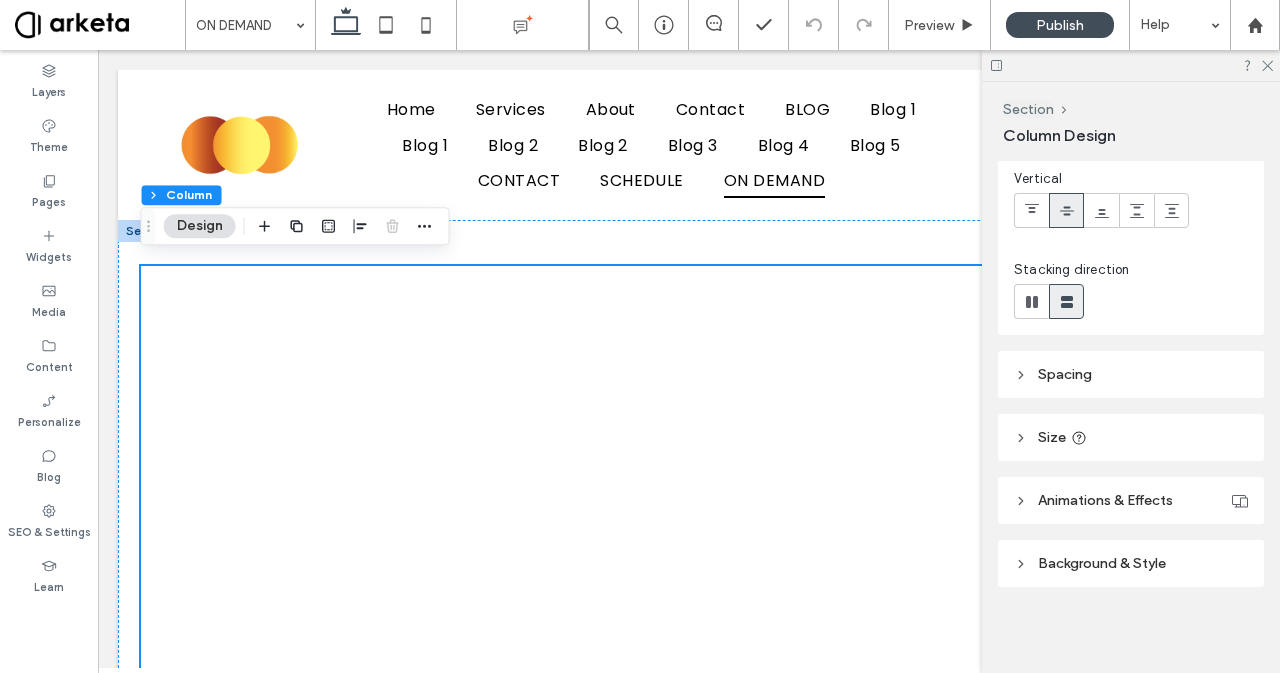 click 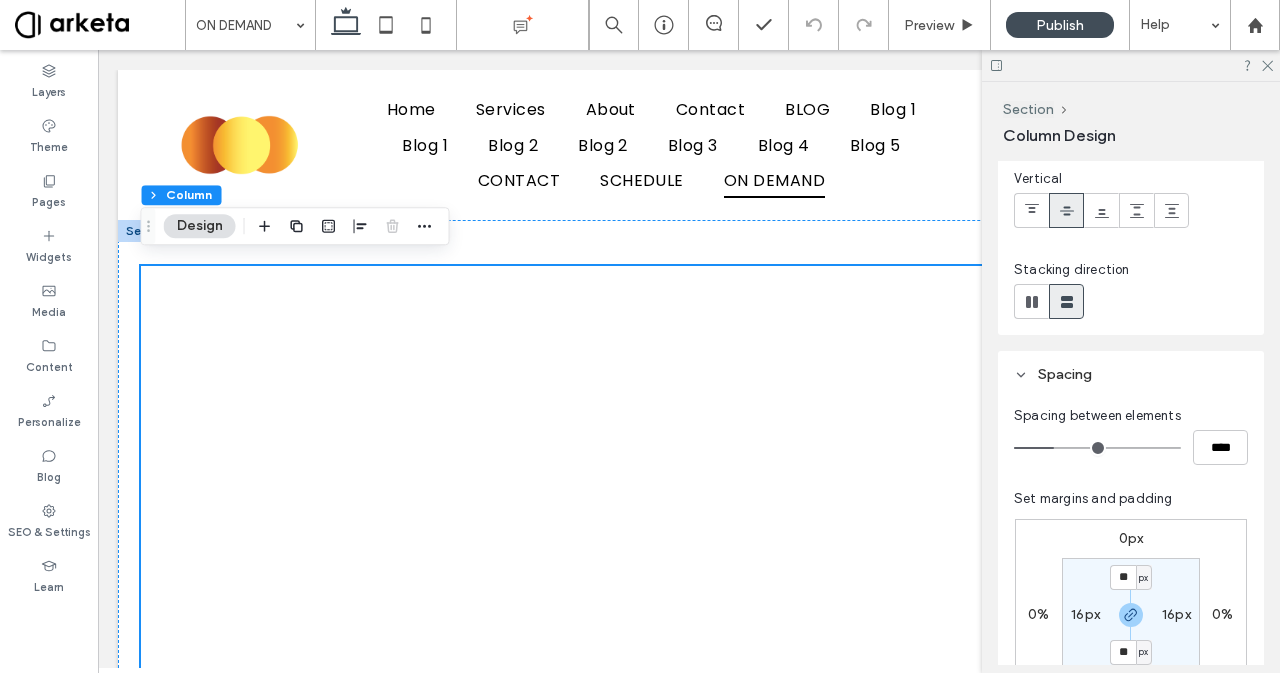 scroll, scrollTop: 278, scrollLeft: 0, axis: vertical 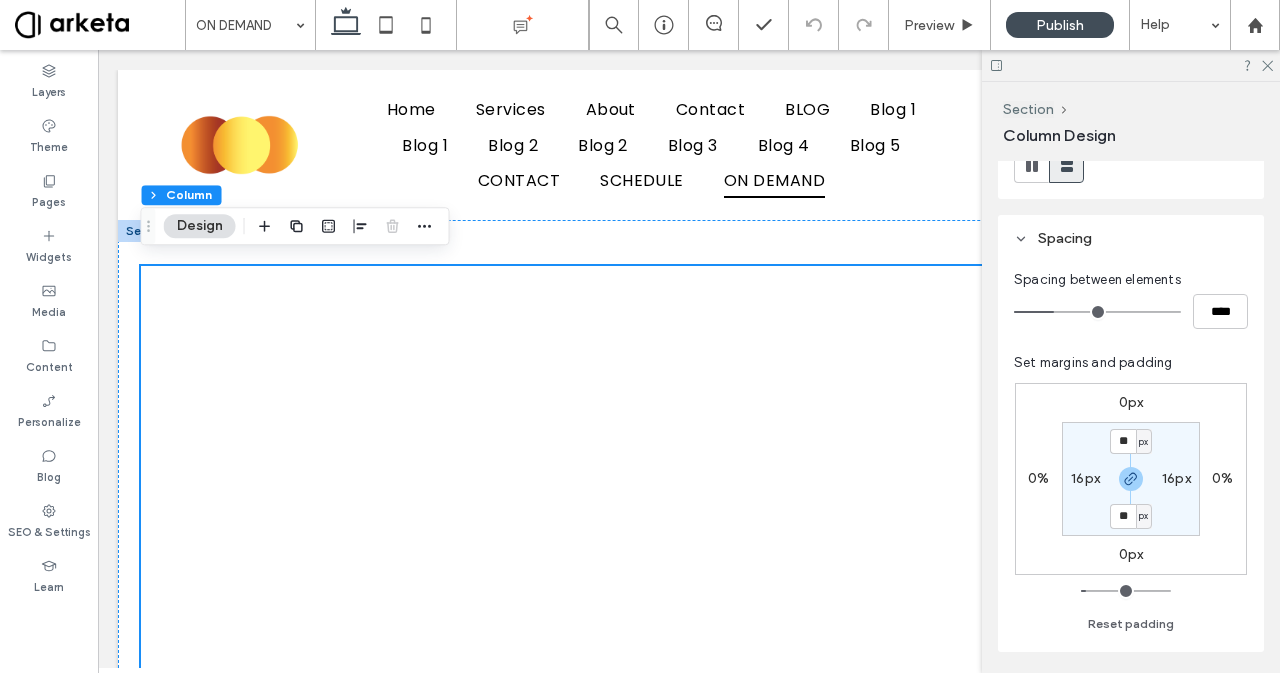 click on "16px" at bounding box center [1085, 478] 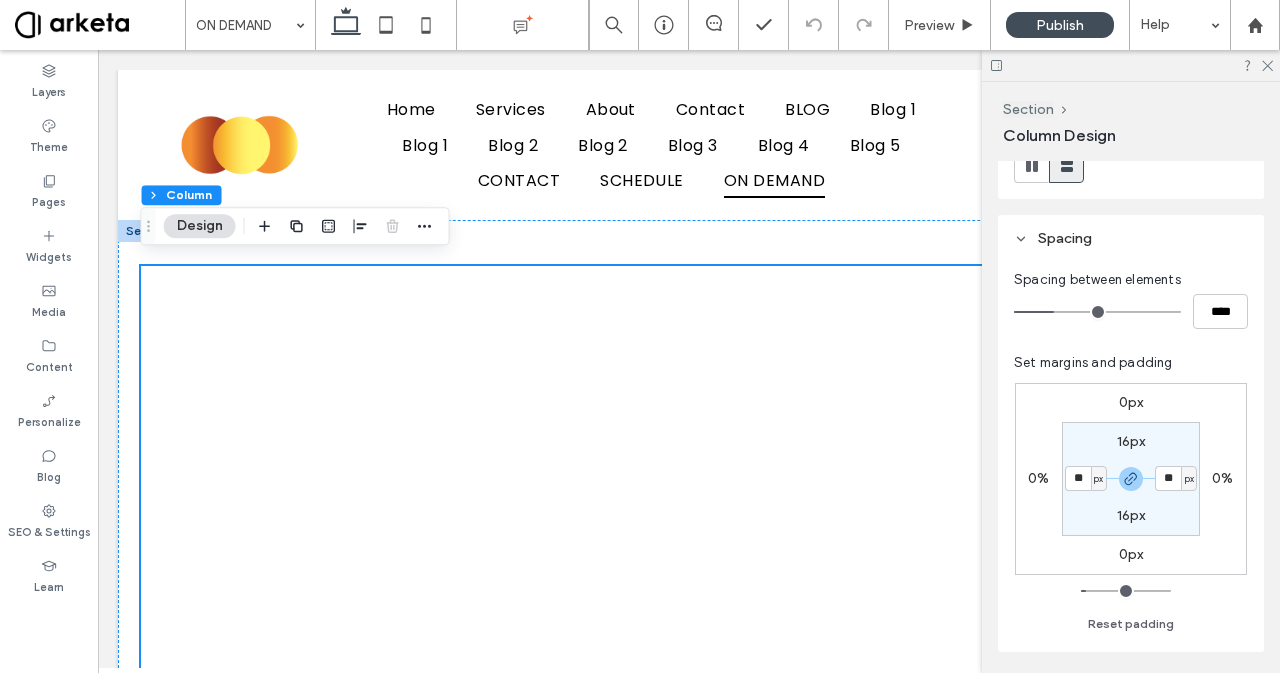 type on "*" 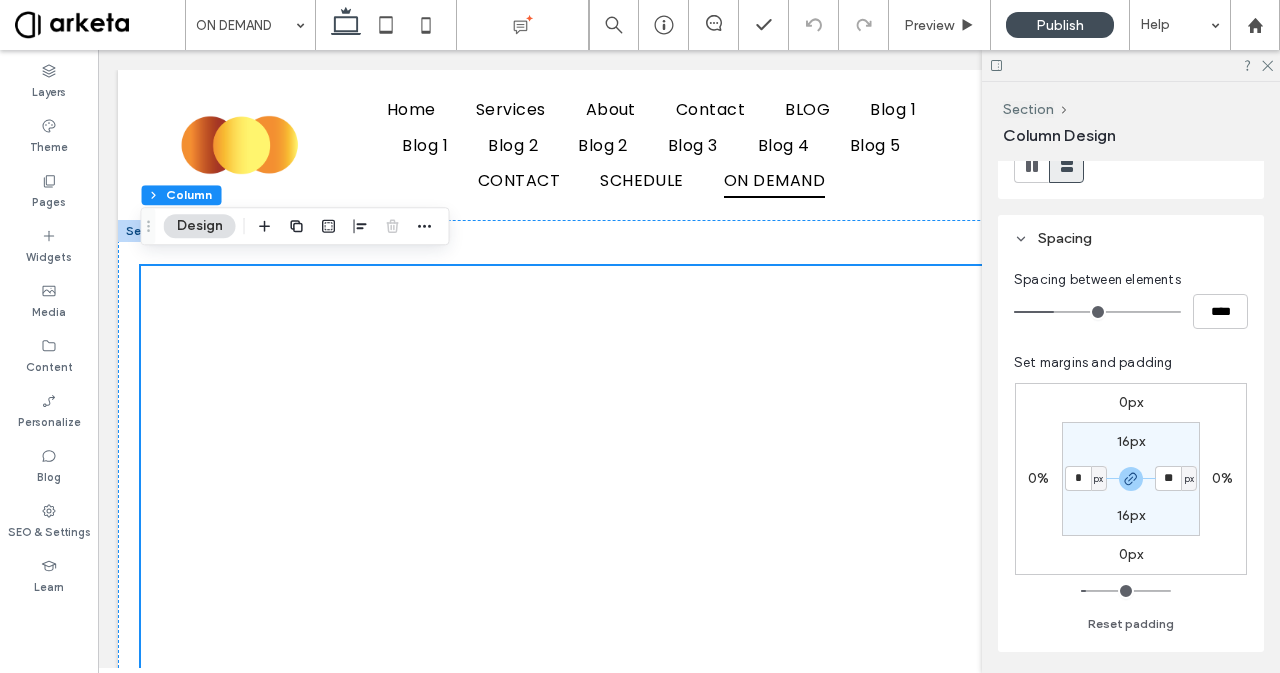 type on "*" 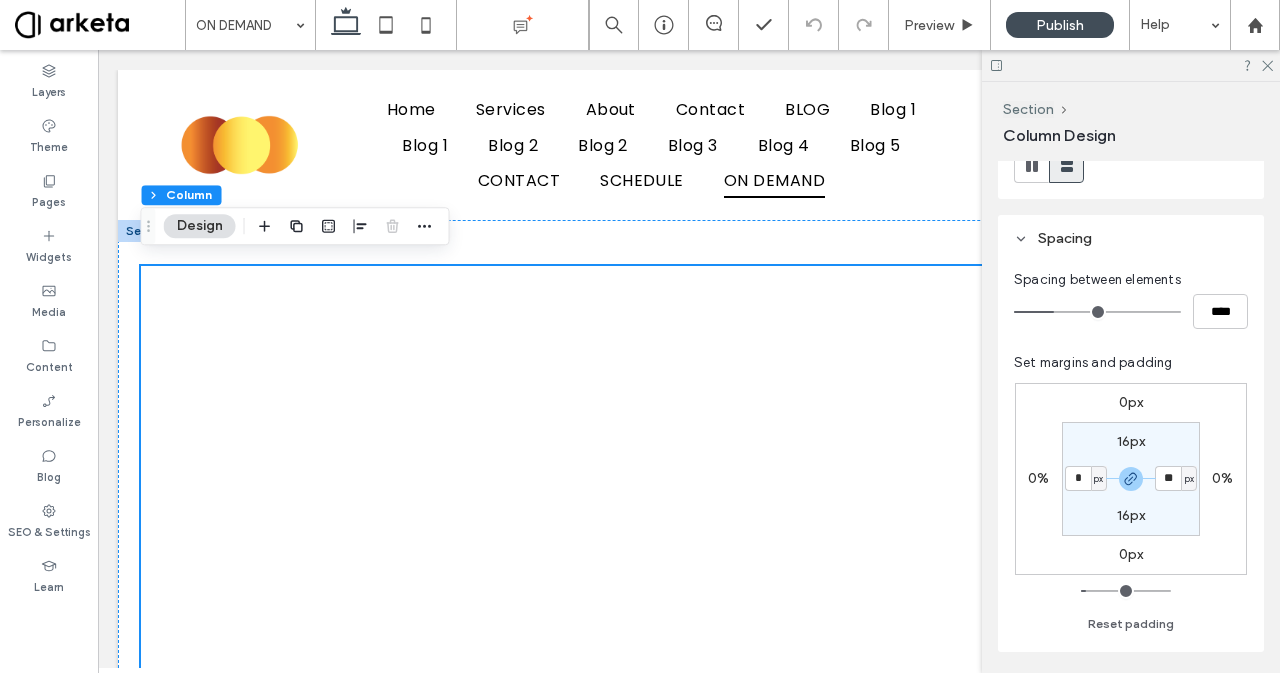 type on "*" 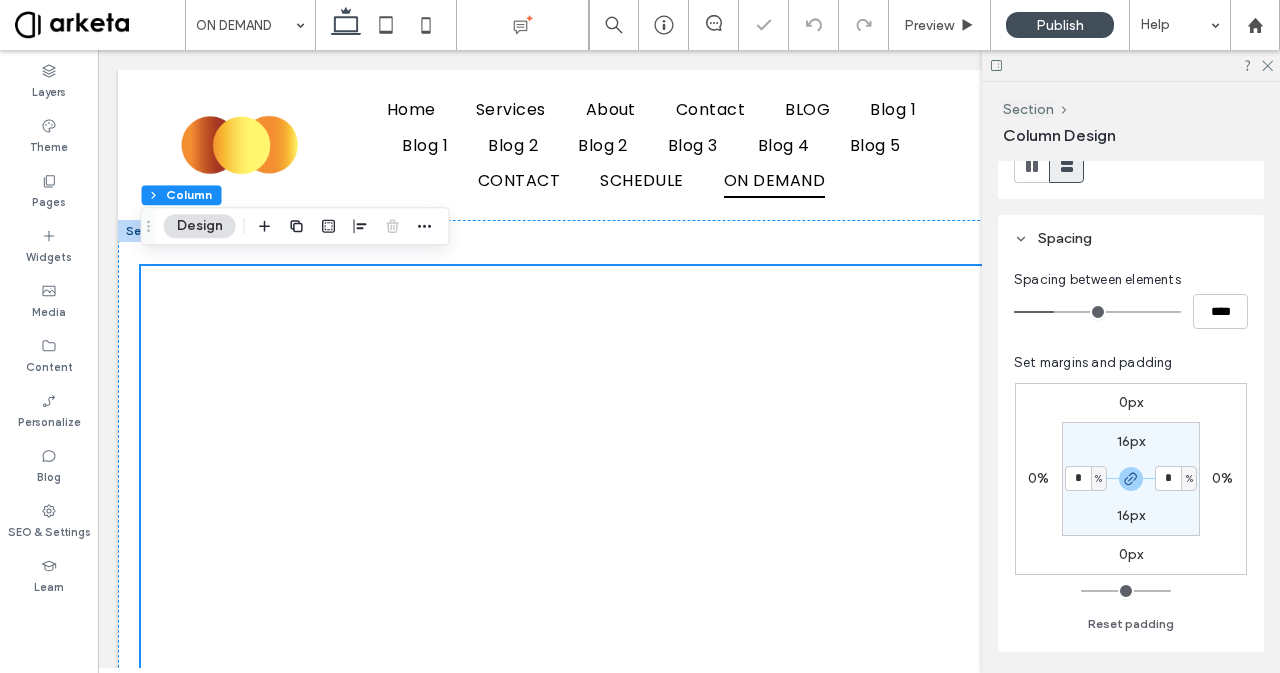 click on "16px" at bounding box center (1131, 441) 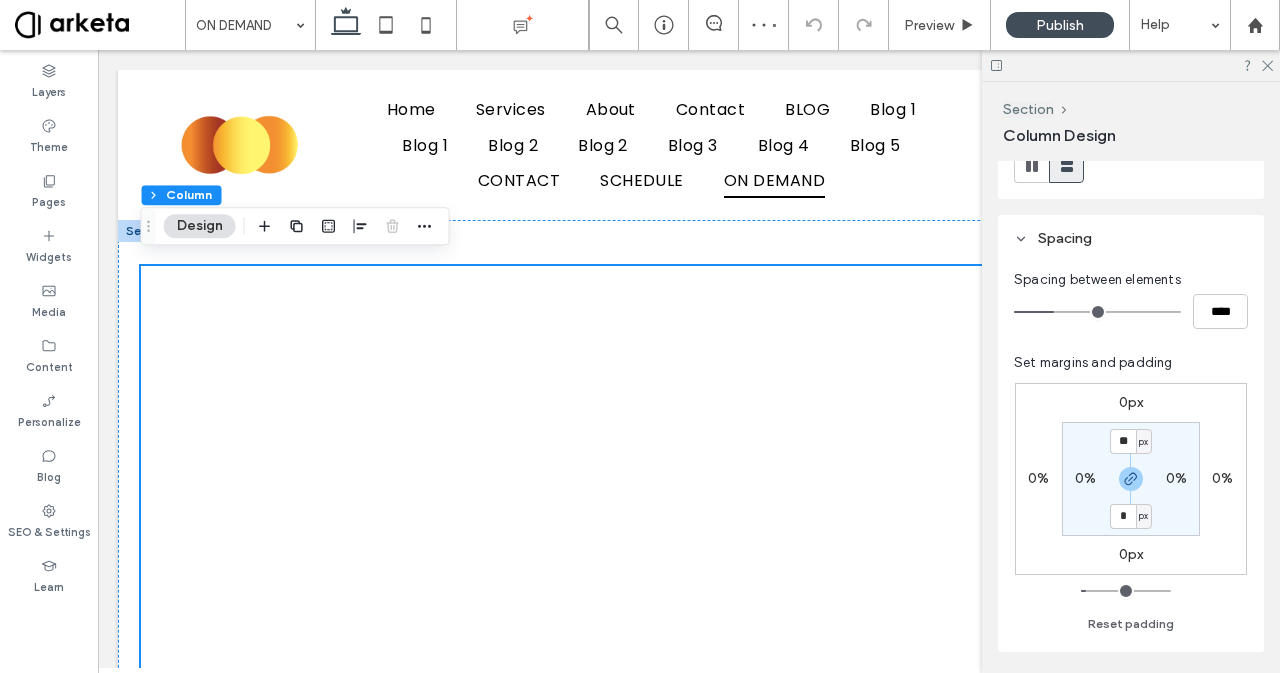 type on "*" 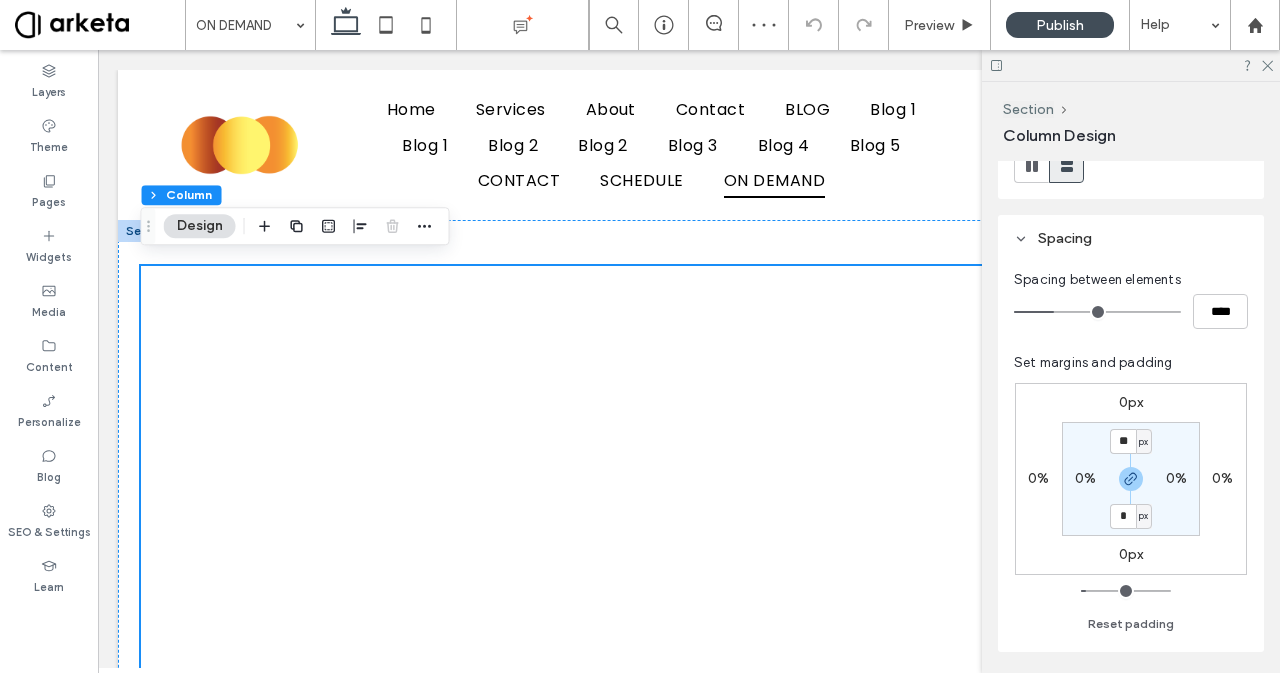 type on "*" 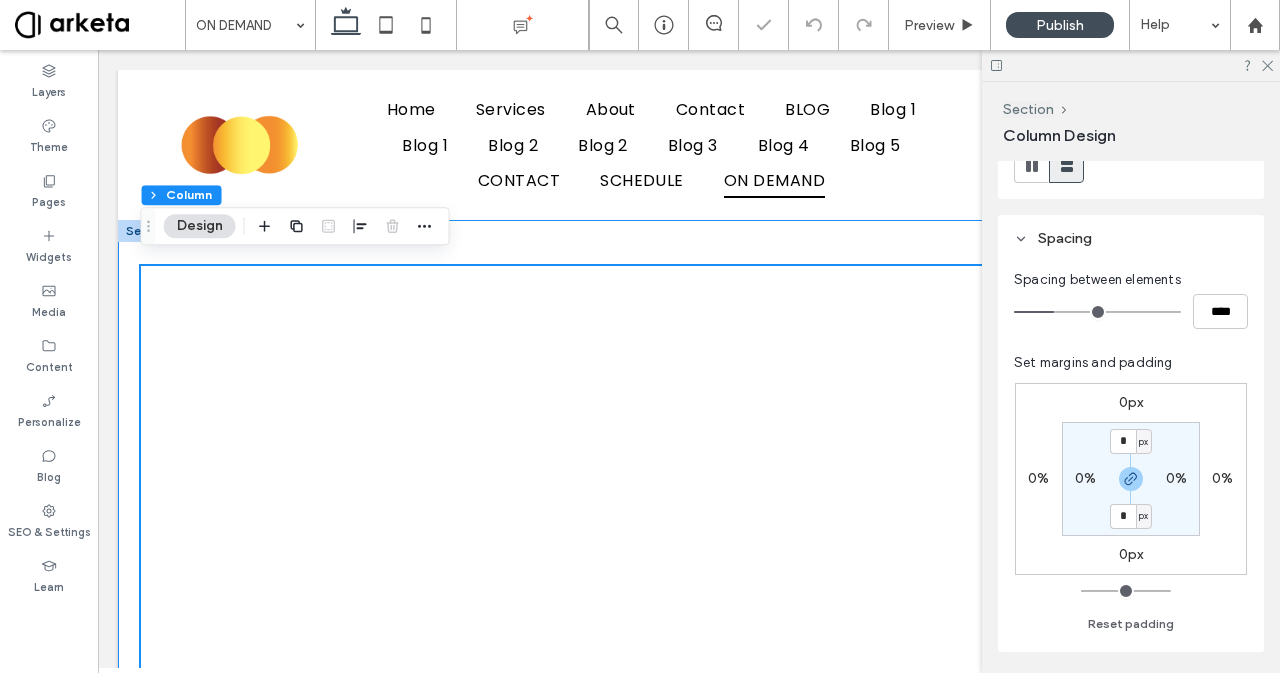 click at bounding box center [689, 1157] 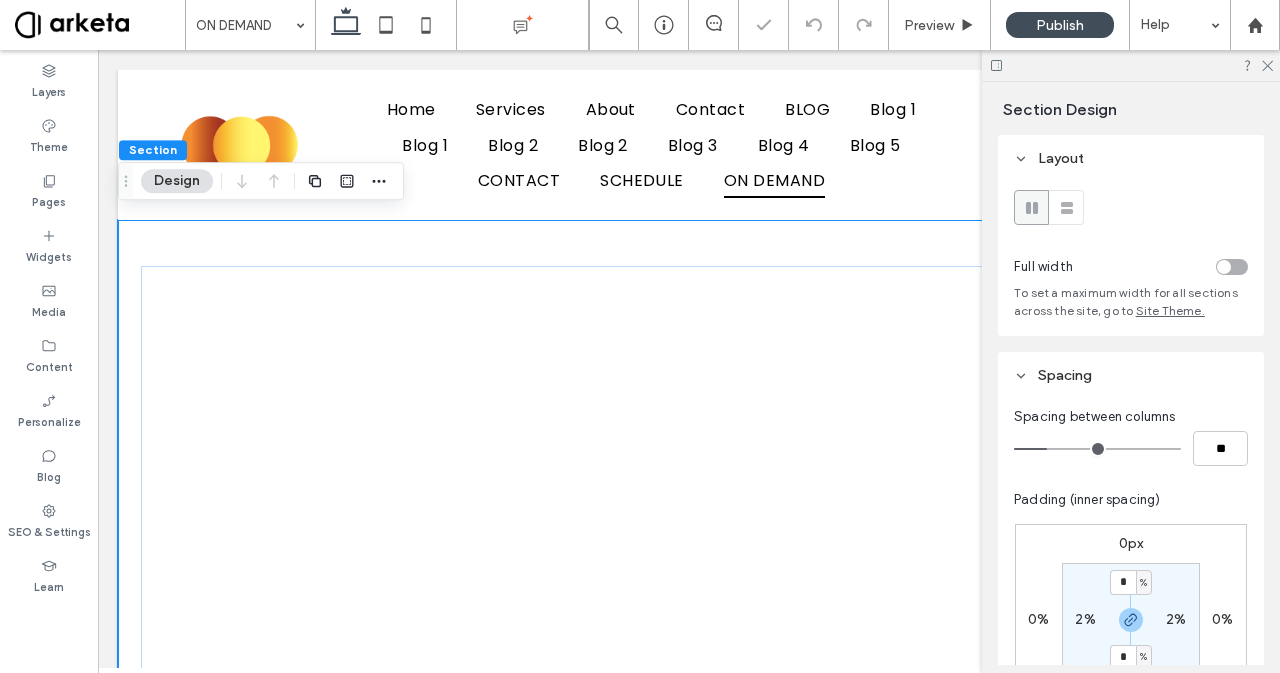 scroll, scrollTop: 300, scrollLeft: 0, axis: vertical 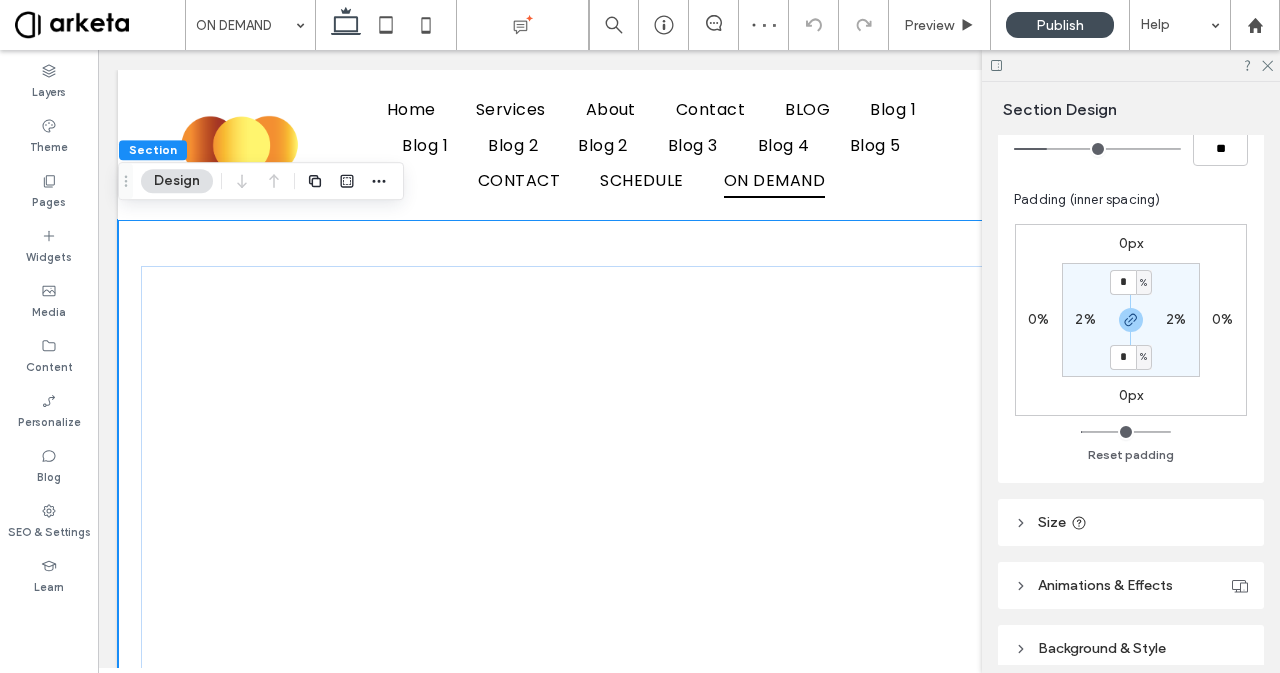 type on "*" 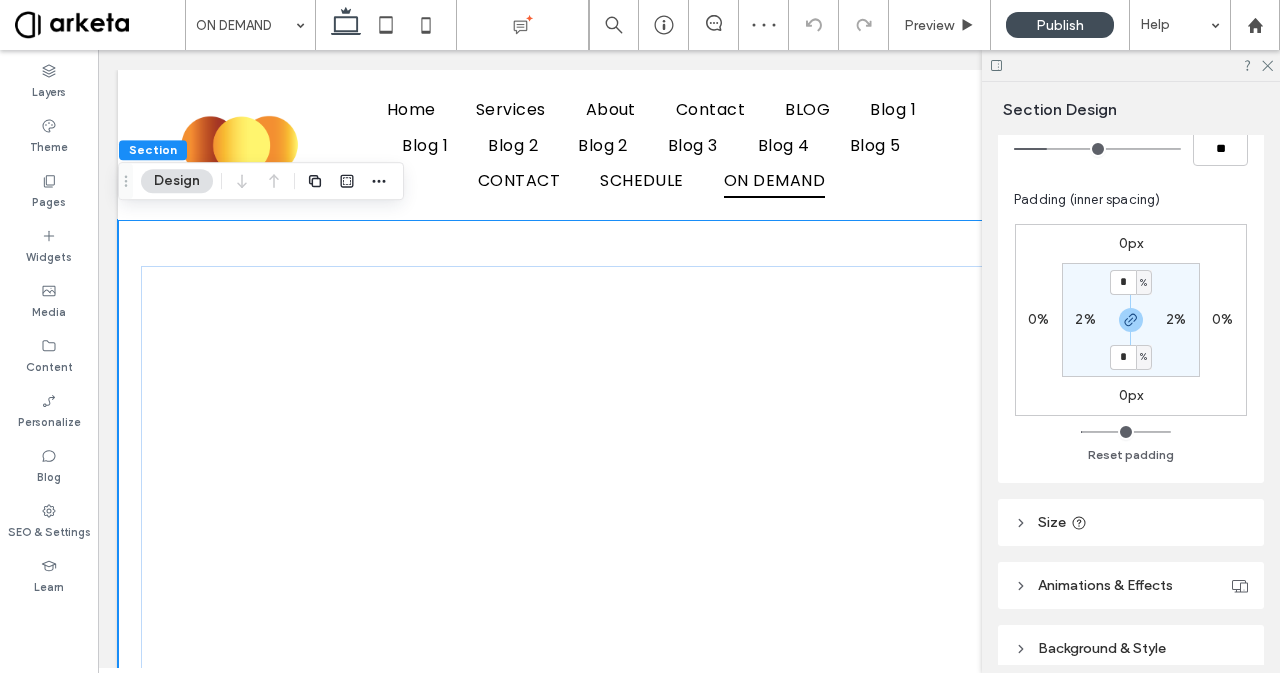 type on "*" 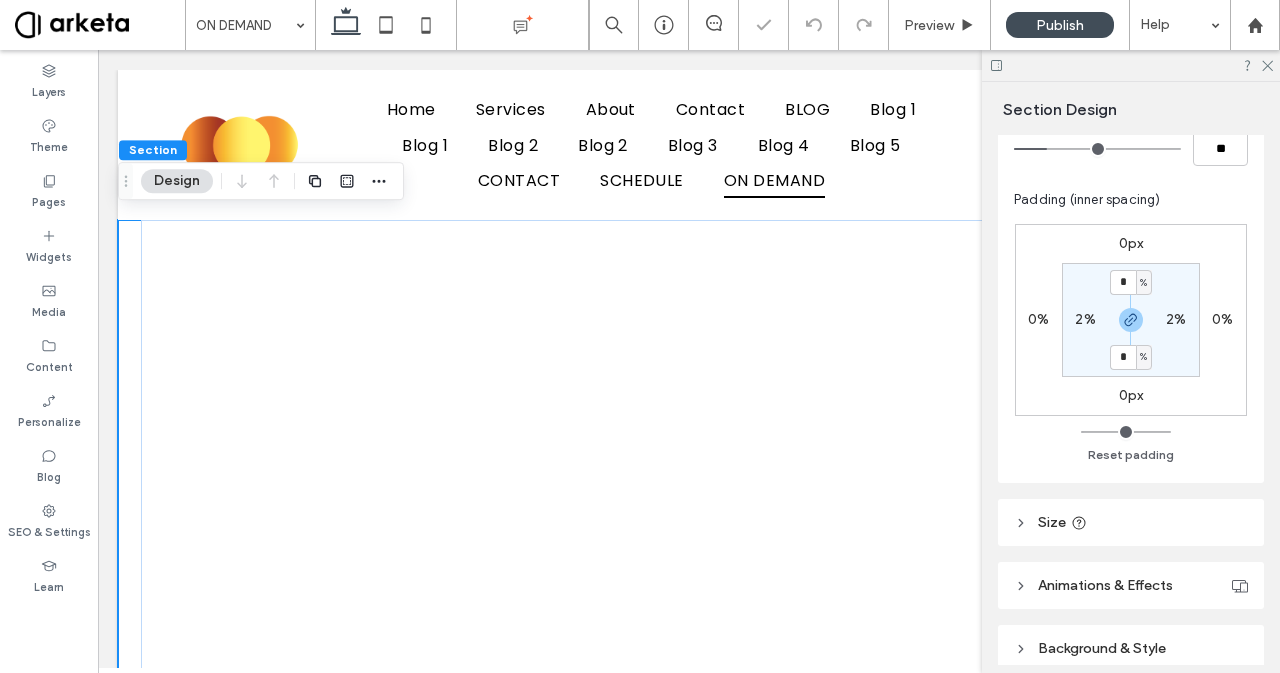 click on "2%" at bounding box center (1085, 319) 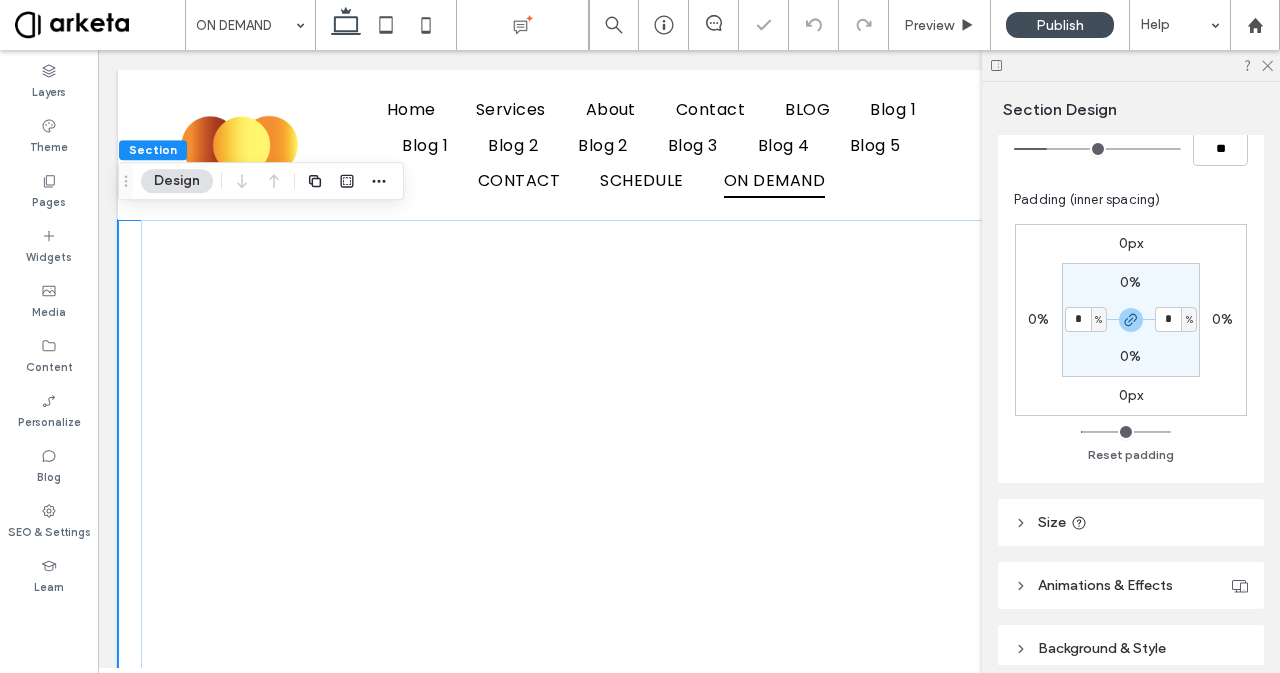 type on "*" 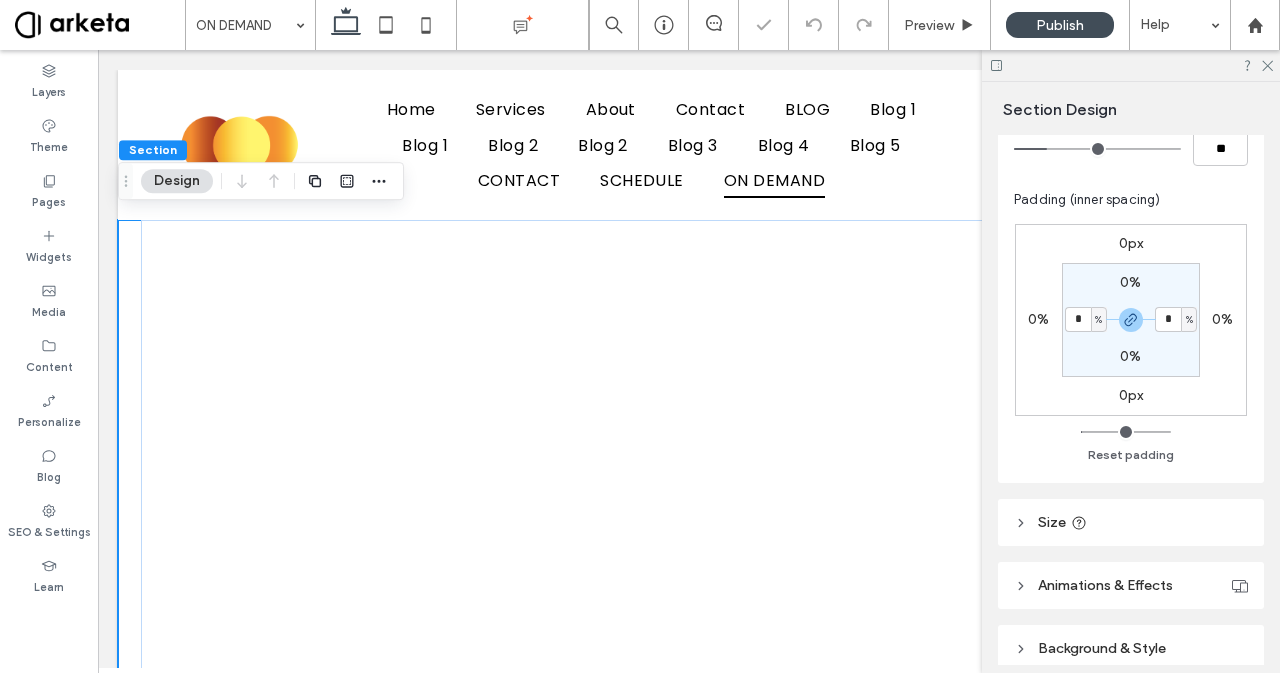 type on "*" 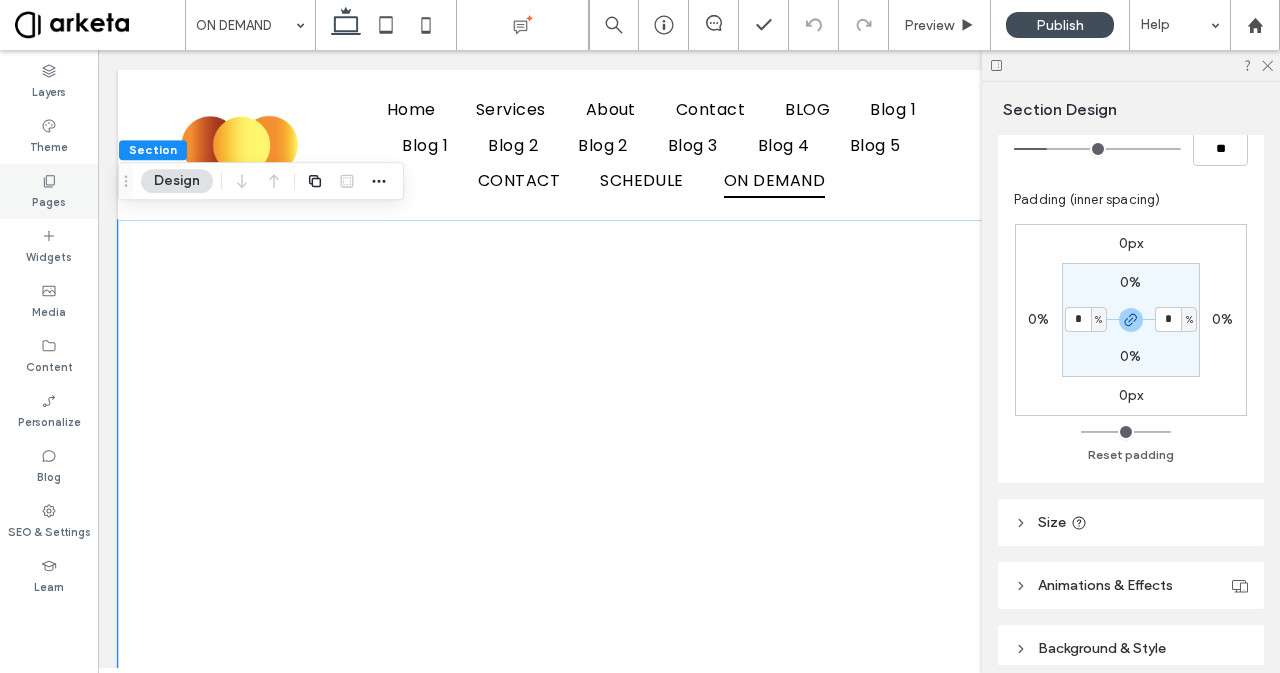 click on "Pages" at bounding box center (49, 191) 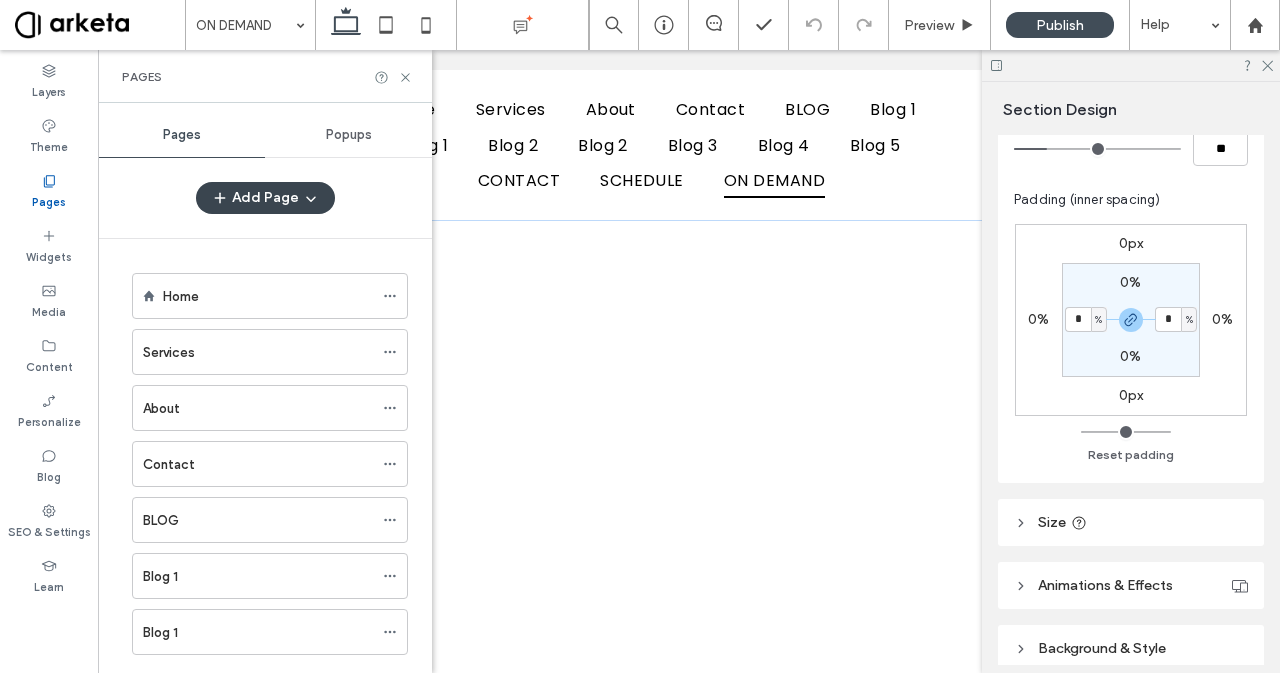 click on "Add Page" at bounding box center (265, 198) 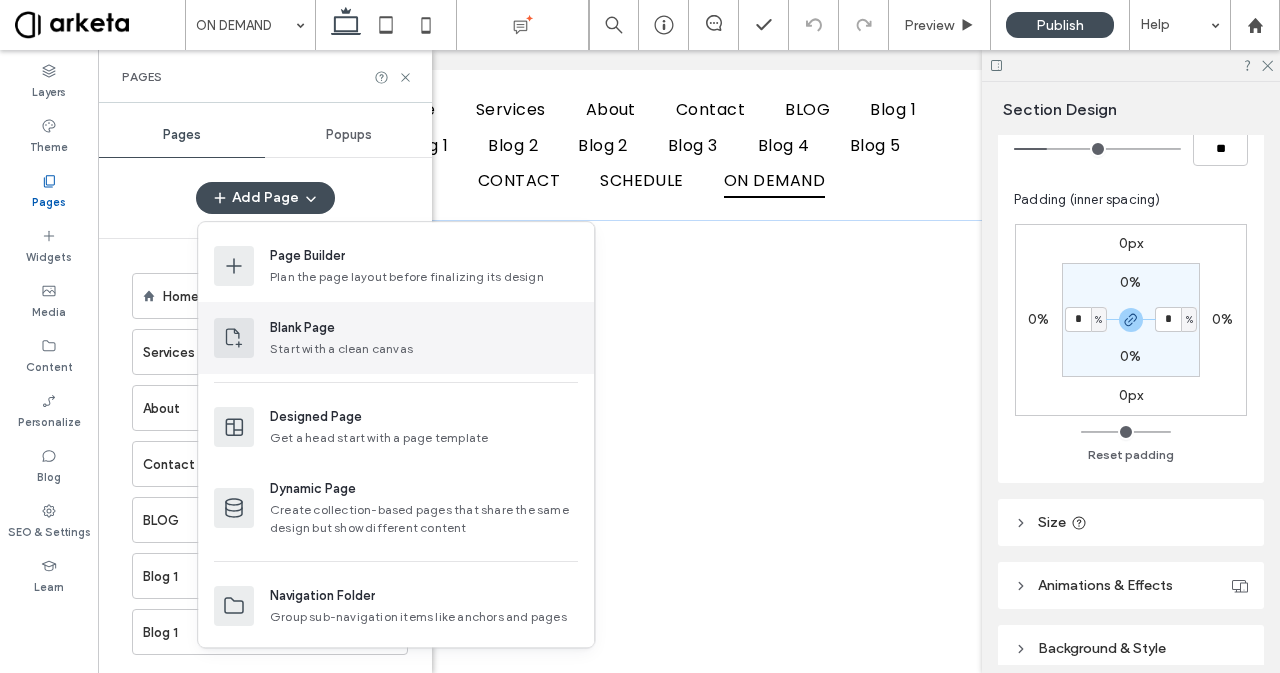 click on "Blank Page Start with a clean canvas" at bounding box center [396, 338] 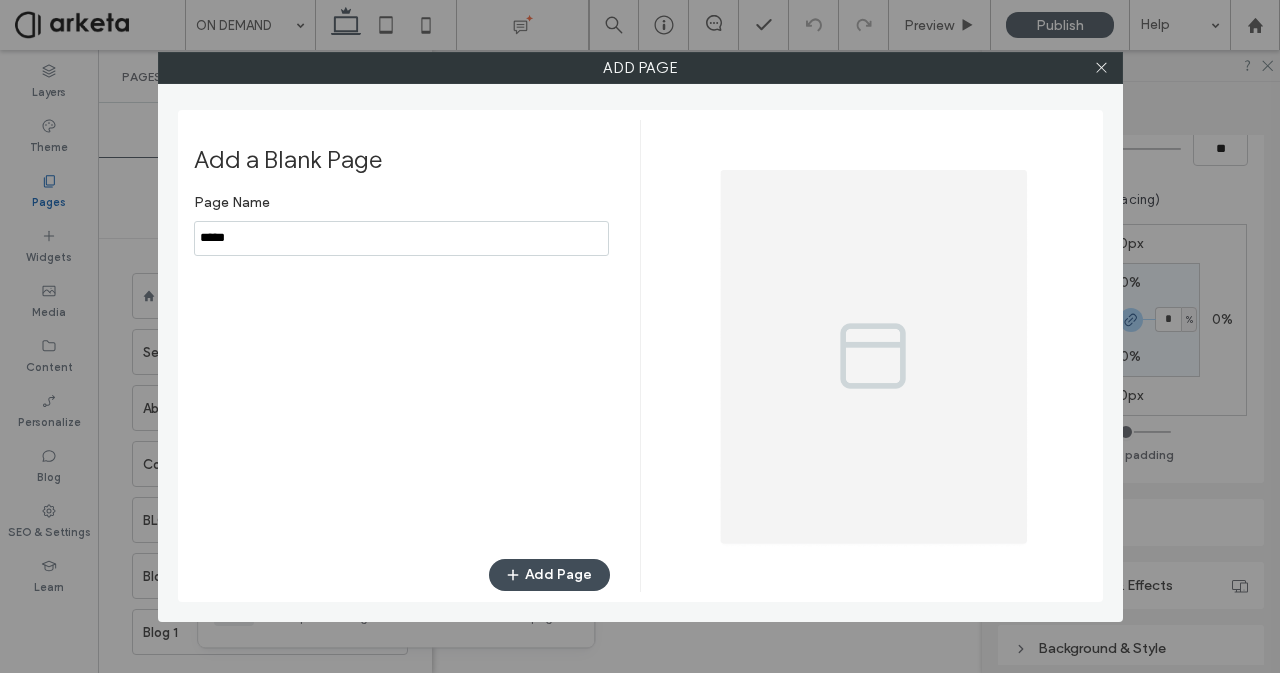 drag, startPoint x: 311, startPoint y: 241, endPoint x: 70, endPoint y: 191, distance: 246.13208 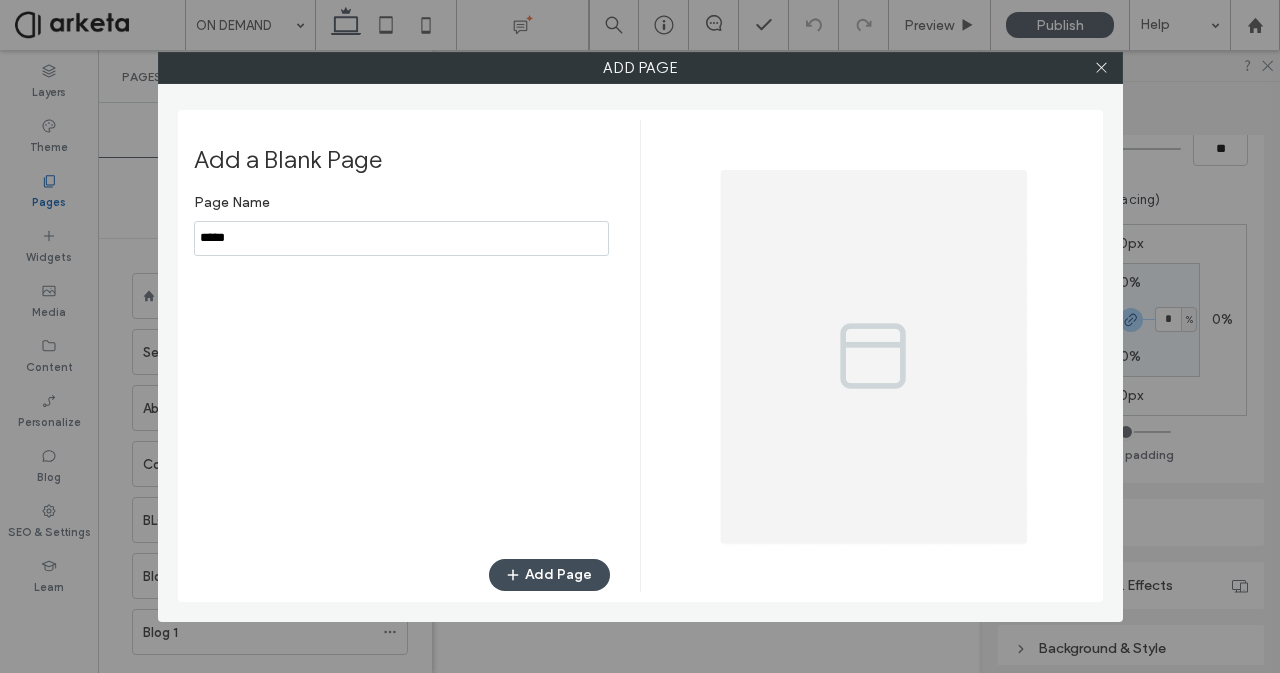 click on "Add Page Add a Blank Page Page Name Add Page" at bounding box center (640, 336) 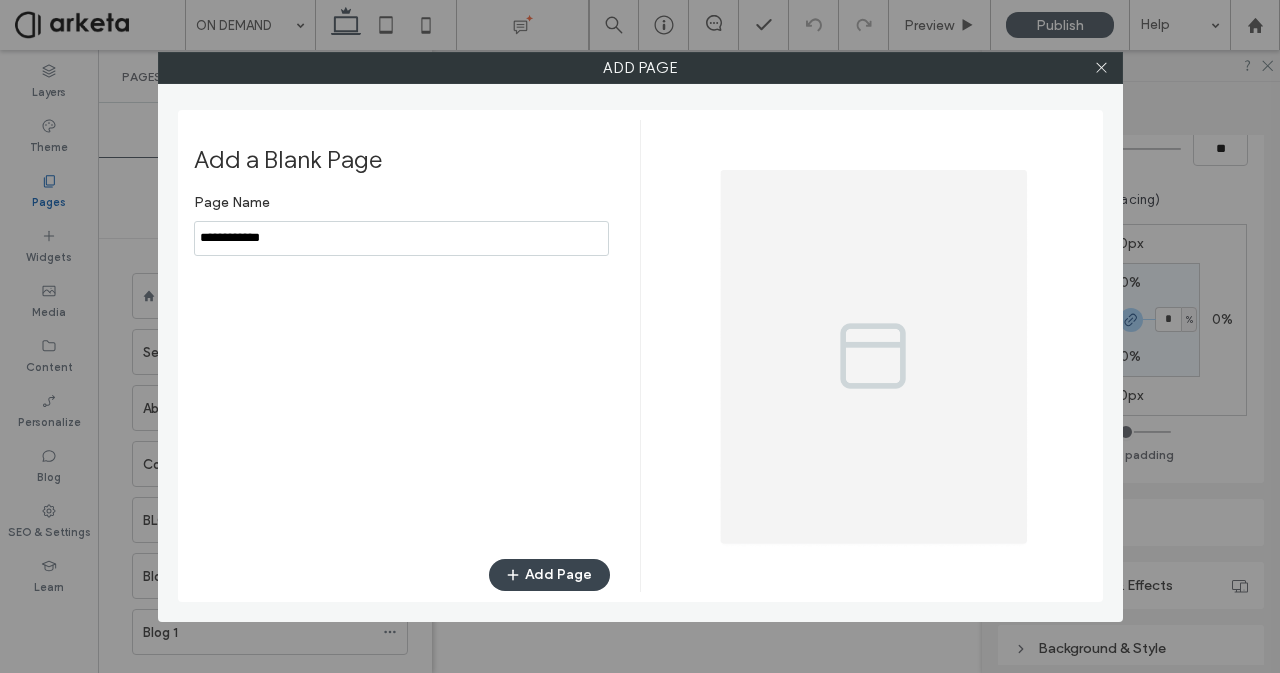 type on "**********" 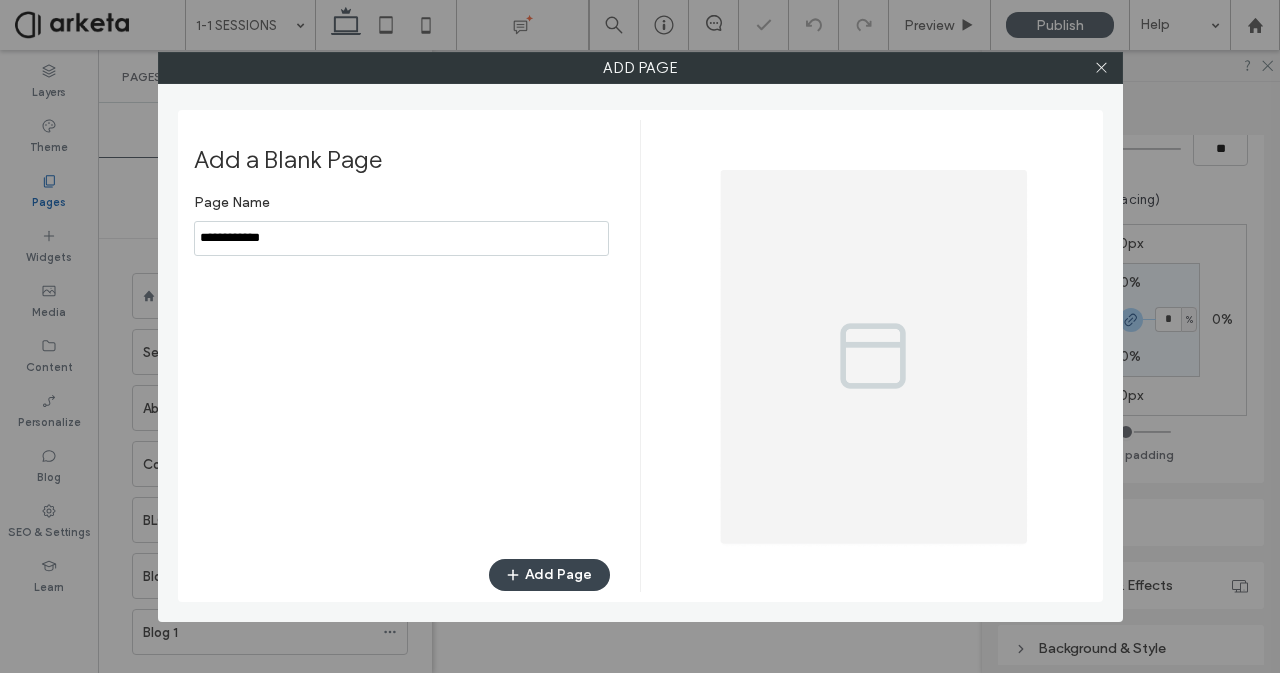 scroll, scrollTop: 0, scrollLeft: 0, axis: both 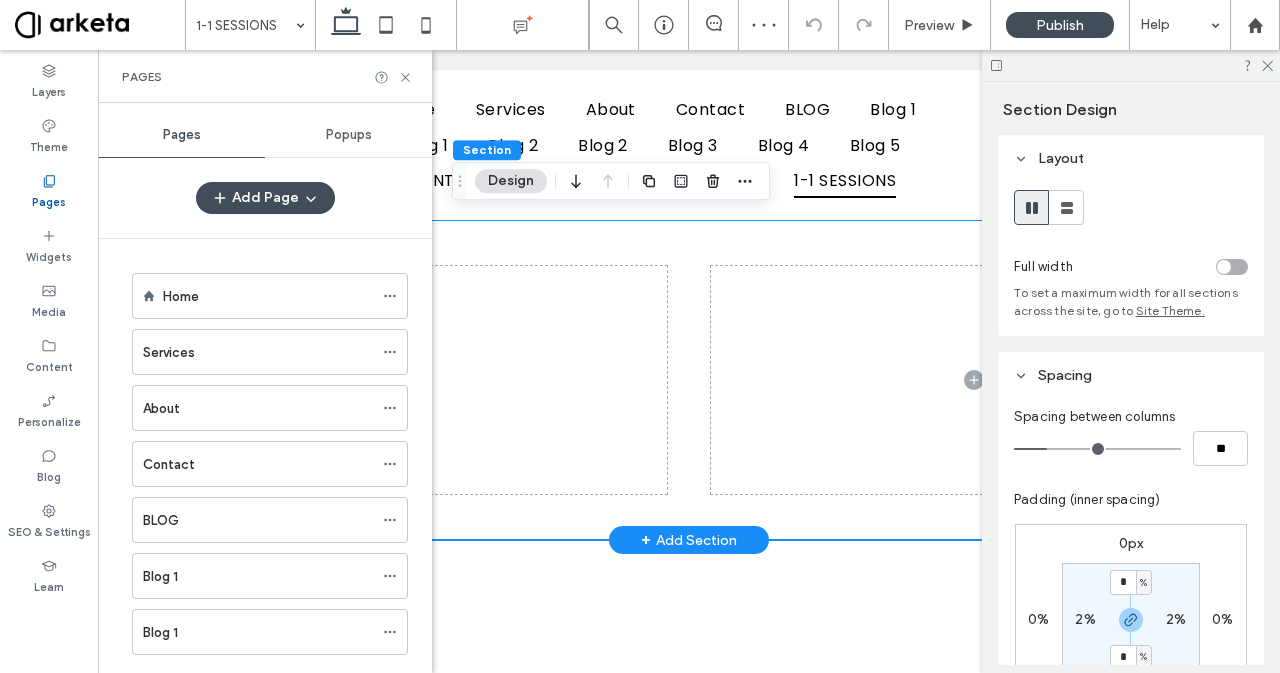 click at bounding box center [689, 380] 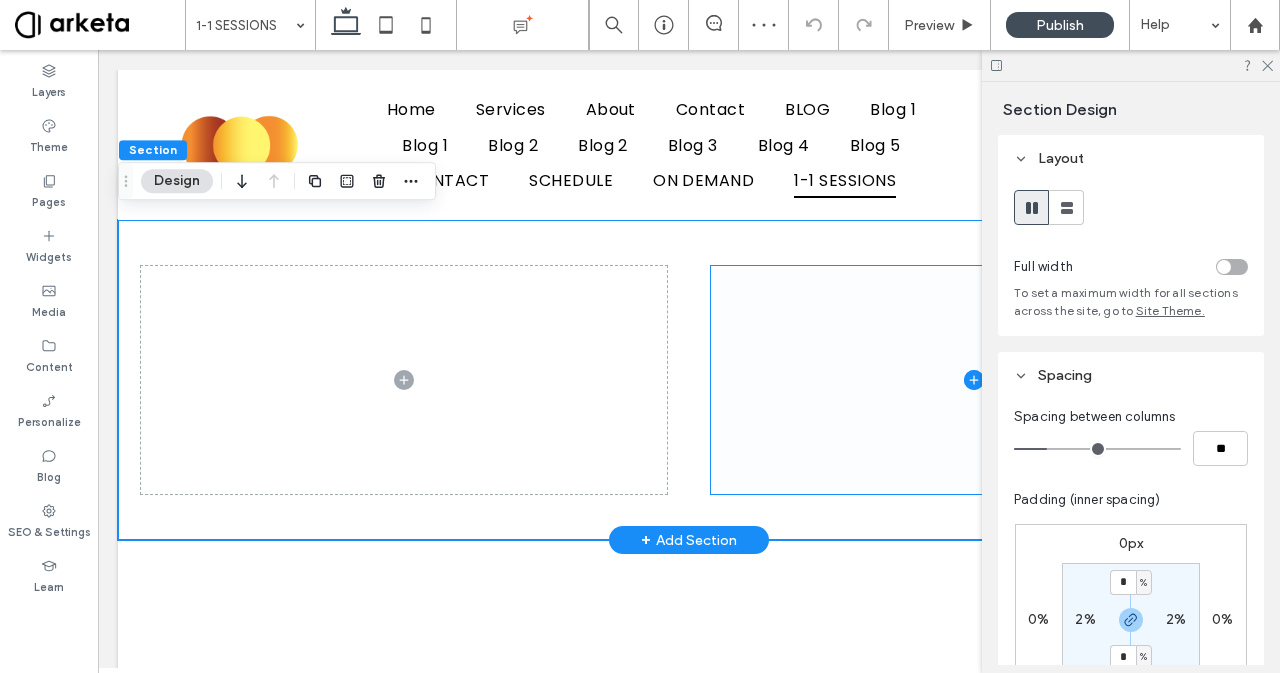 click at bounding box center [974, 380] 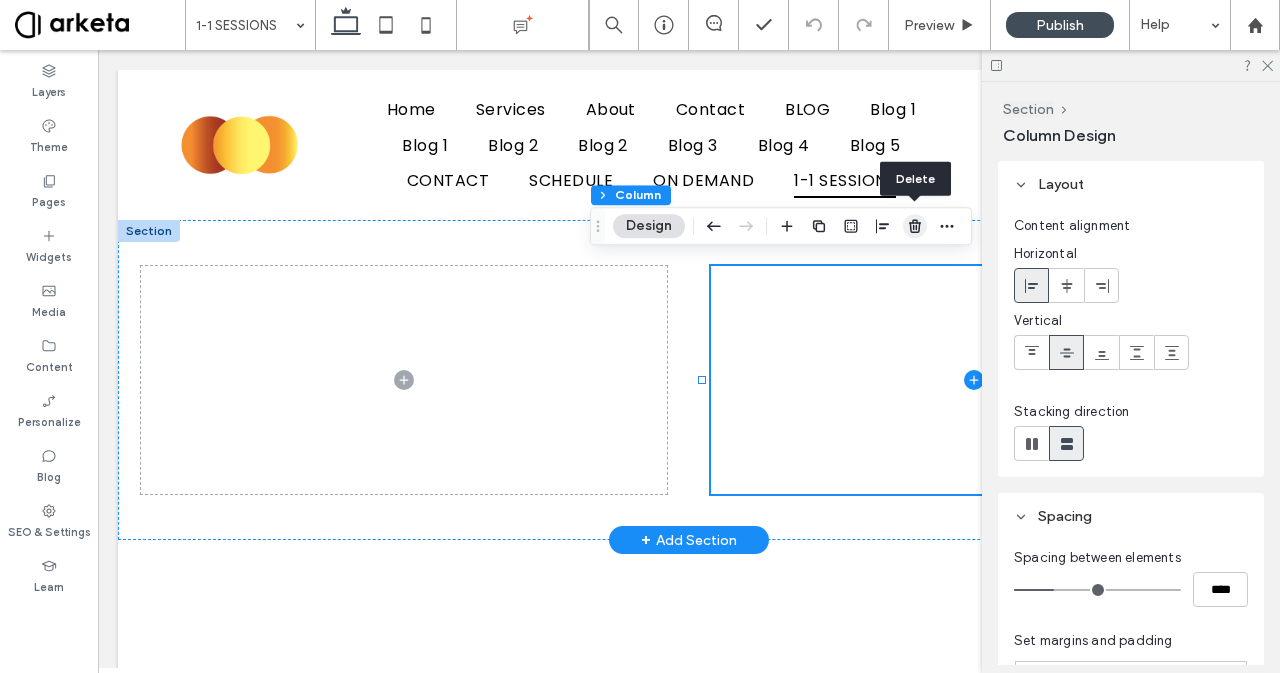click 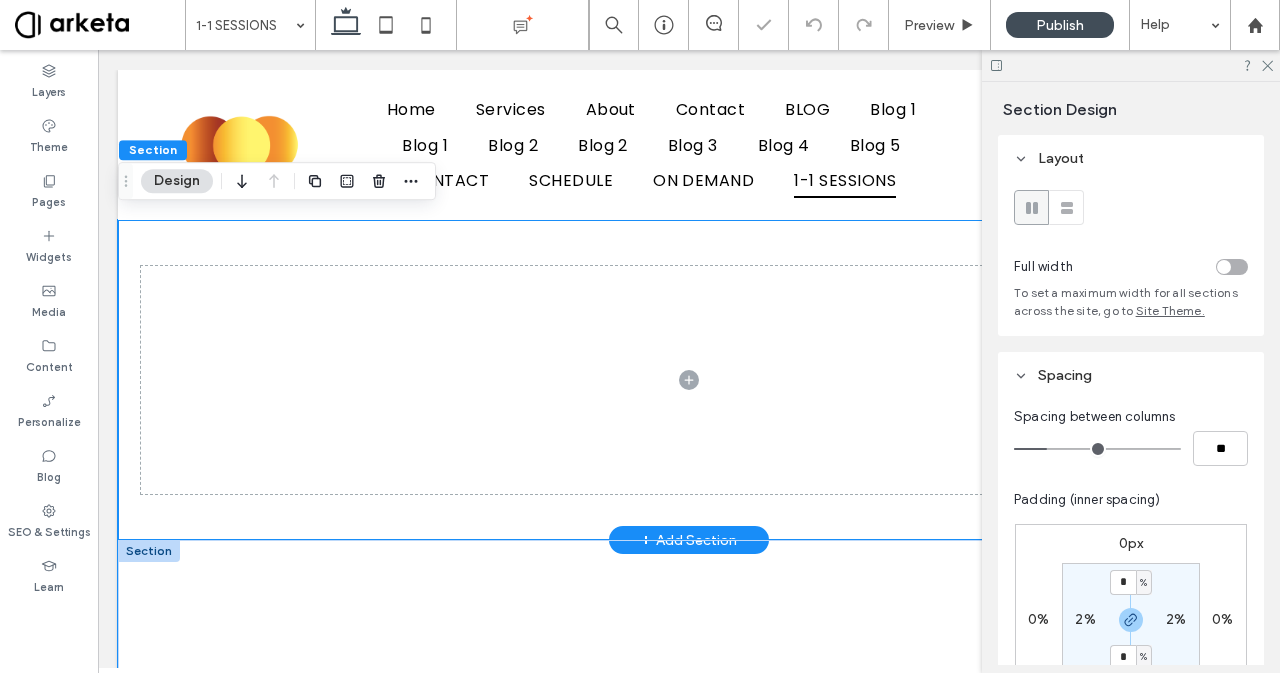 click at bounding box center [689, 700] 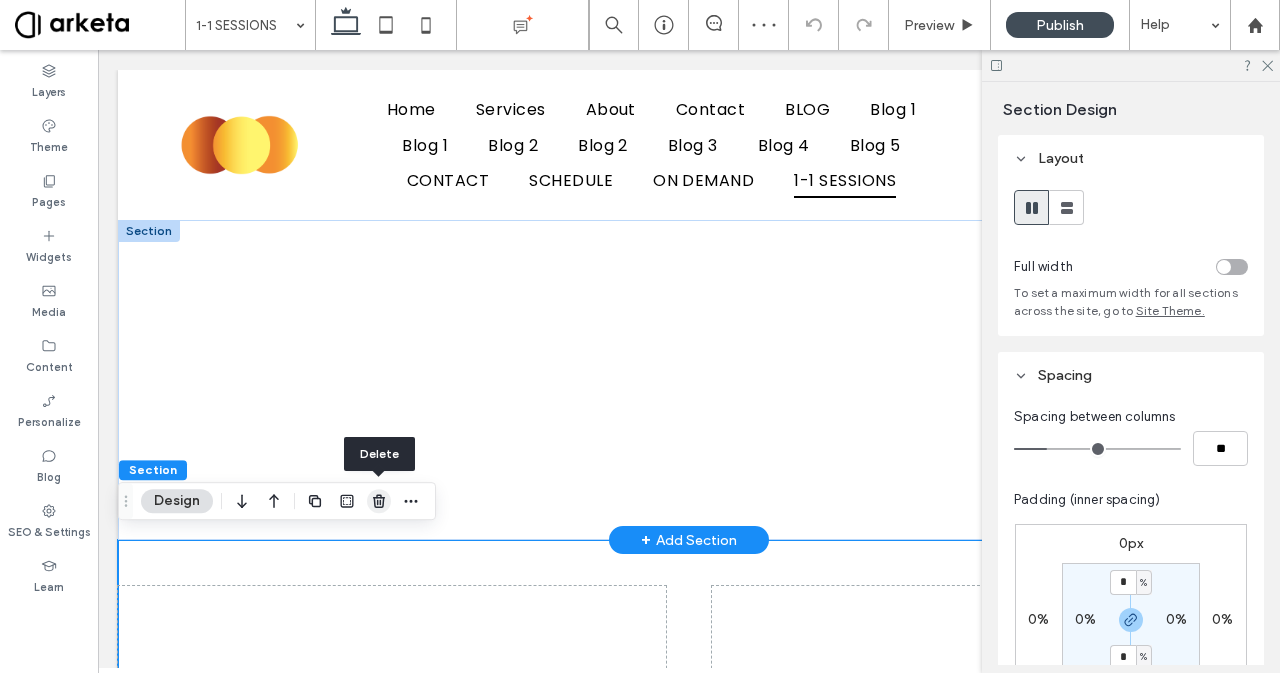 click 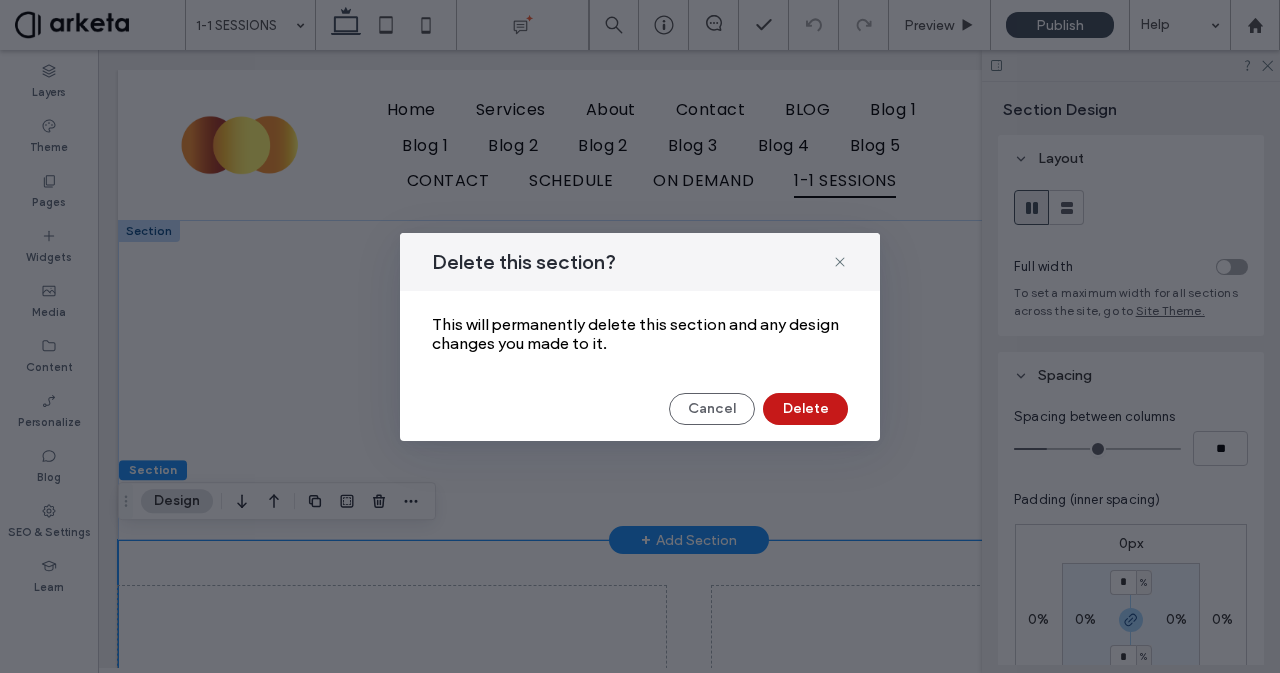 click on "Delete" at bounding box center [805, 409] 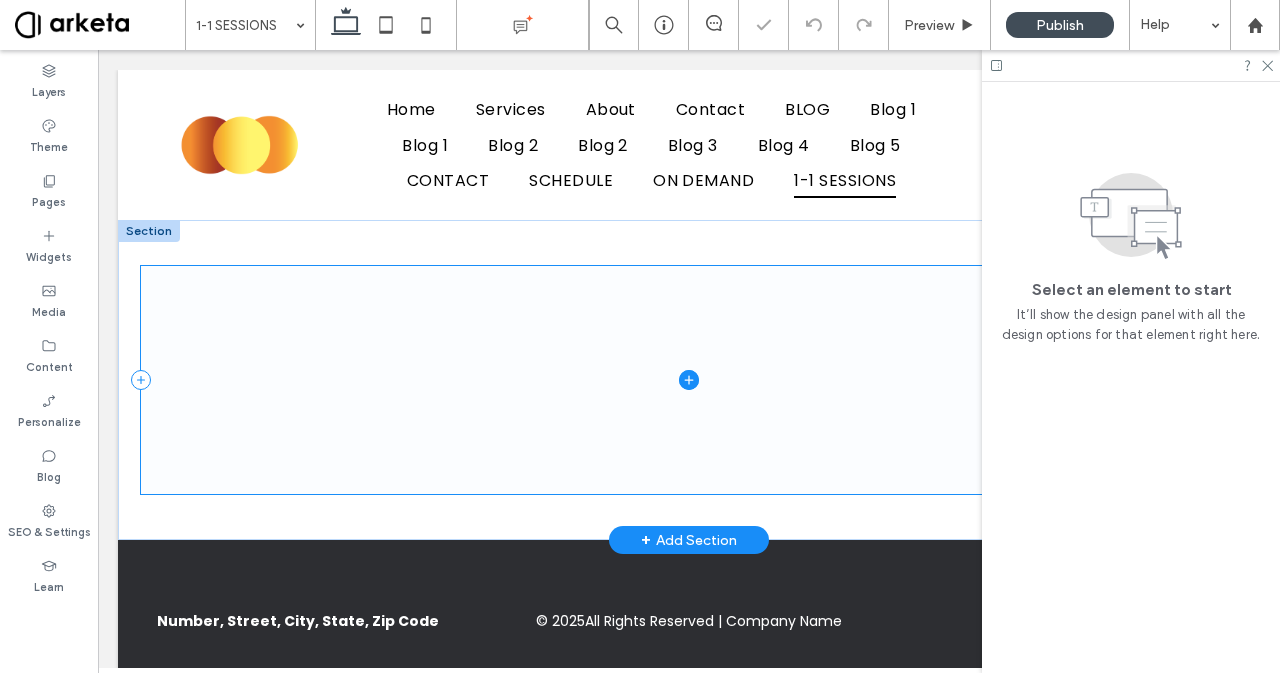 click at bounding box center [689, 380] 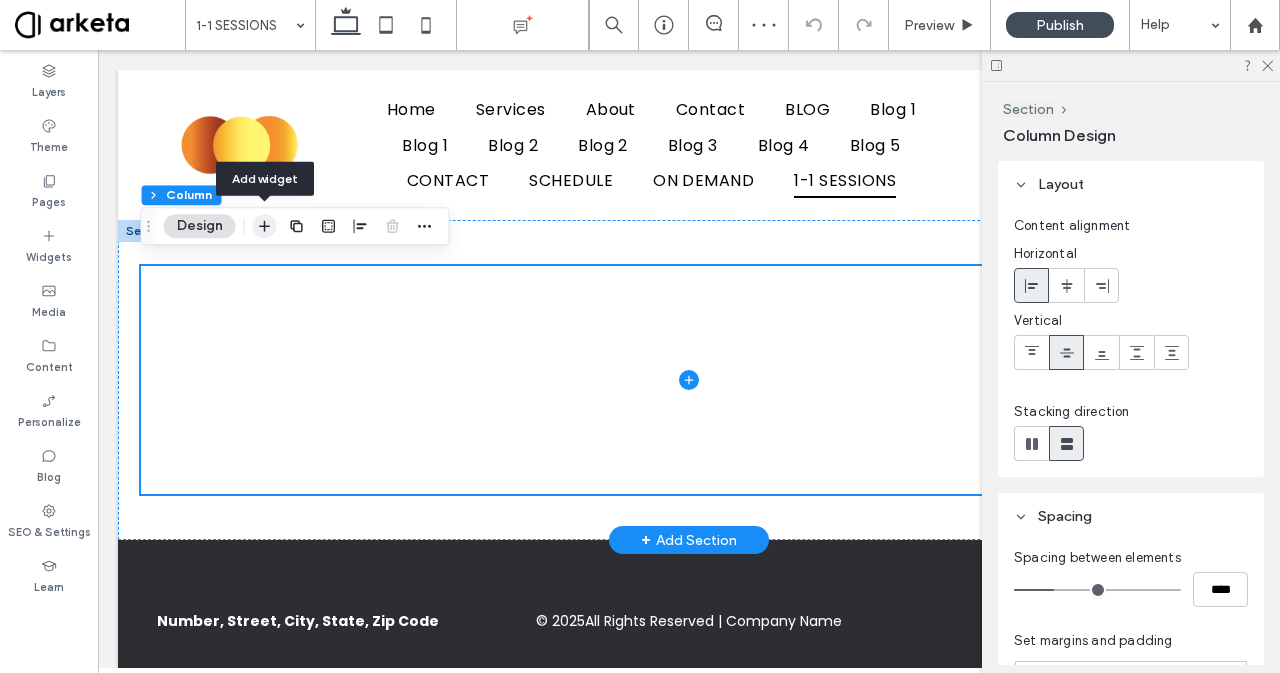click 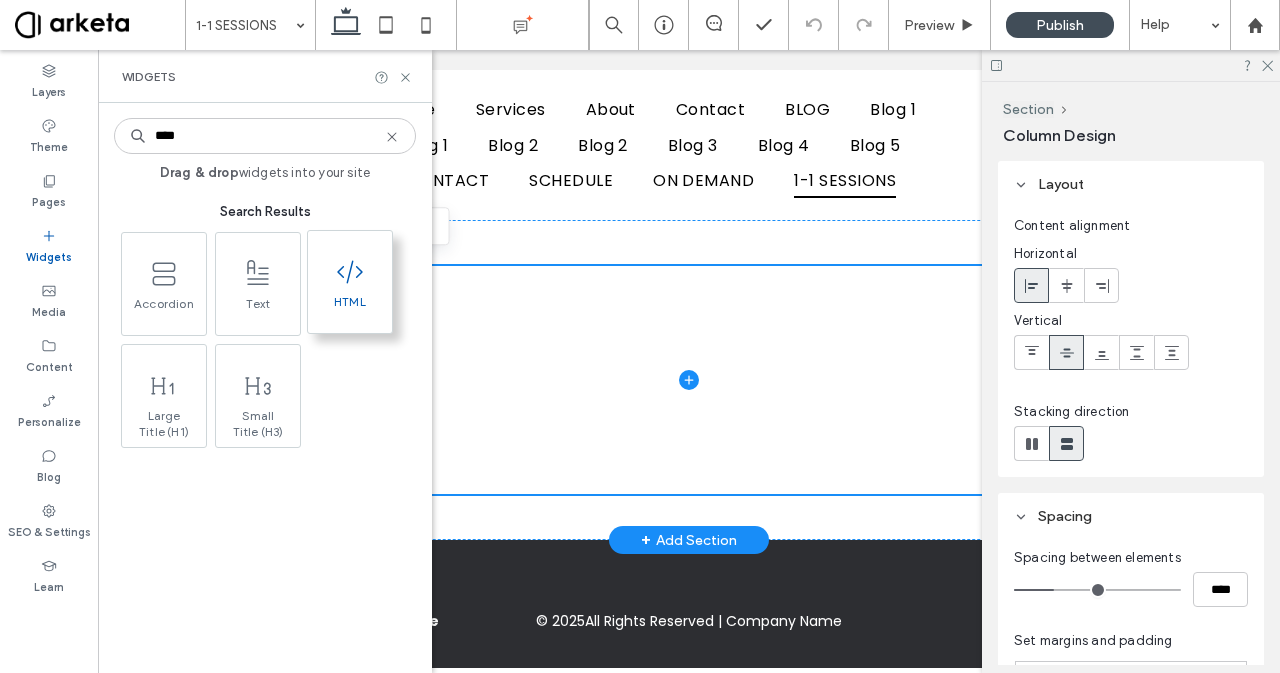 type on "****" 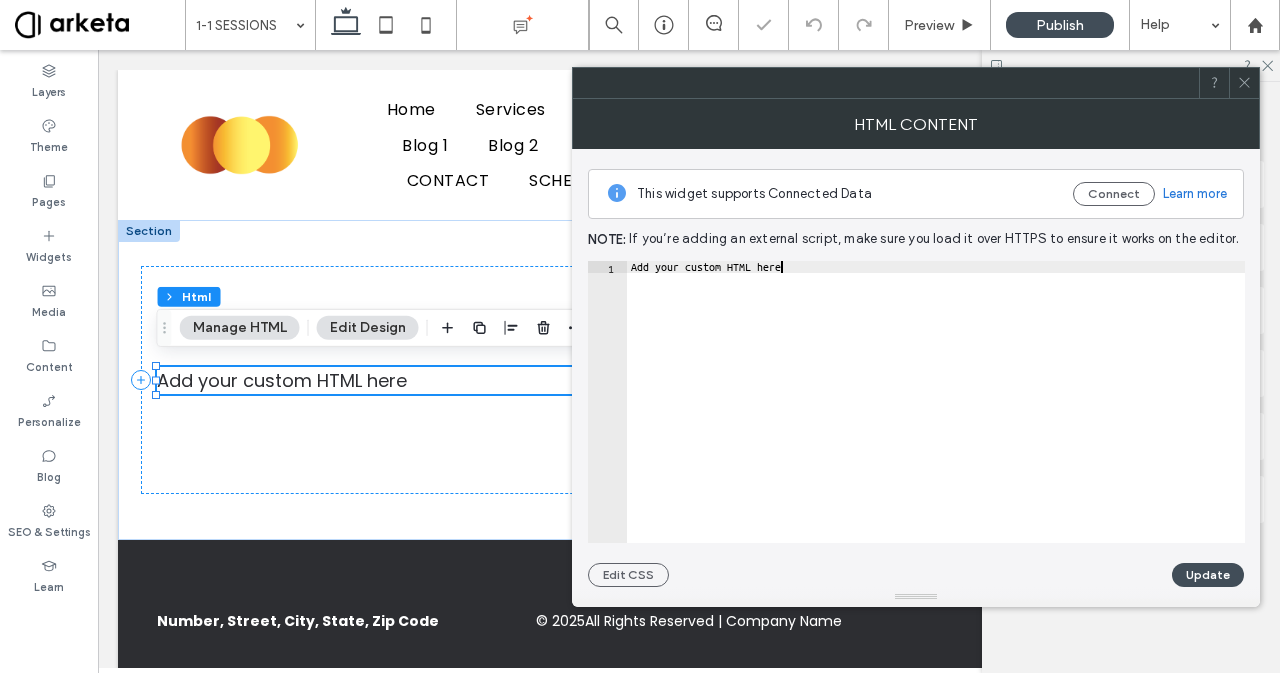 click on "Add your custom HTML here" at bounding box center (936, 414) 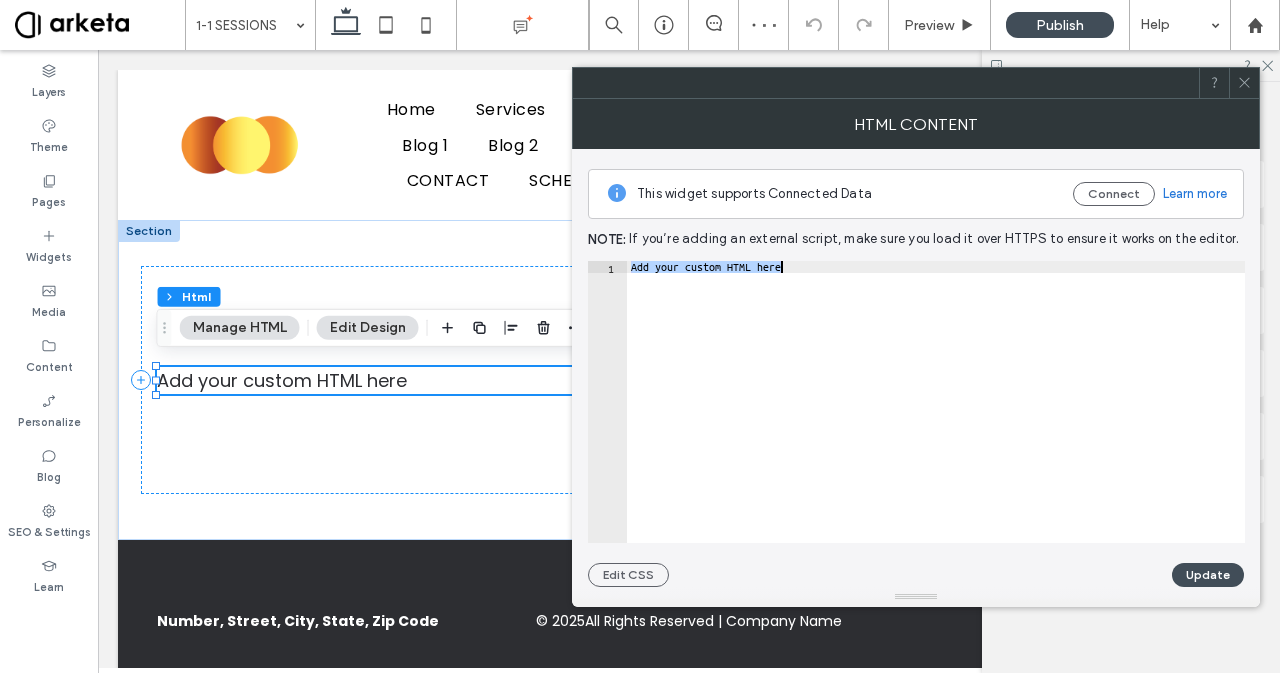 paste on "**********" 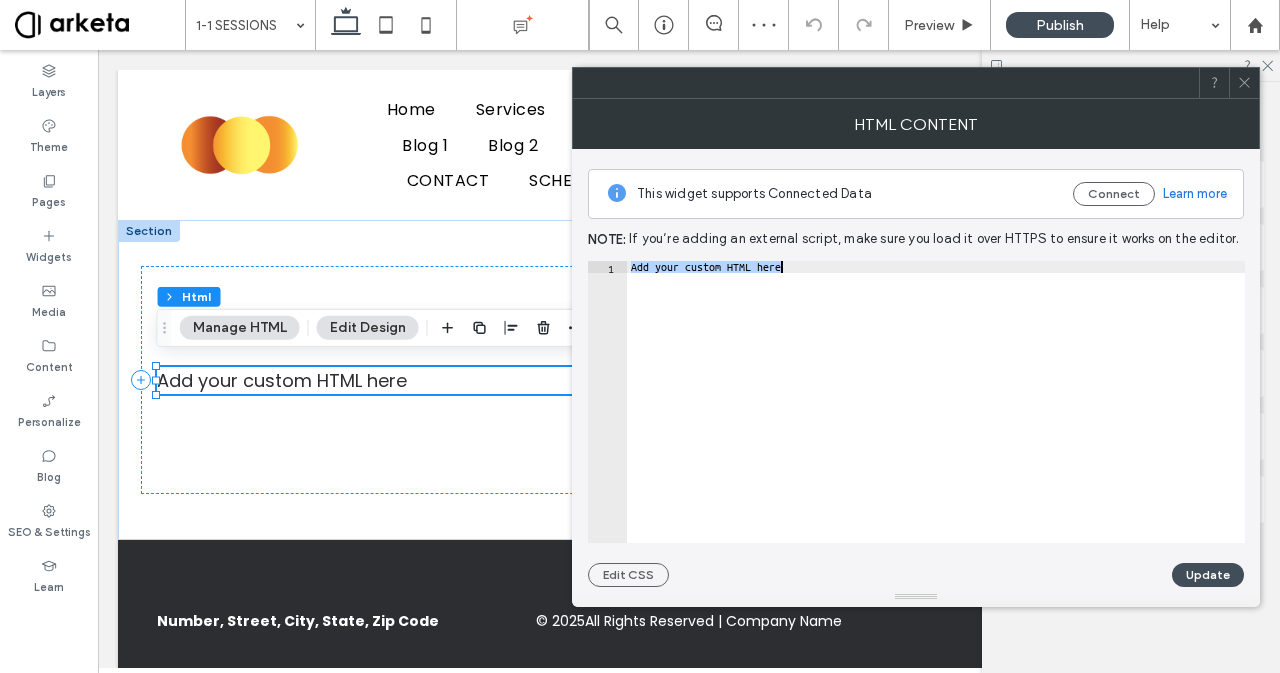 type on "**********" 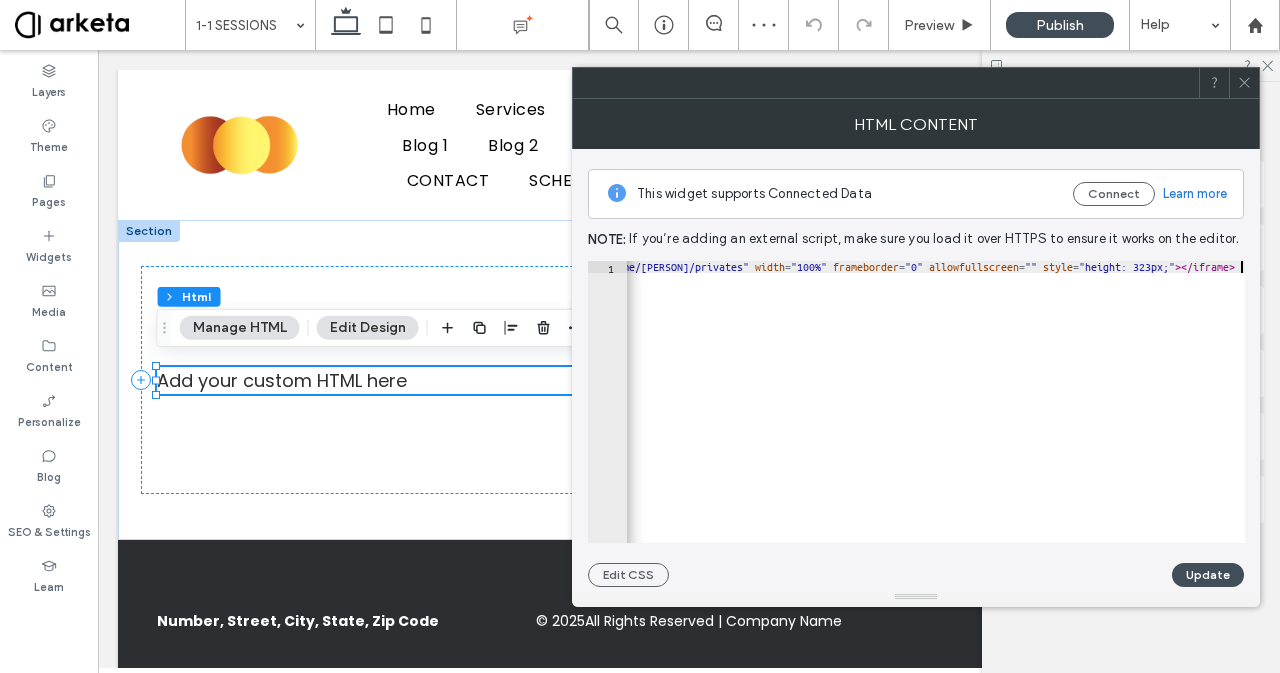 scroll, scrollTop: 0, scrollLeft: 0, axis: both 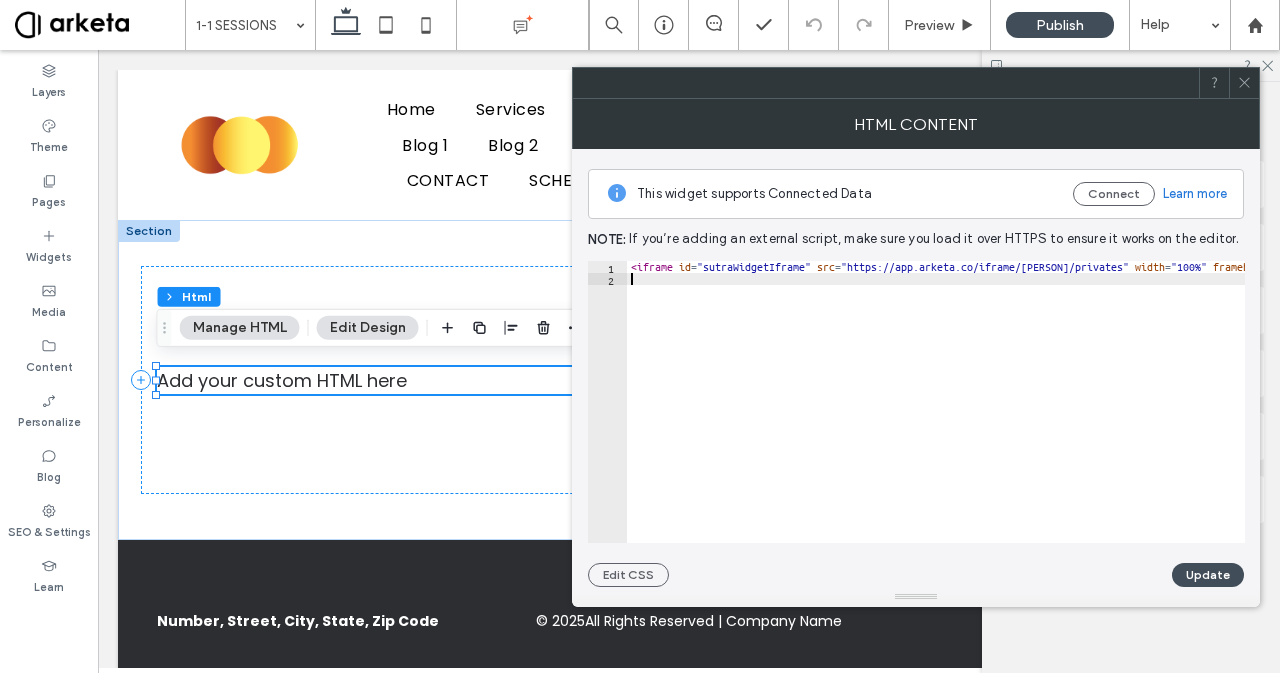 paste on "**********" 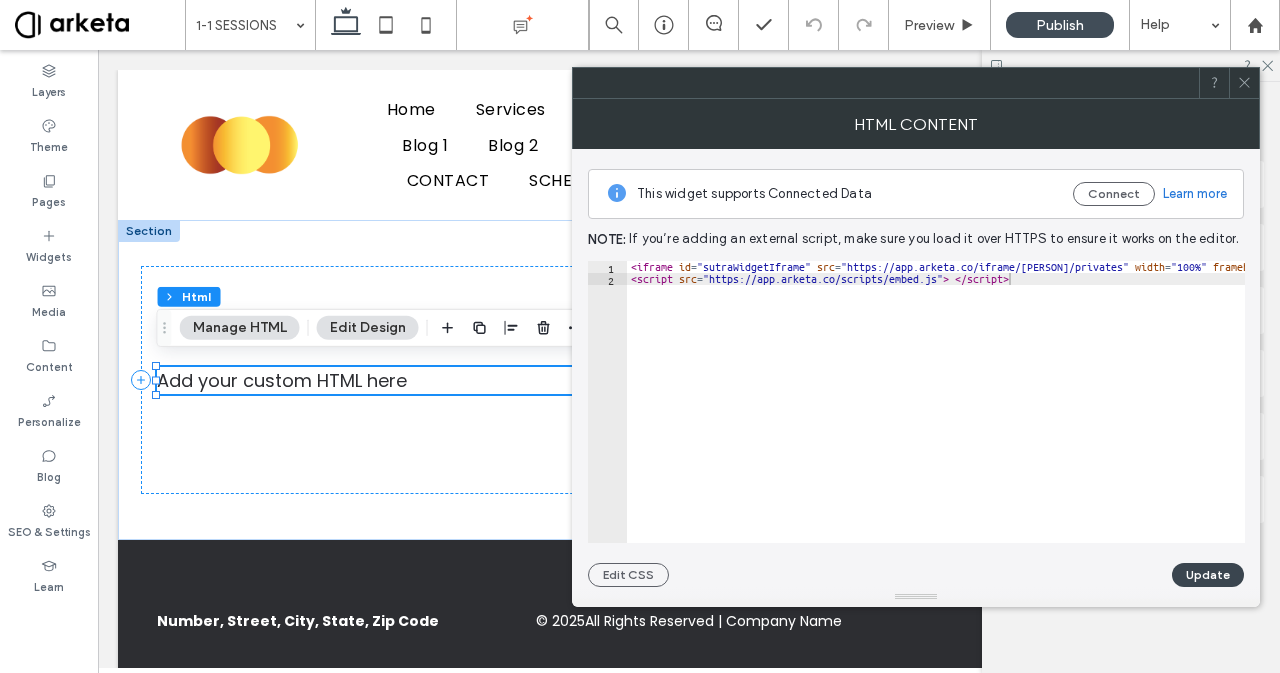 click on "Update" at bounding box center [1208, 575] 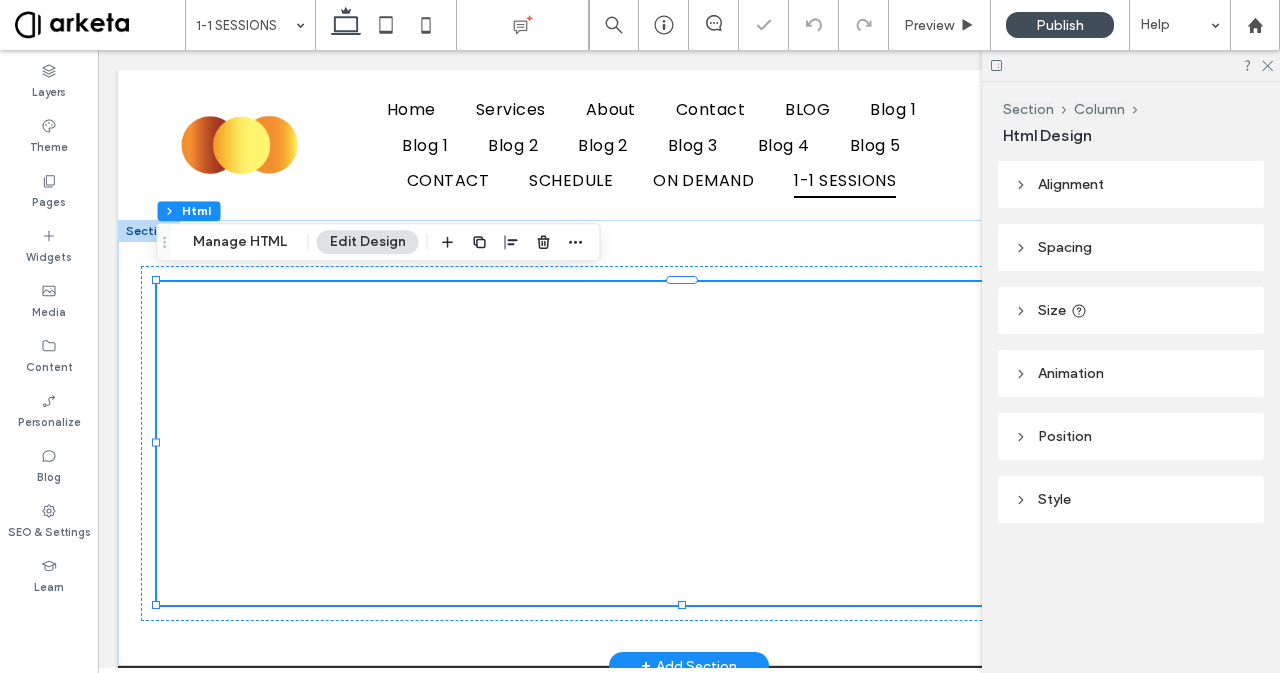 scroll, scrollTop: 0, scrollLeft: 0, axis: both 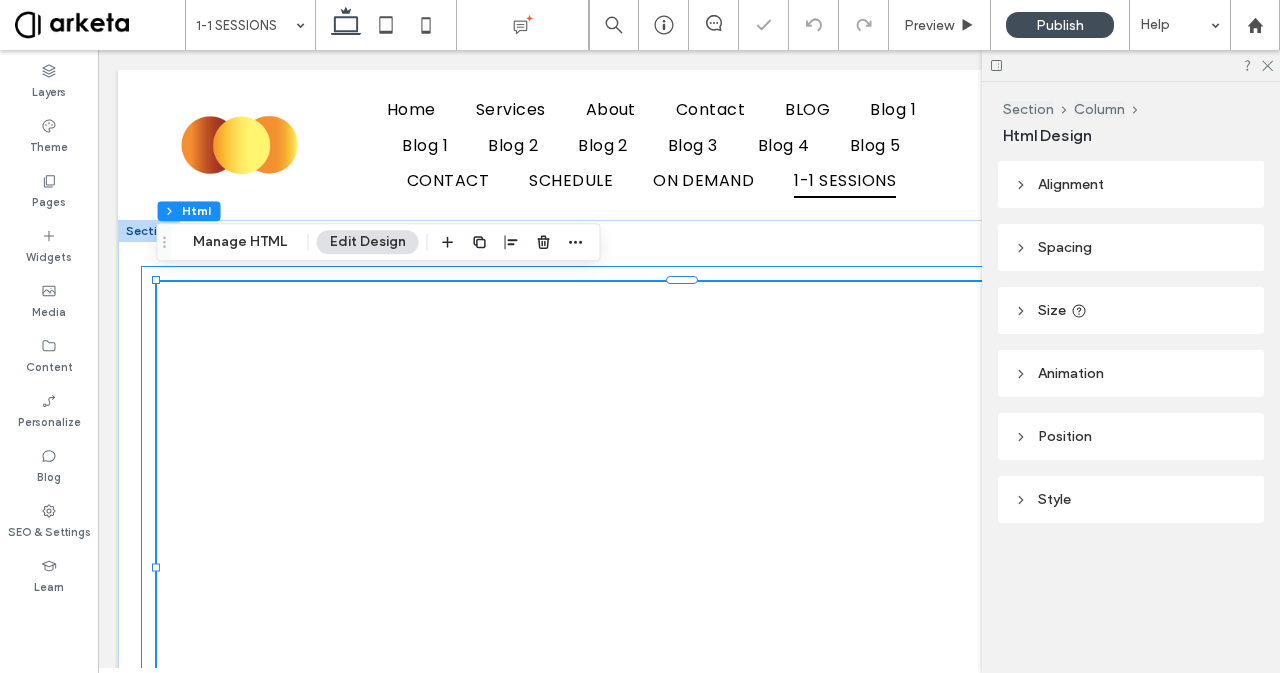 click at bounding box center [689, 568] 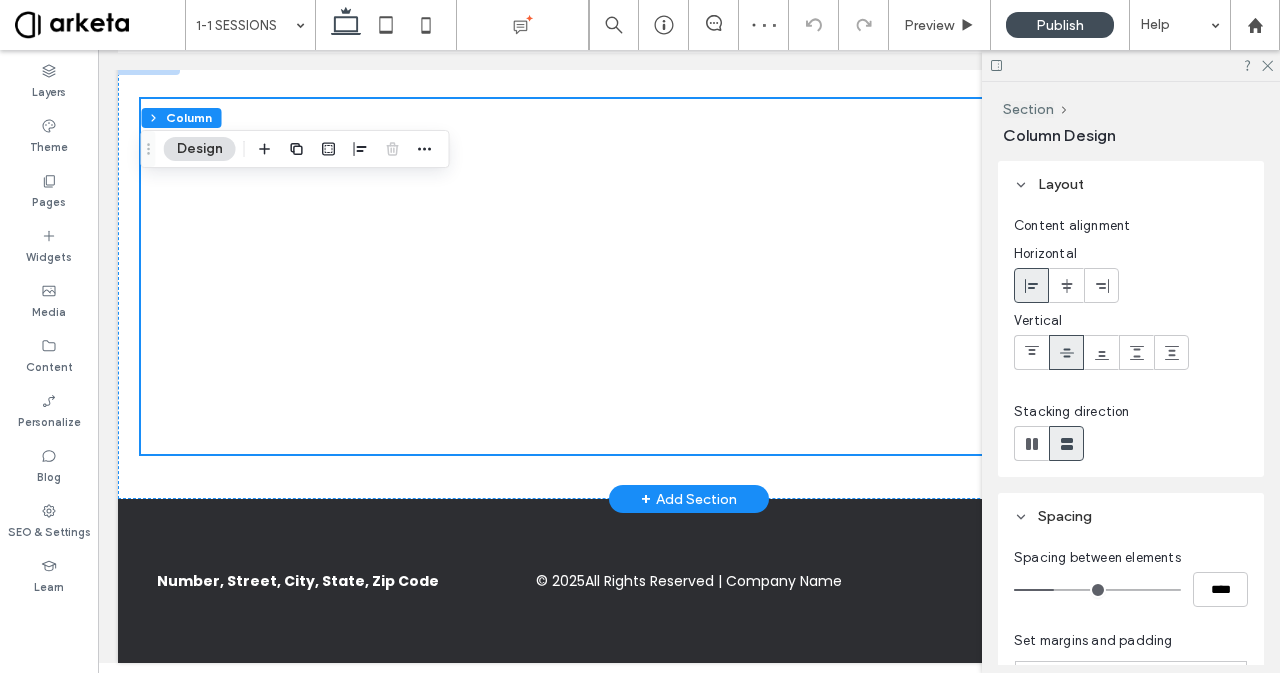 scroll, scrollTop: 174, scrollLeft: 0, axis: vertical 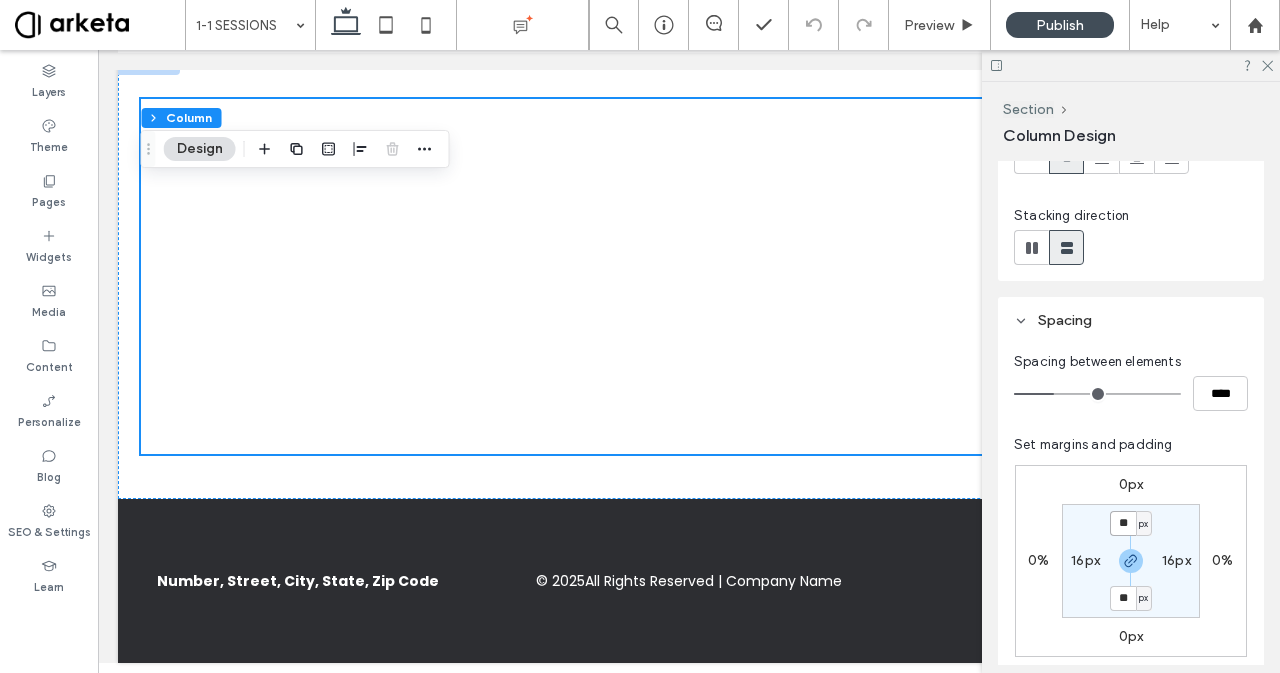 click on "**" at bounding box center (1123, 523) 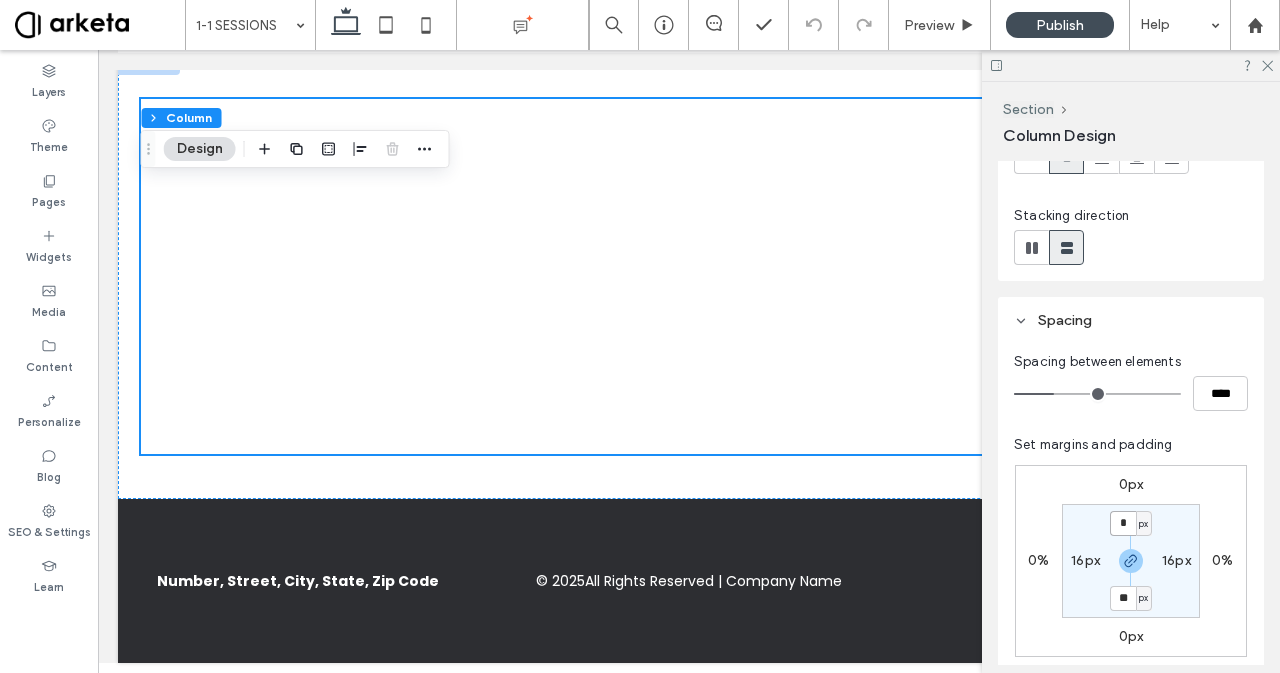 type on "*" 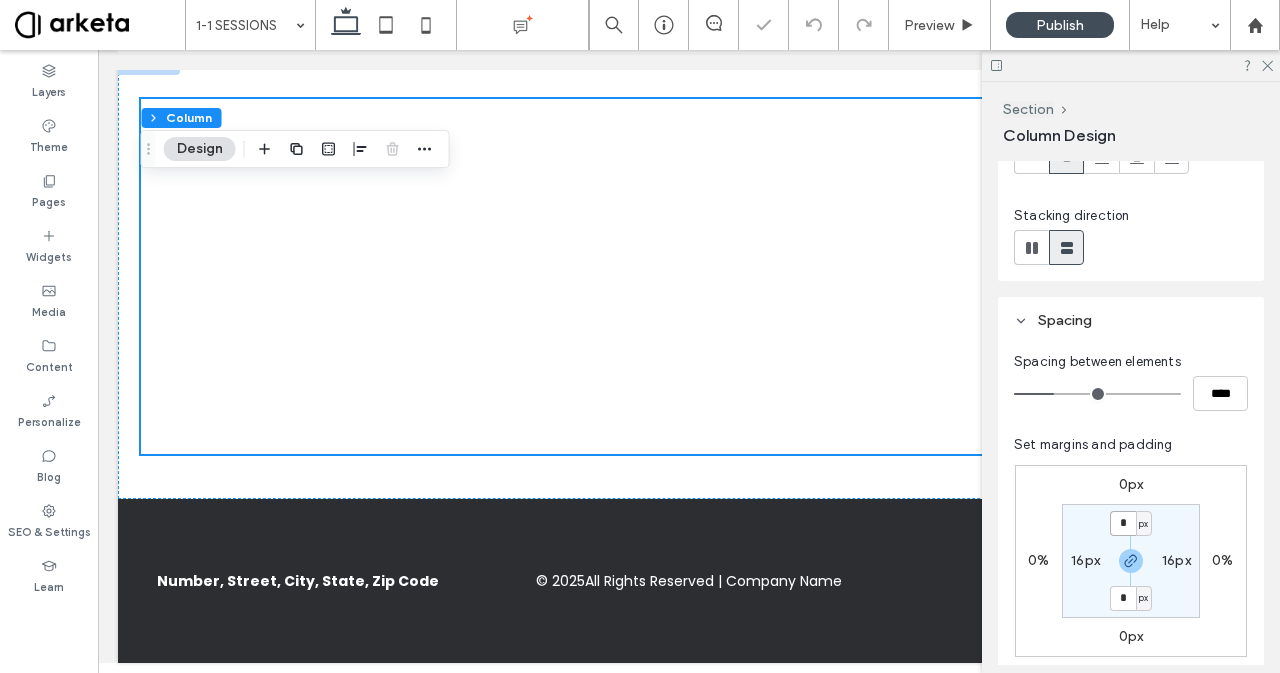 scroll, scrollTop: 142, scrollLeft: 0, axis: vertical 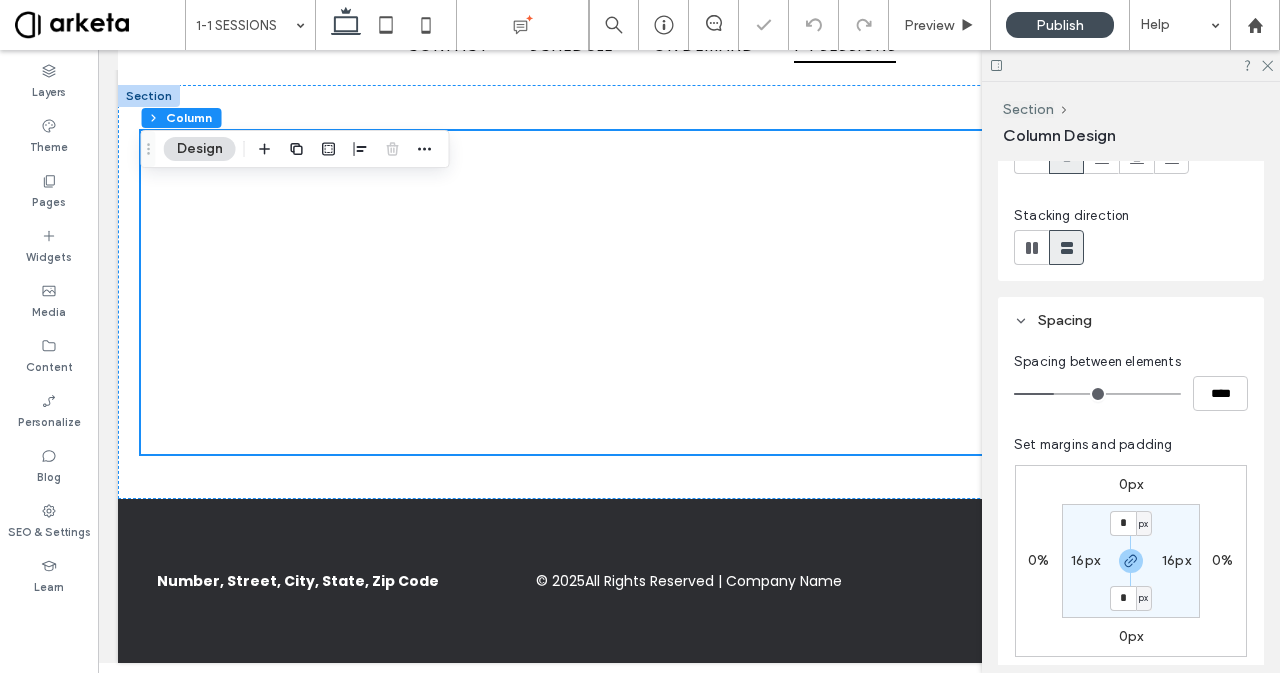 click on "16px" at bounding box center (1085, 560) 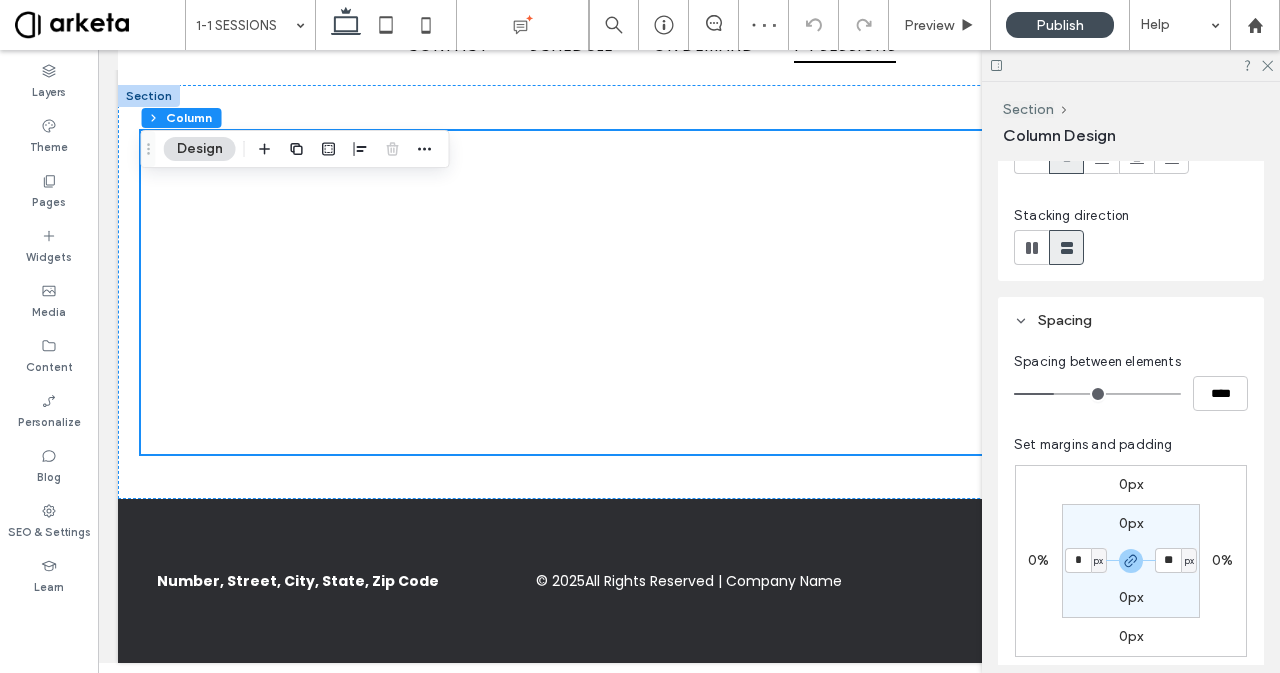 type on "*" 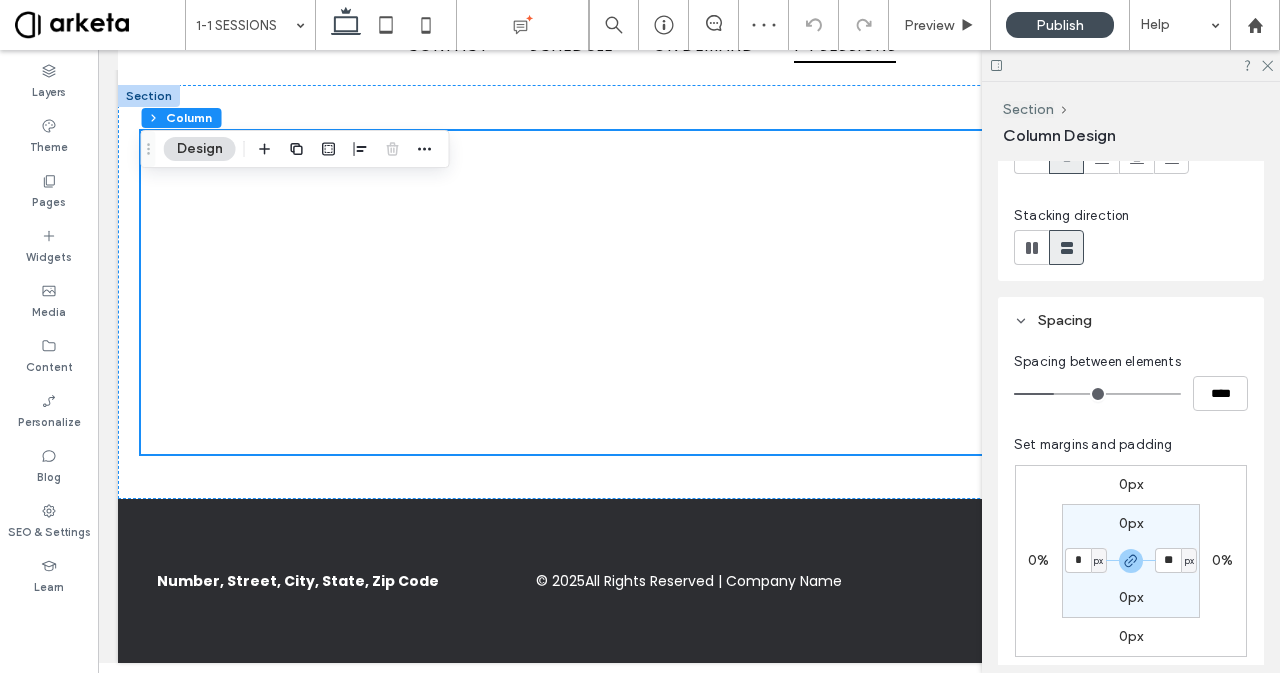 type on "*" 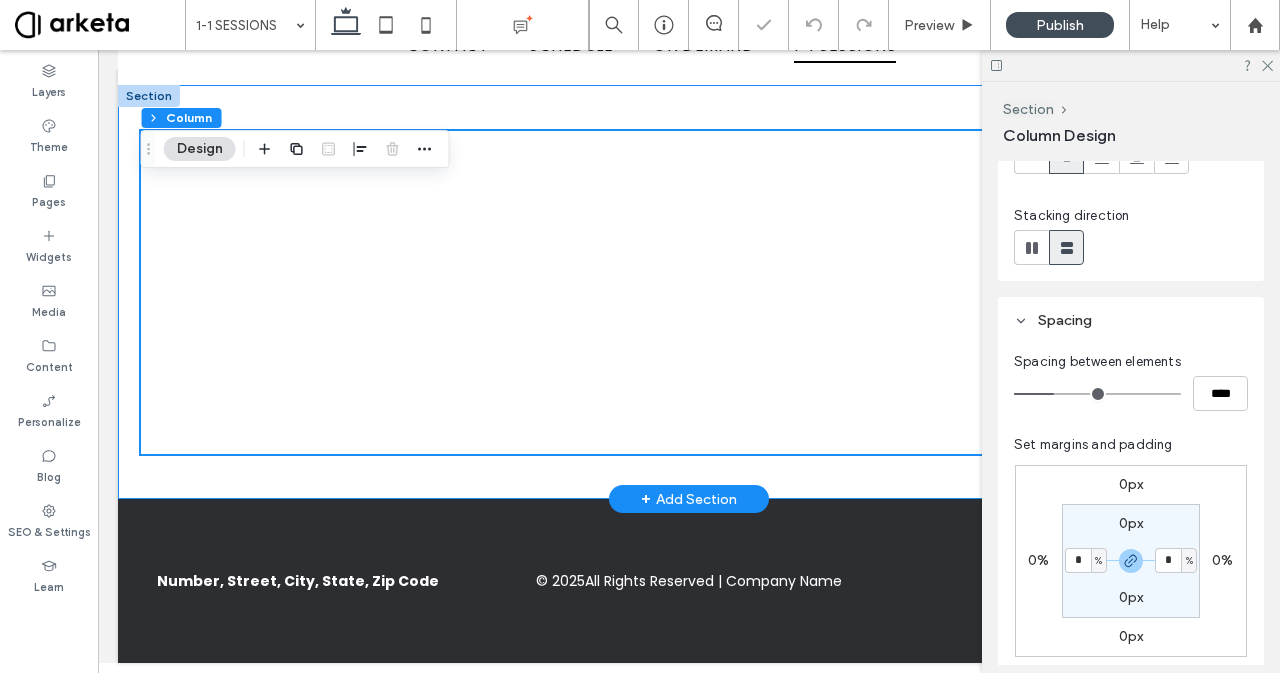 click at bounding box center [689, 292] 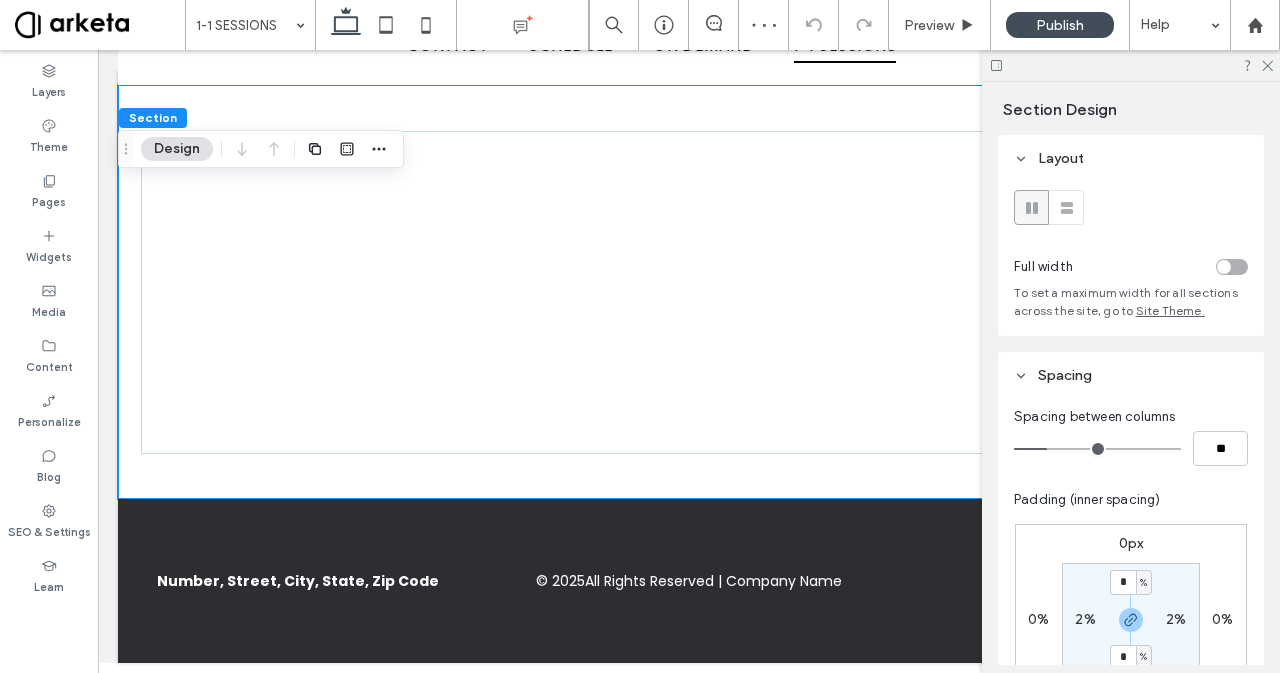 scroll, scrollTop: 140, scrollLeft: 0, axis: vertical 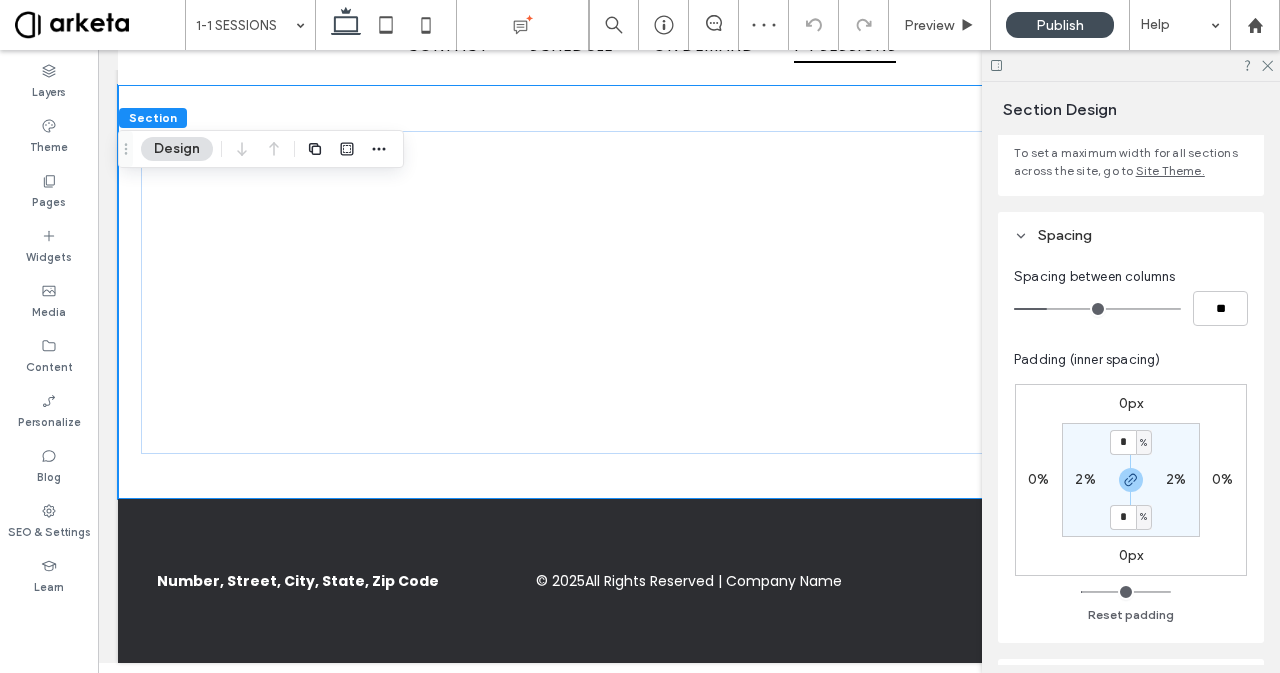 type on "*" 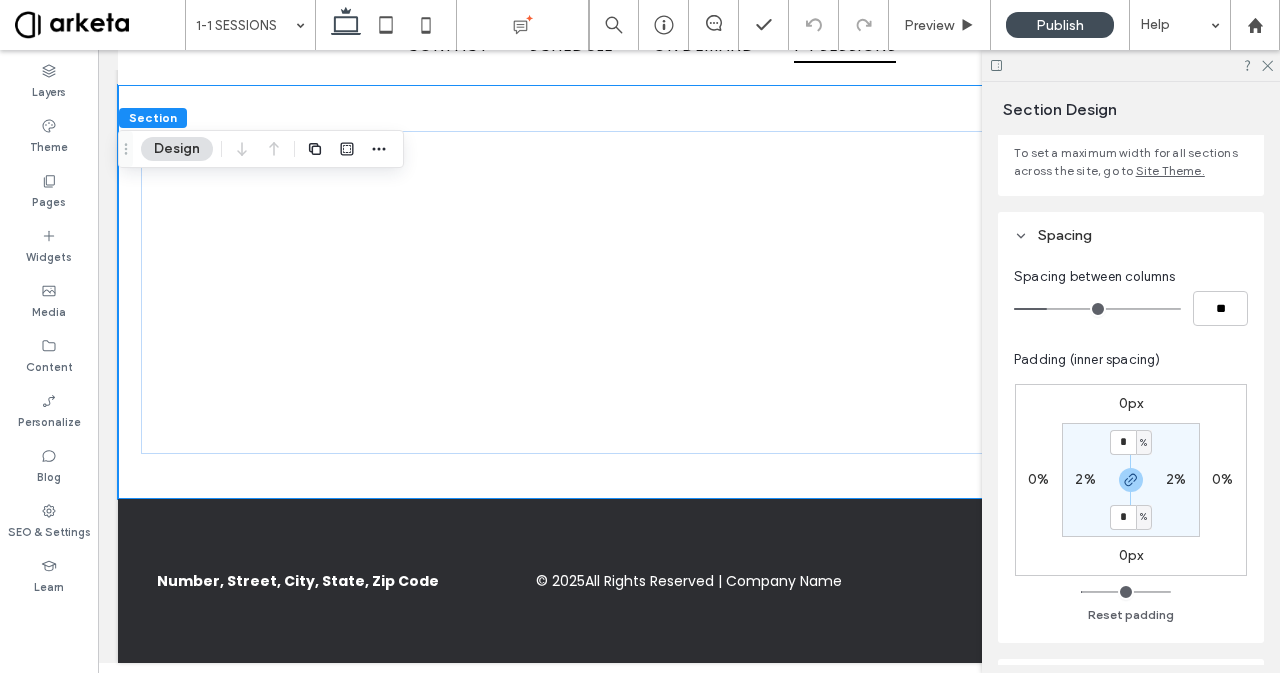 type on "*" 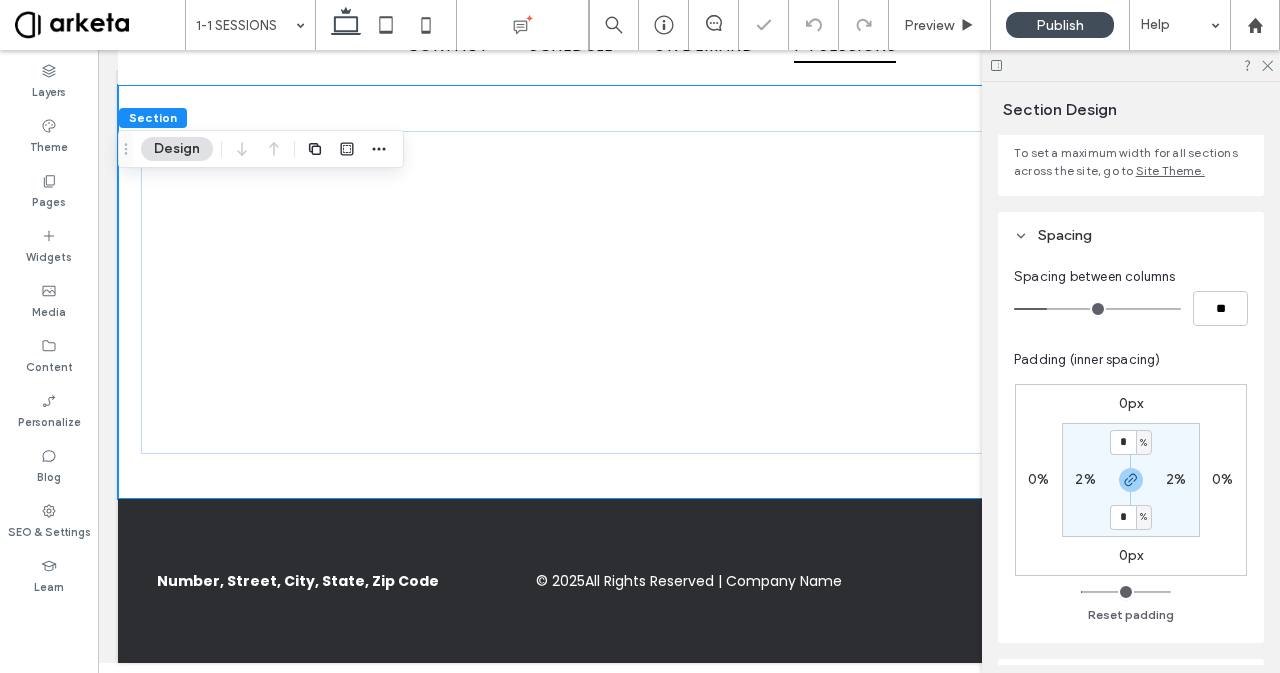 type on "*" 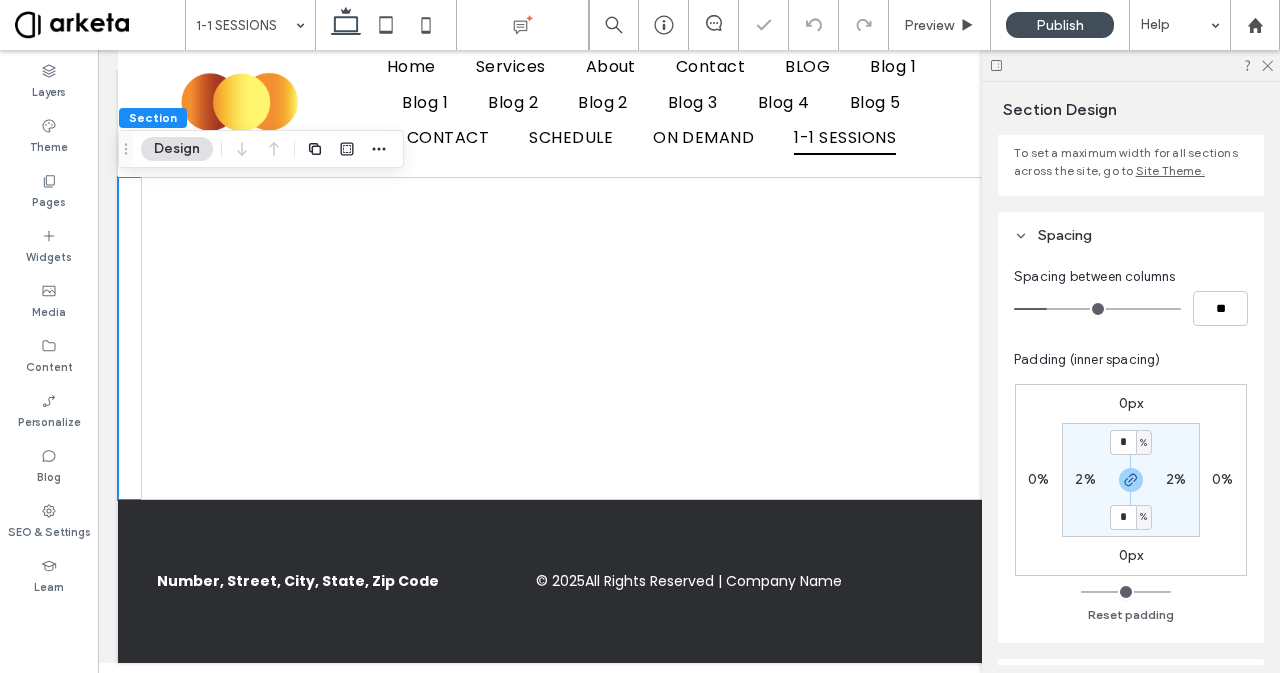 scroll, scrollTop: 52, scrollLeft: 0, axis: vertical 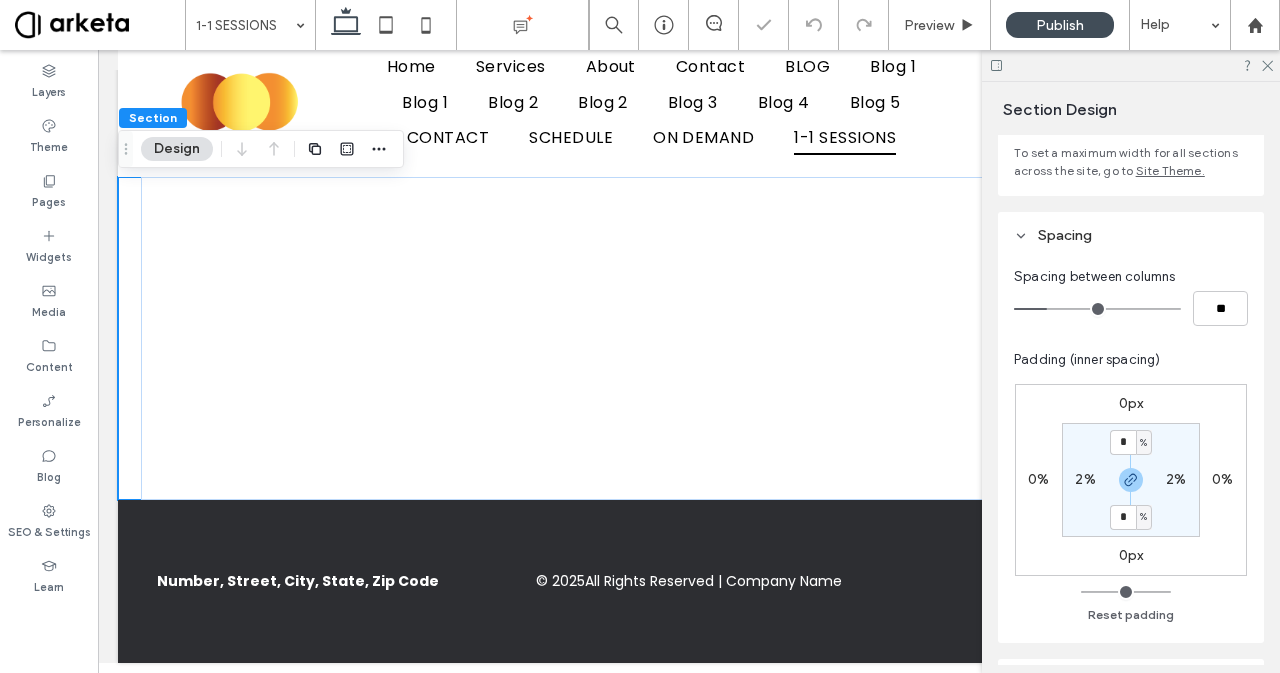 click on "2%" at bounding box center (1085, 479) 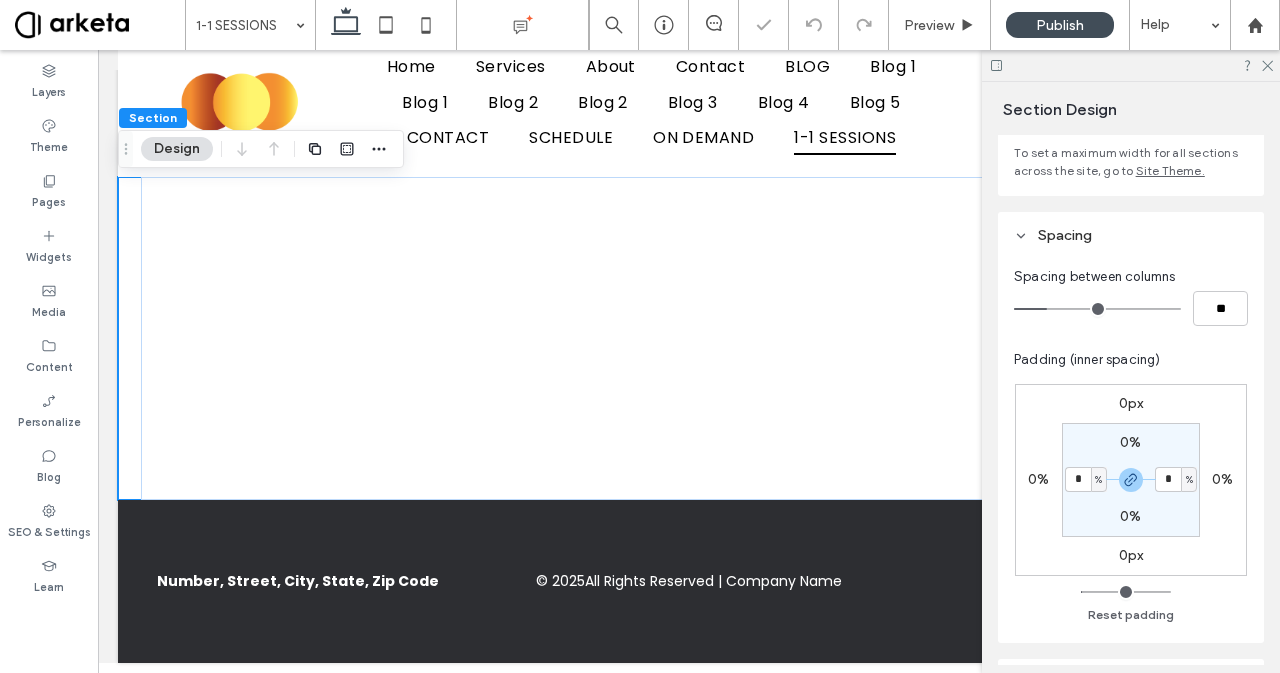 type on "*" 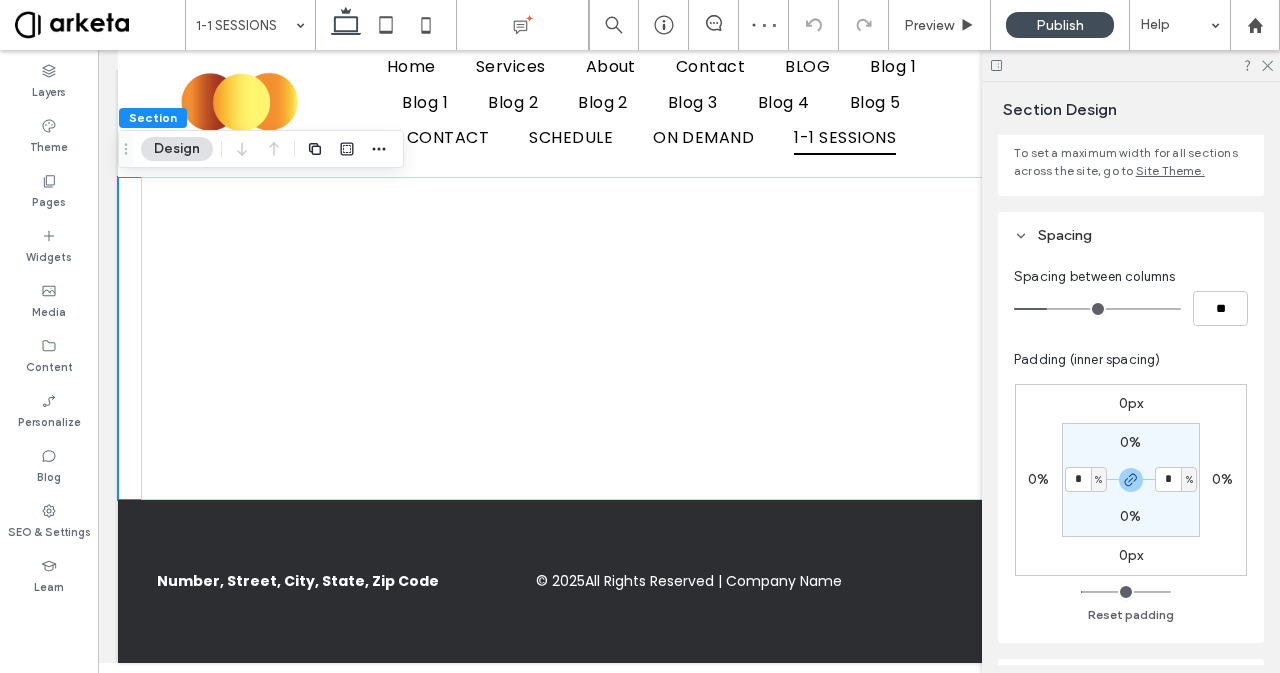 type on "*" 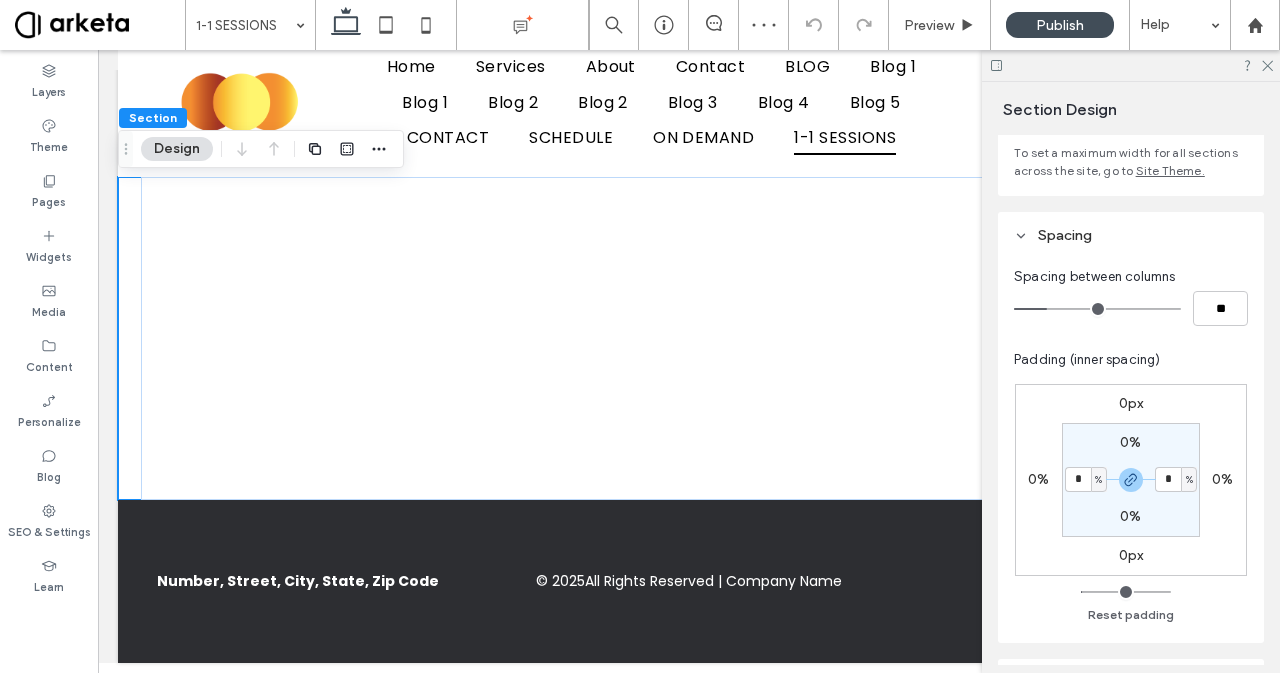 type on "*" 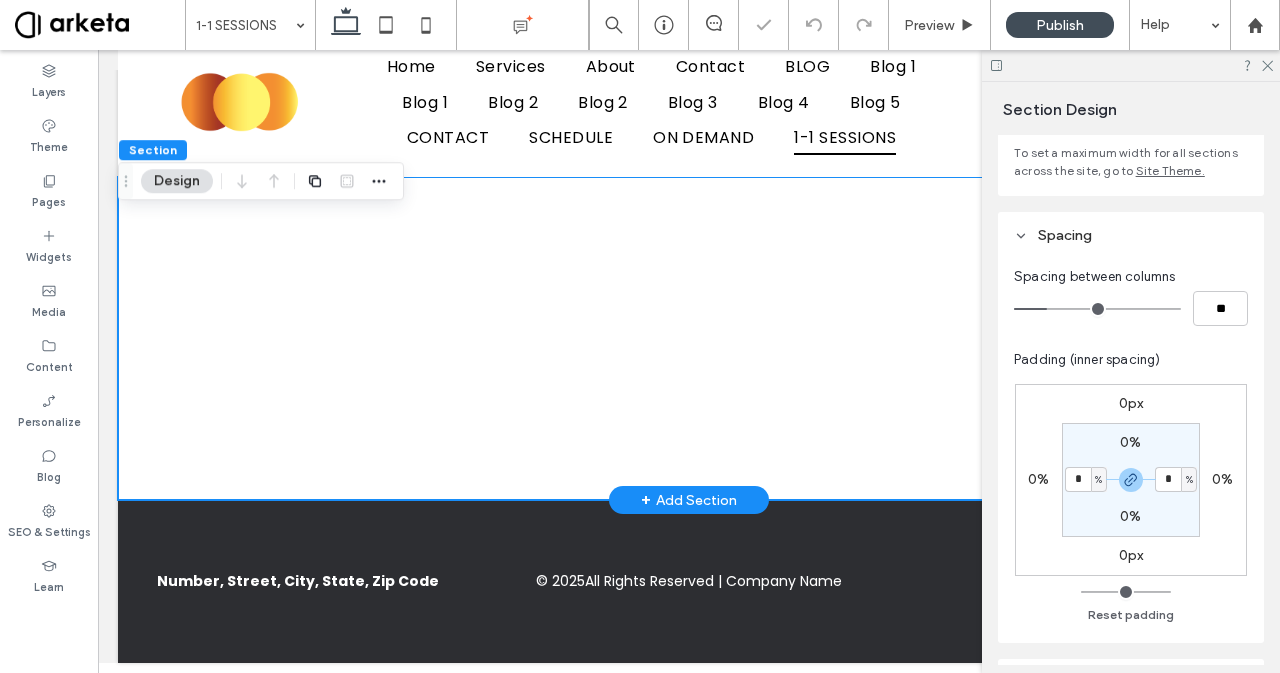 scroll, scrollTop: 0, scrollLeft: 0, axis: both 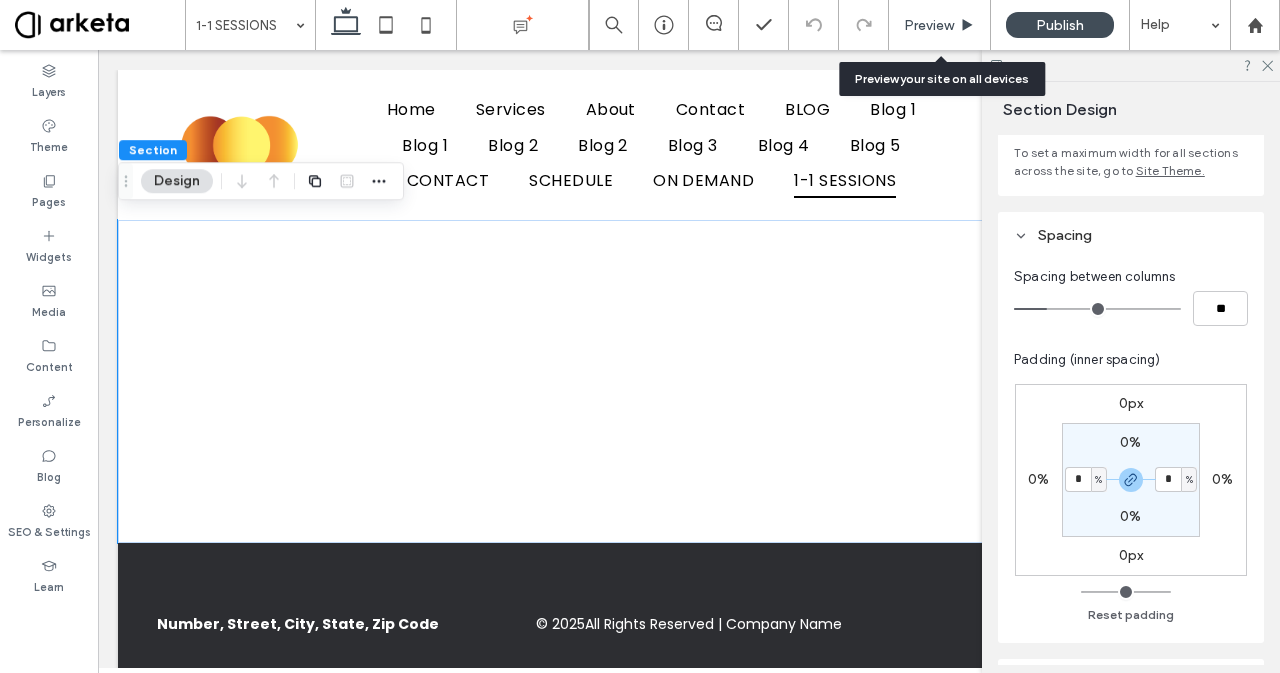 click on "Preview" at bounding box center (929, 25) 